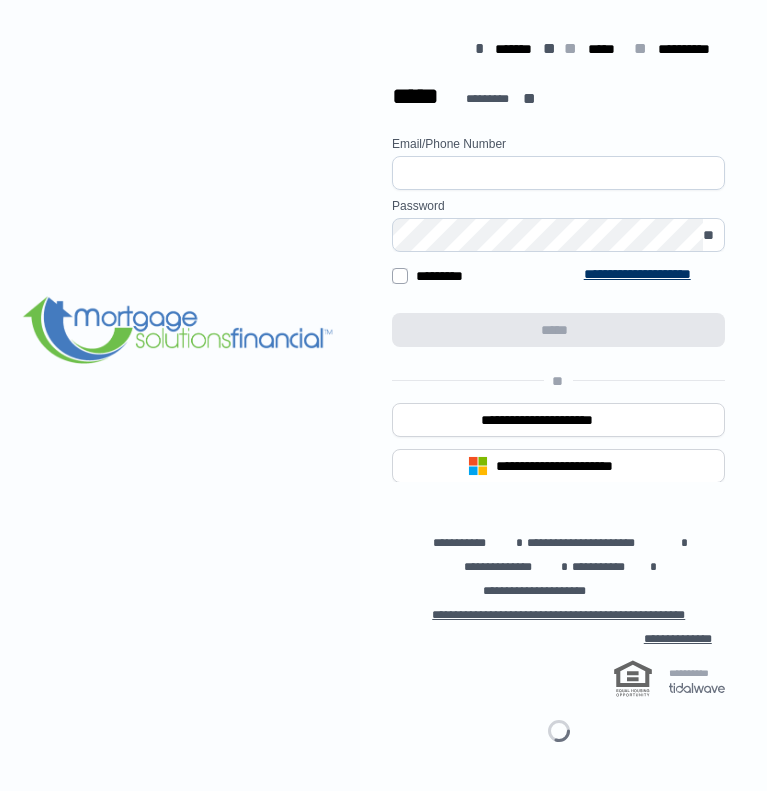 scroll, scrollTop: 0, scrollLeft: 0, axis: both 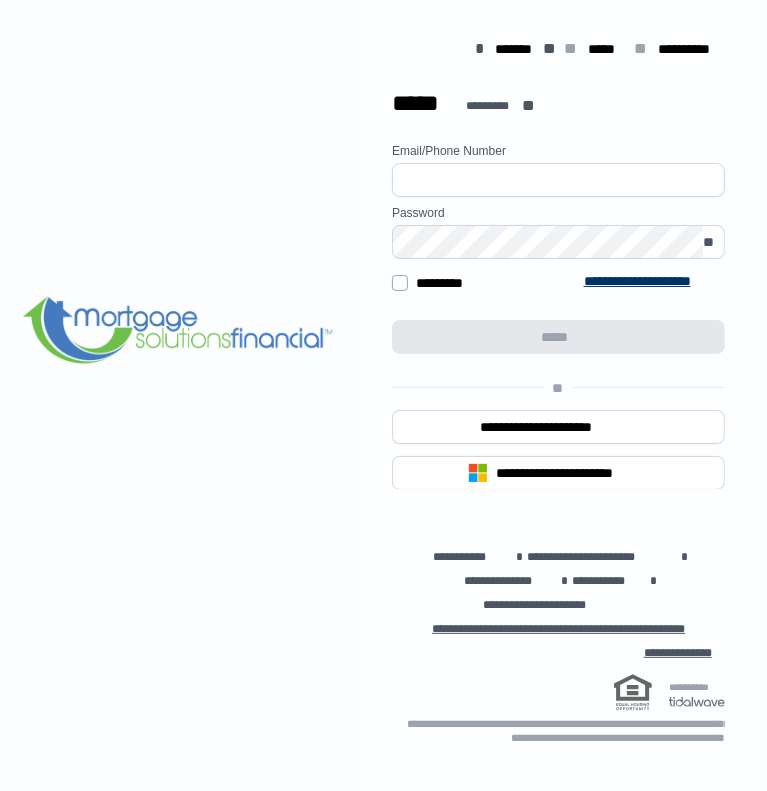type on "**********" 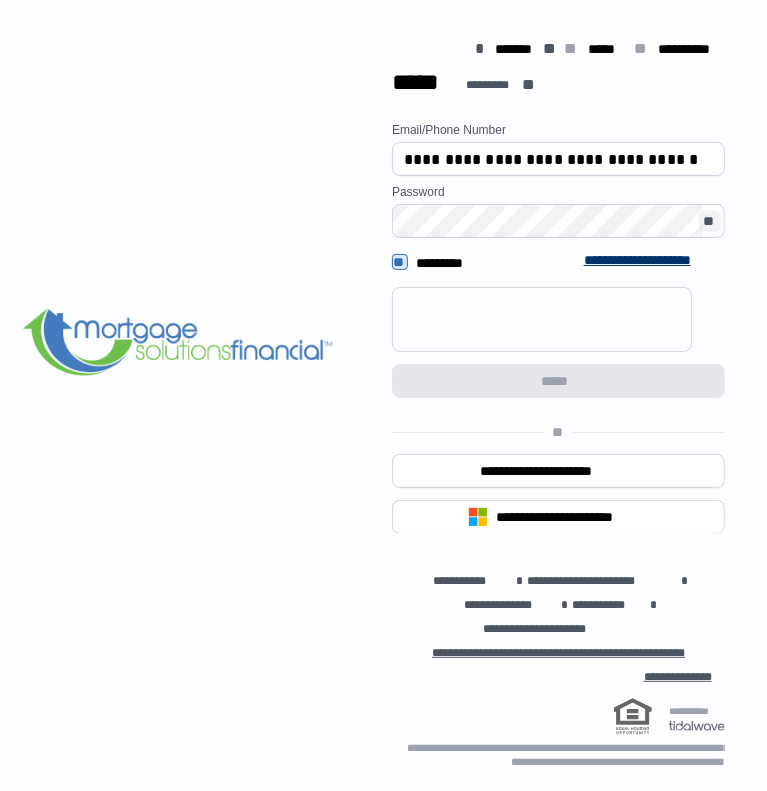 click on "**" at bounding box center [710, 221] 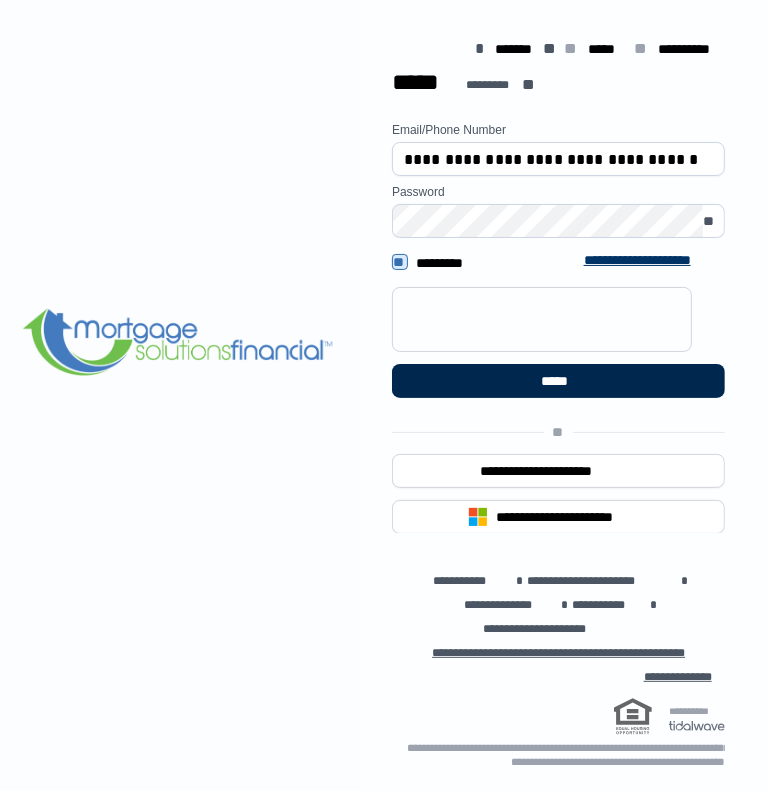 click on "*****" at bounding box center (558, 381) 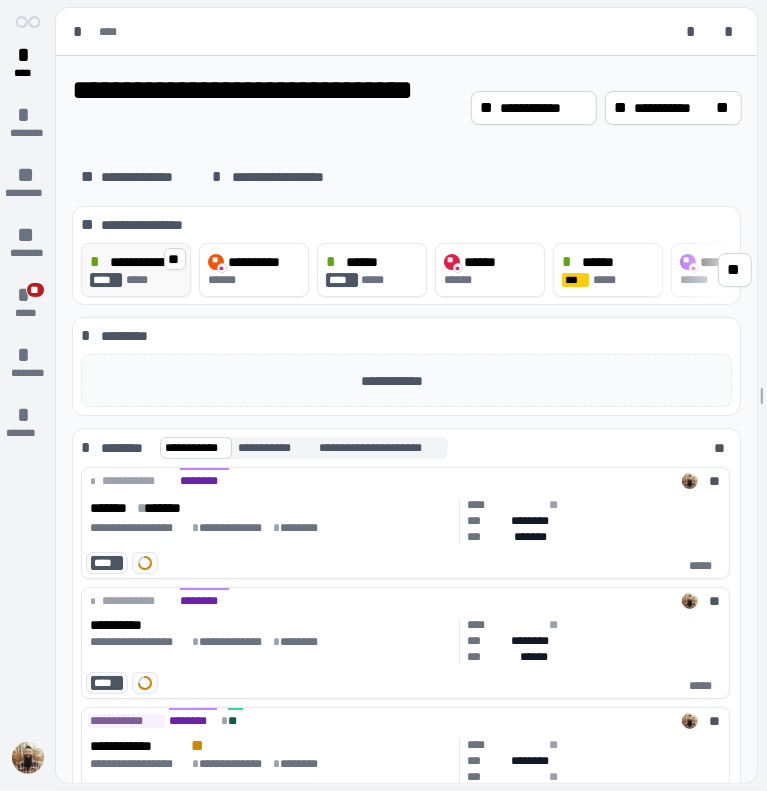 click on "**********" at bounding box center [146, 262] 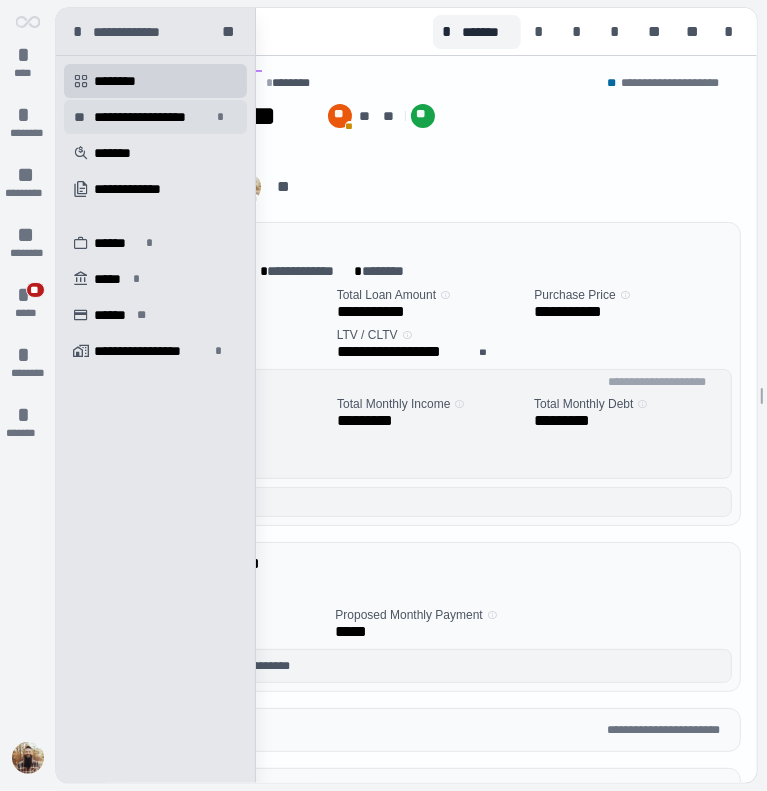 click on "**********" at bounding box center [152, 117] 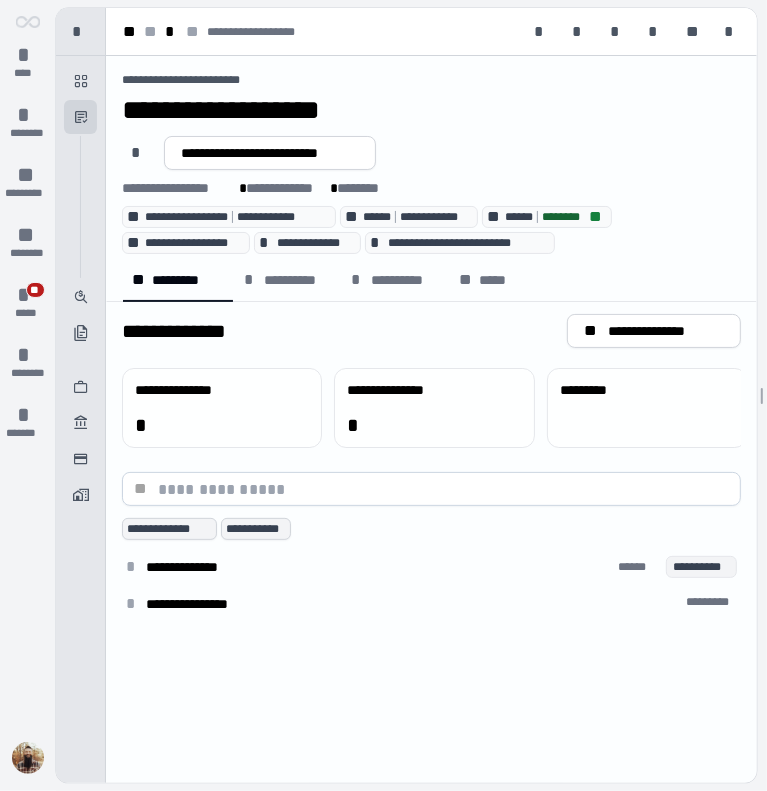 click on "**********" at bounding box center (431, 110) 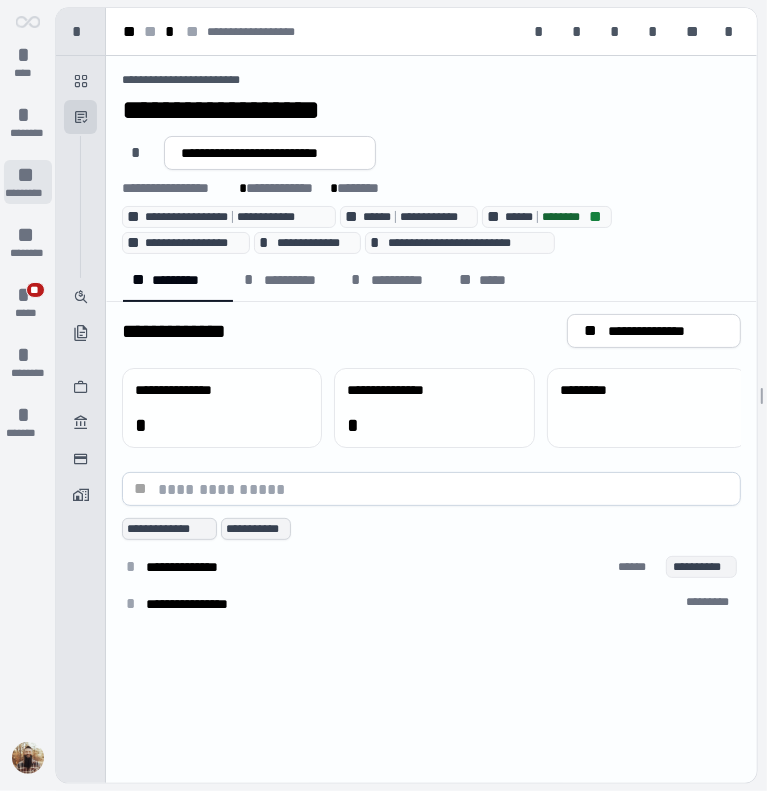 click on "**" at bounding box center (28, 175) 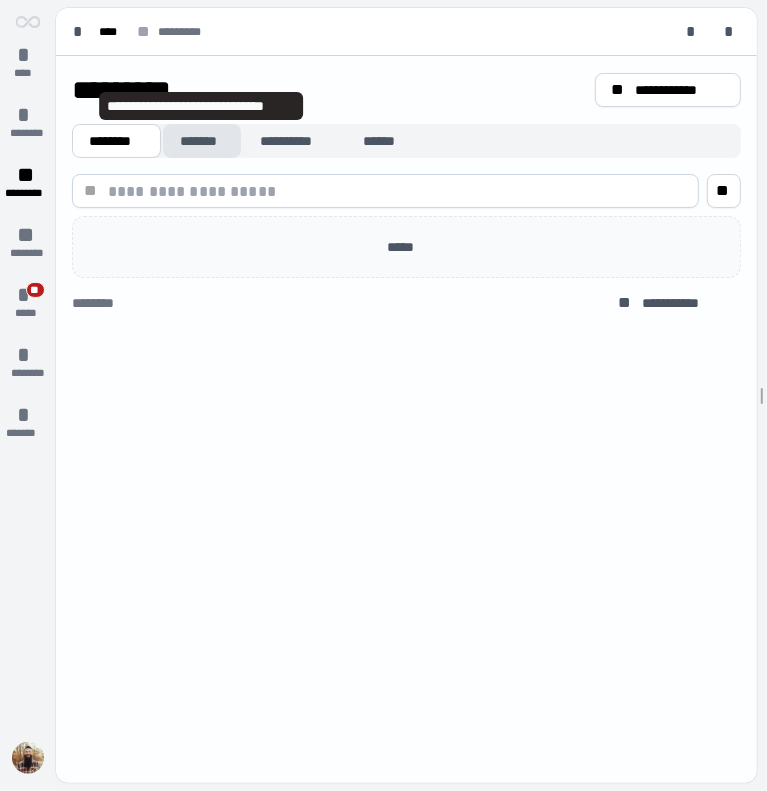 click on "*******" at bounding box center (202, 141) 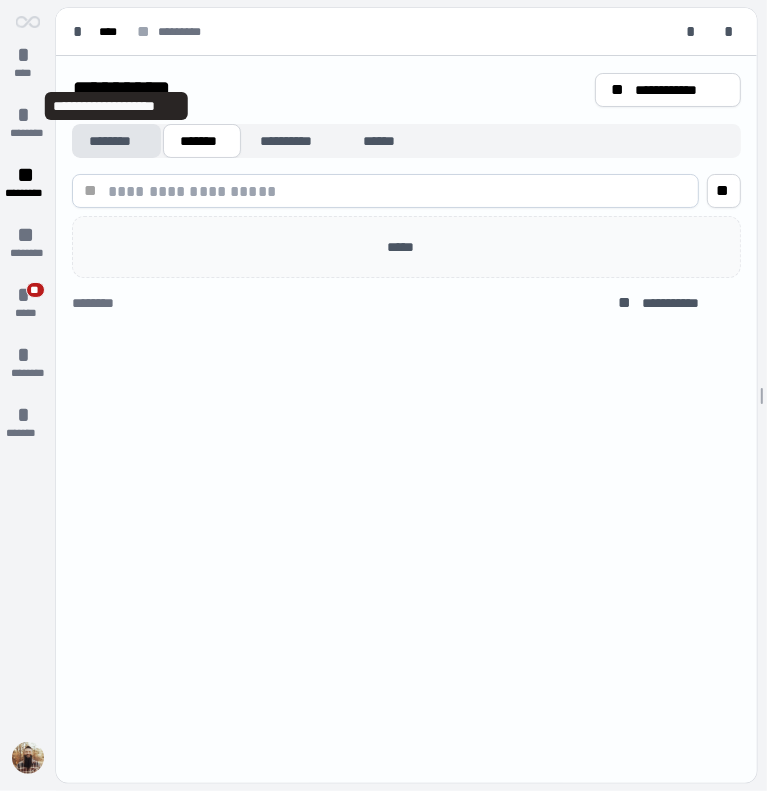 click on "********" at bounding box center [116, 141] 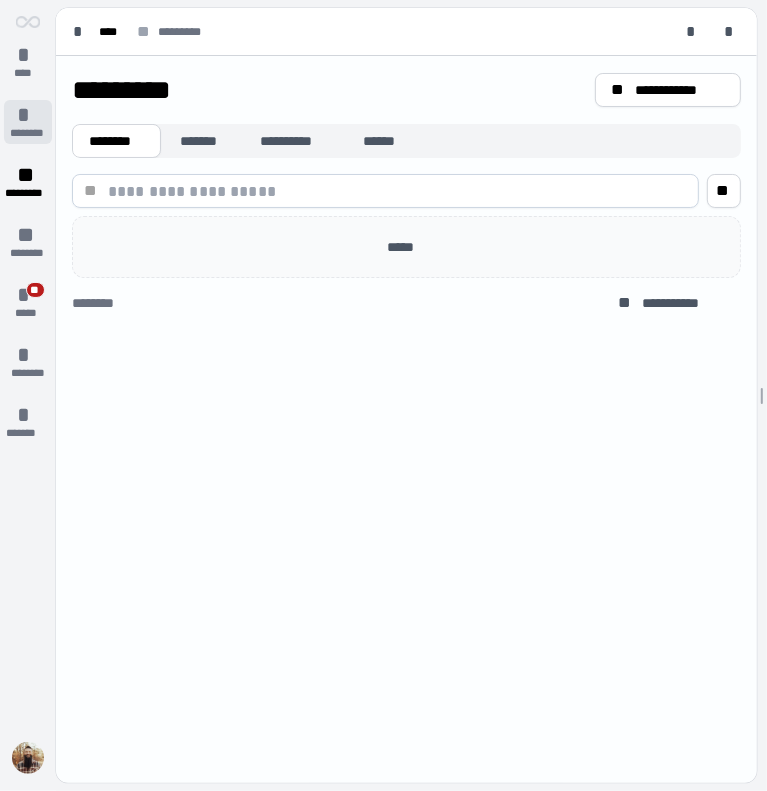 click on "********" at bounding box center [27, 133] 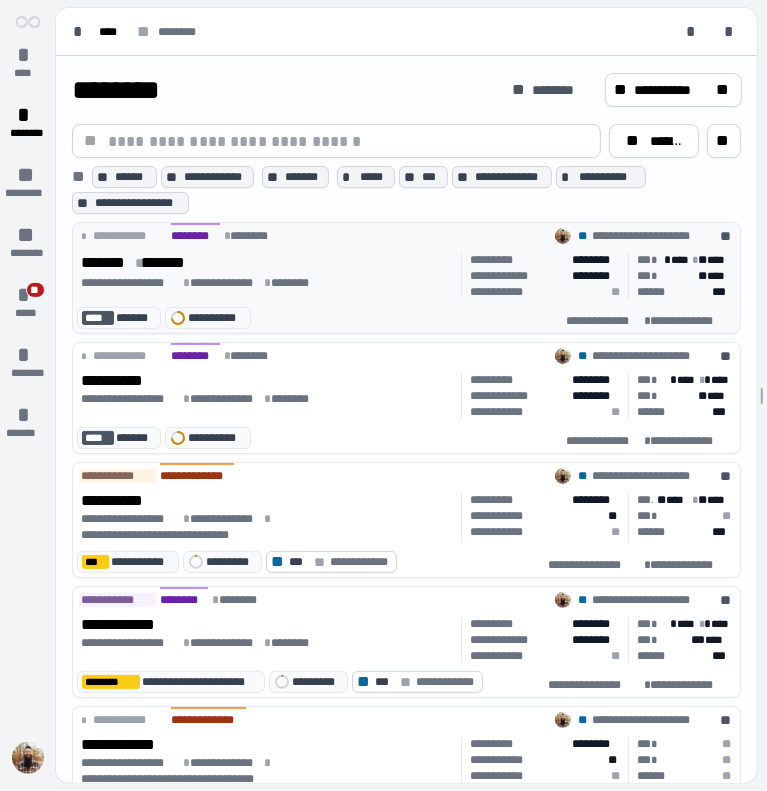 click on "******* *   *******" at bounding box center [267, 263] 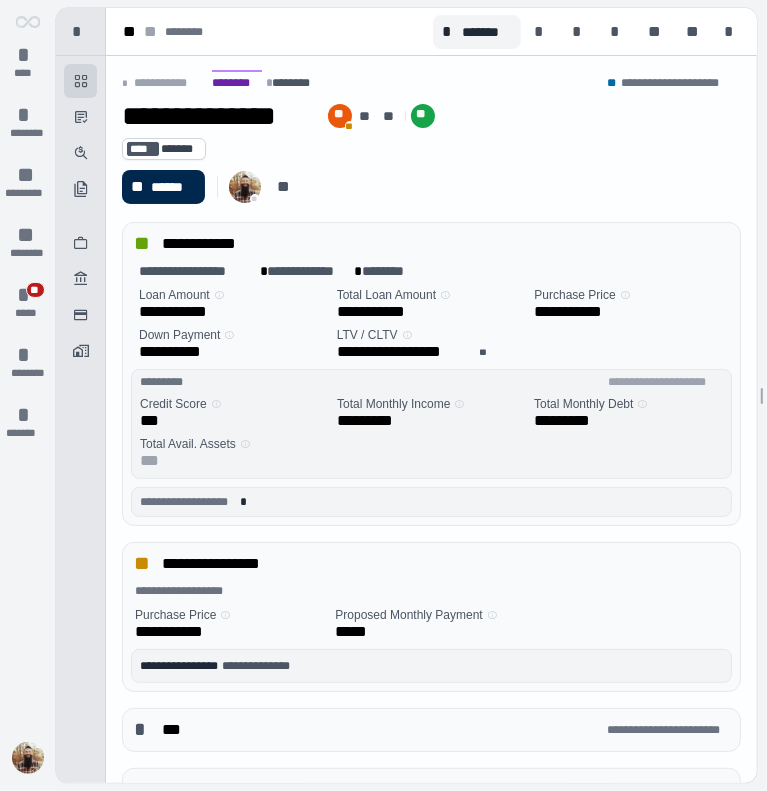 click on "******" at bounding box center [173, 187] 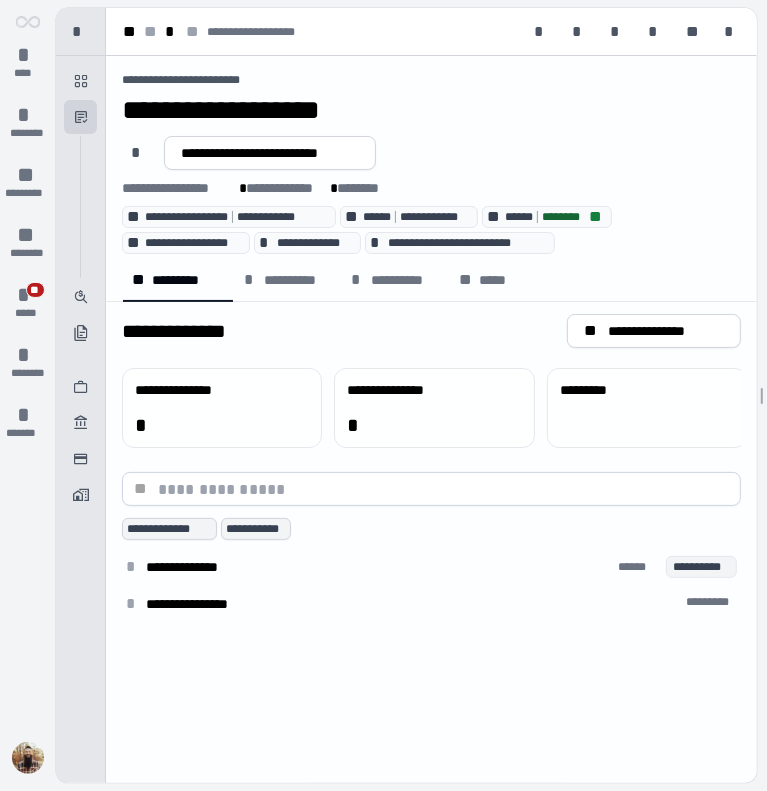 click on "[FIRST] [LAST] [LAST]" at bounding box center [431, 129] 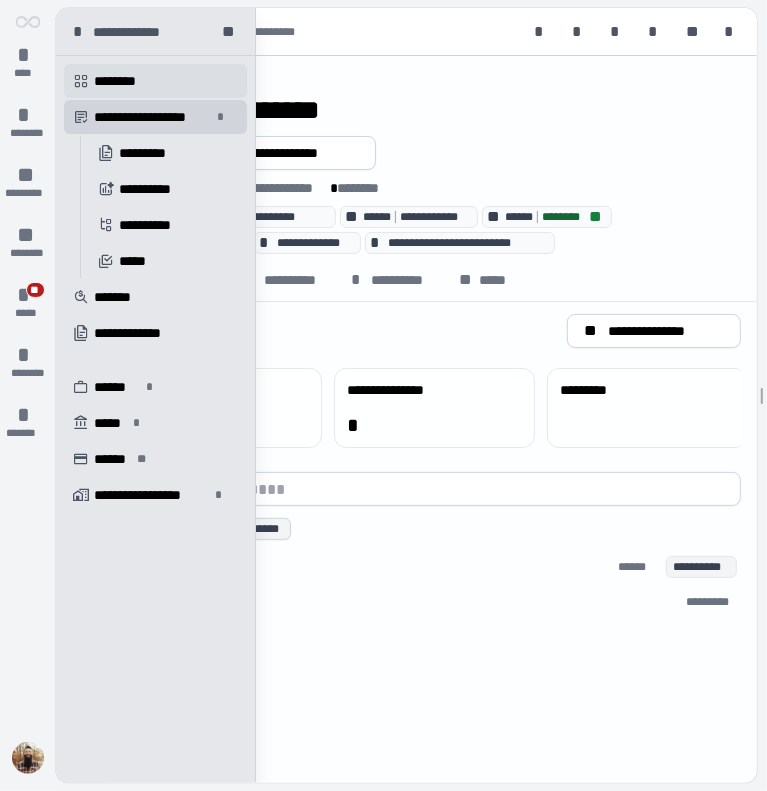 click on "" at bounding box center [81, 81] 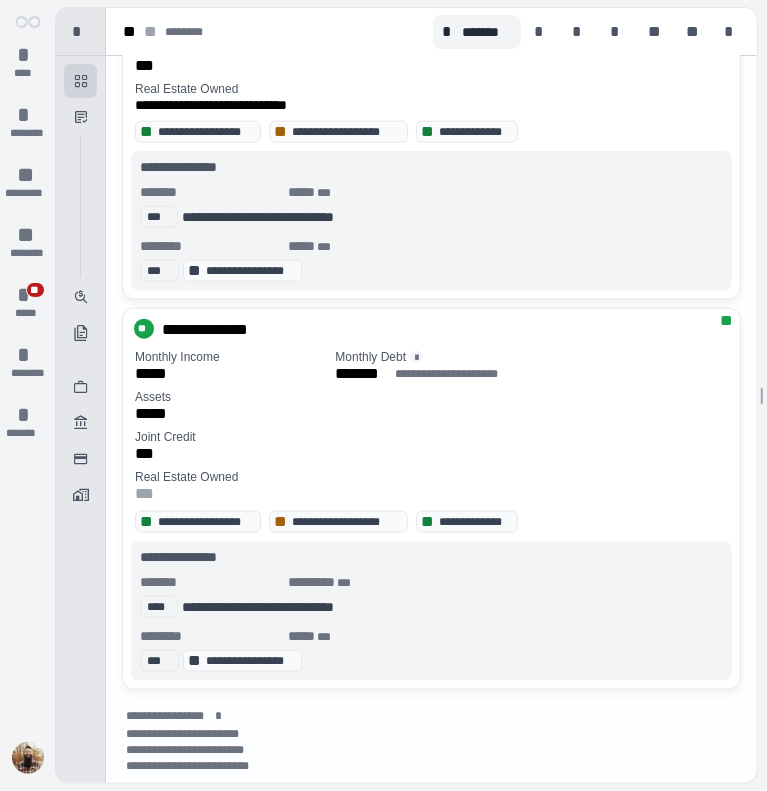 scroll, scrollTop: 1104, scrollLeft: 0, axis: vertical 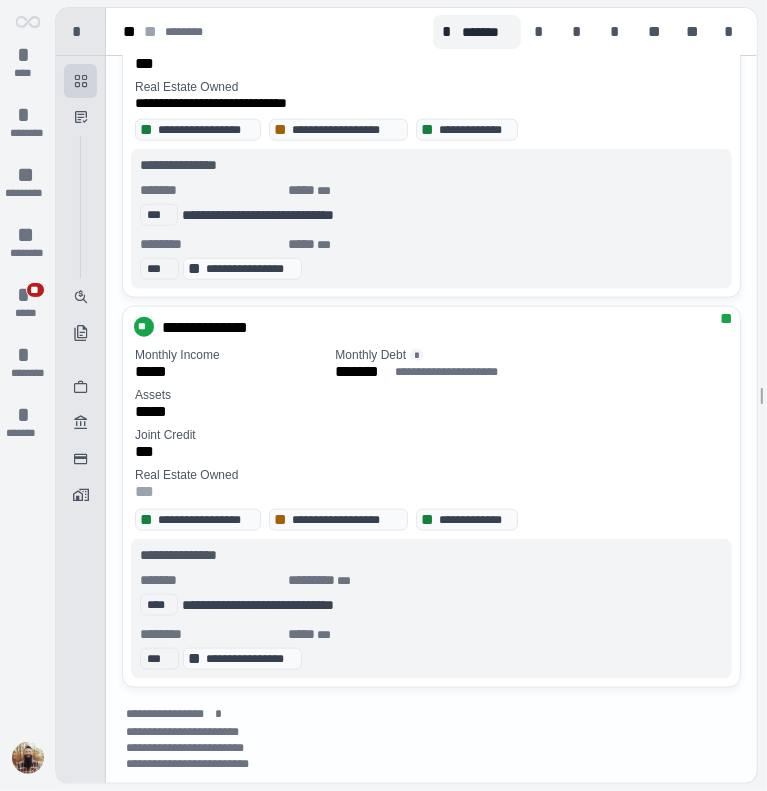 click on "*****" at bounding box center (231, 372) 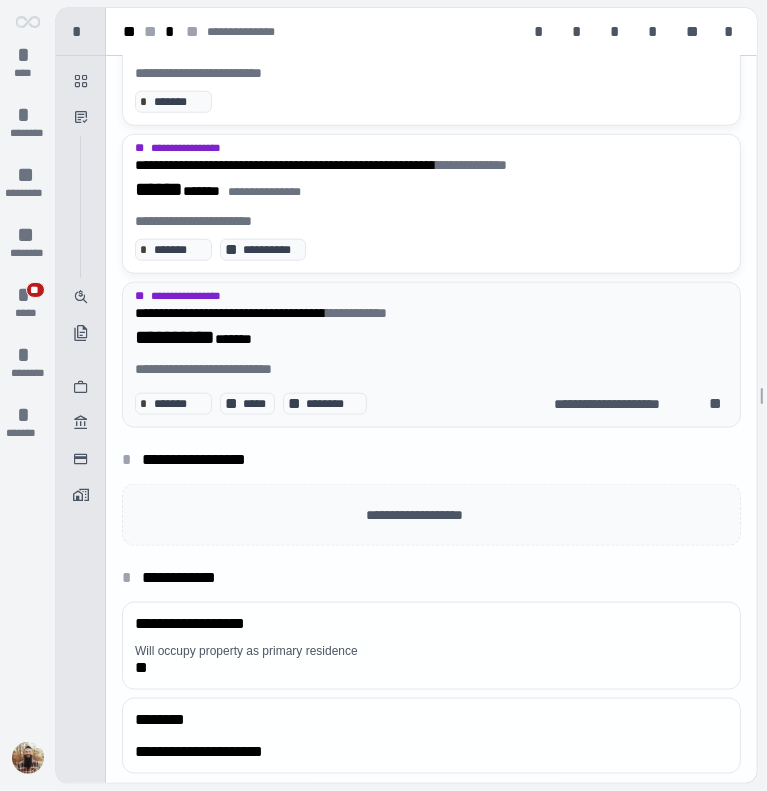 scroll, scrollTop: 0, scrollLeft: 0, axis: both 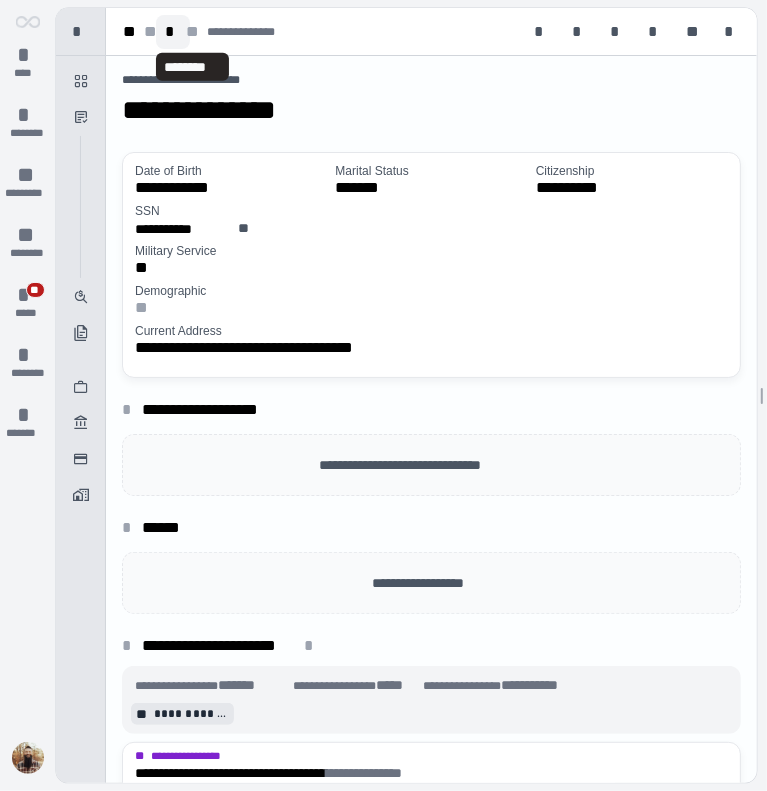 click on "*" at bounding box center [173, 32] 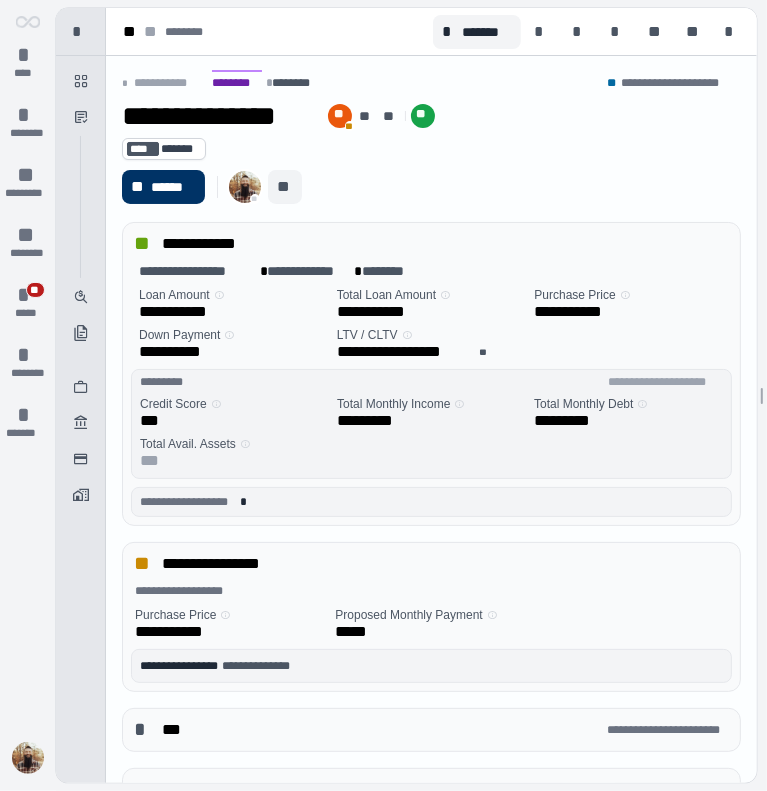 click on "**" at bounding box center (285, 187) 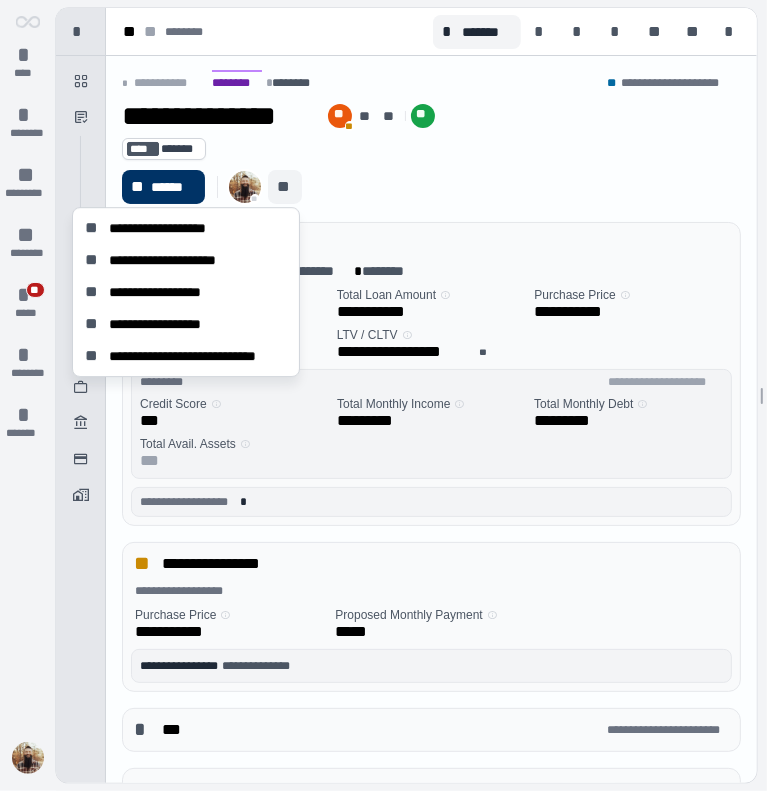 click on "** ****** ** **" at bounding box center [431, 187] 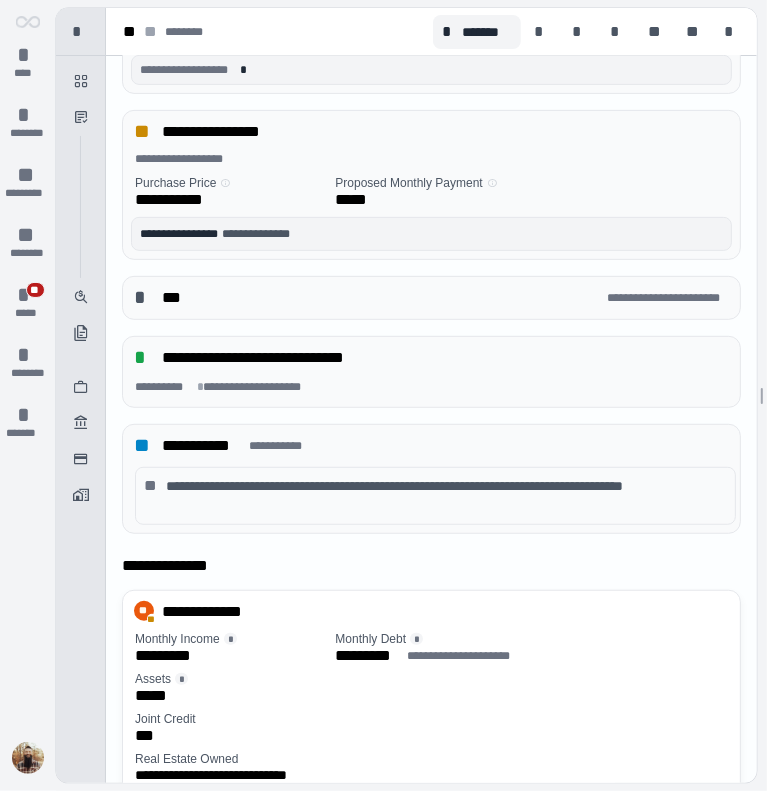 scroll, scrollTop: 434, scrollLeft: 0, axis: vertical 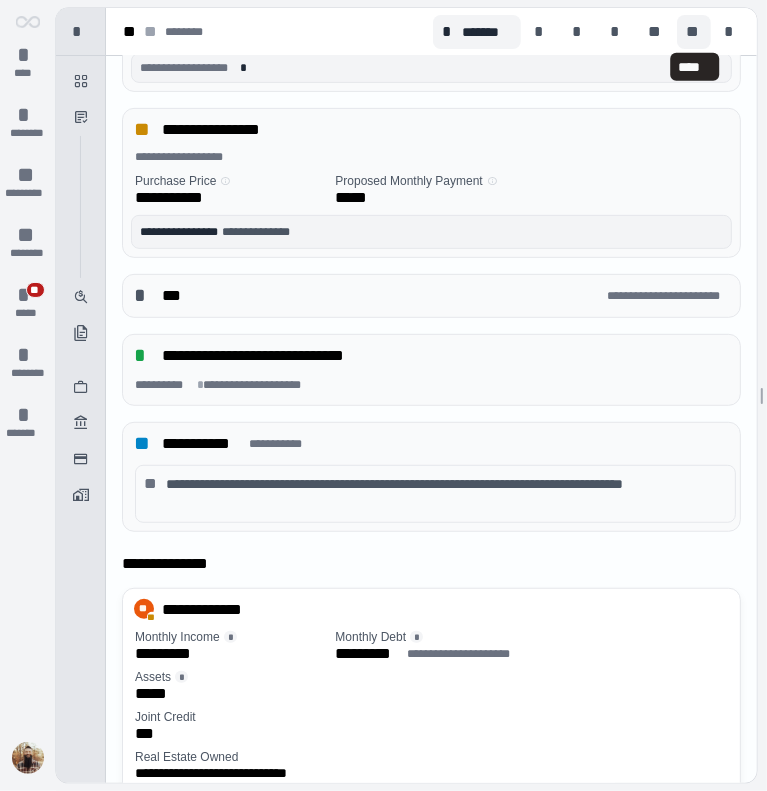 click on "**" at bounding box center (694, 32) 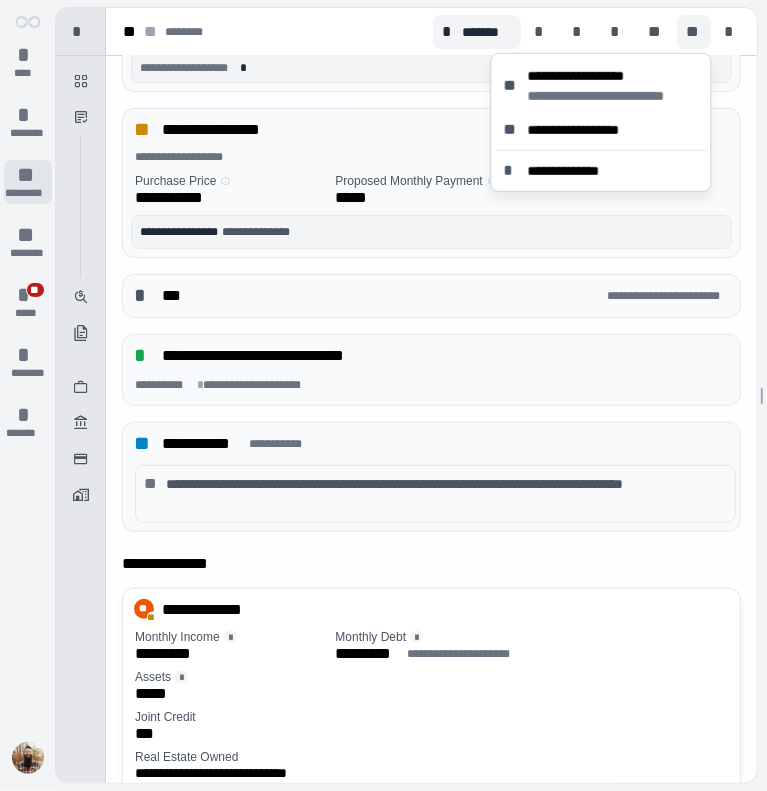 click on "*********" at bounding box center [28, 193] 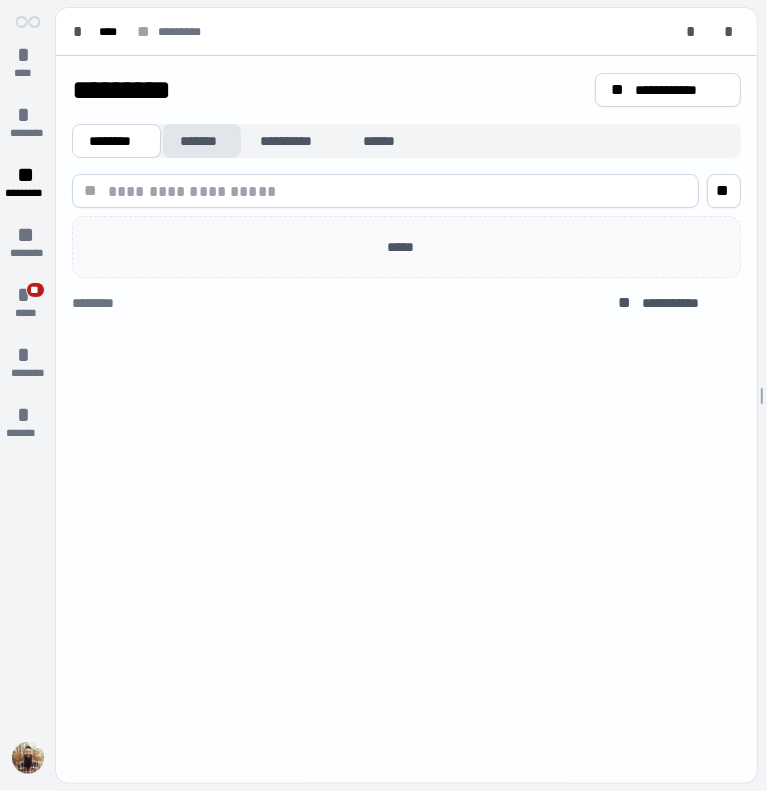 click on "*******" at bounding box center [202, 141] 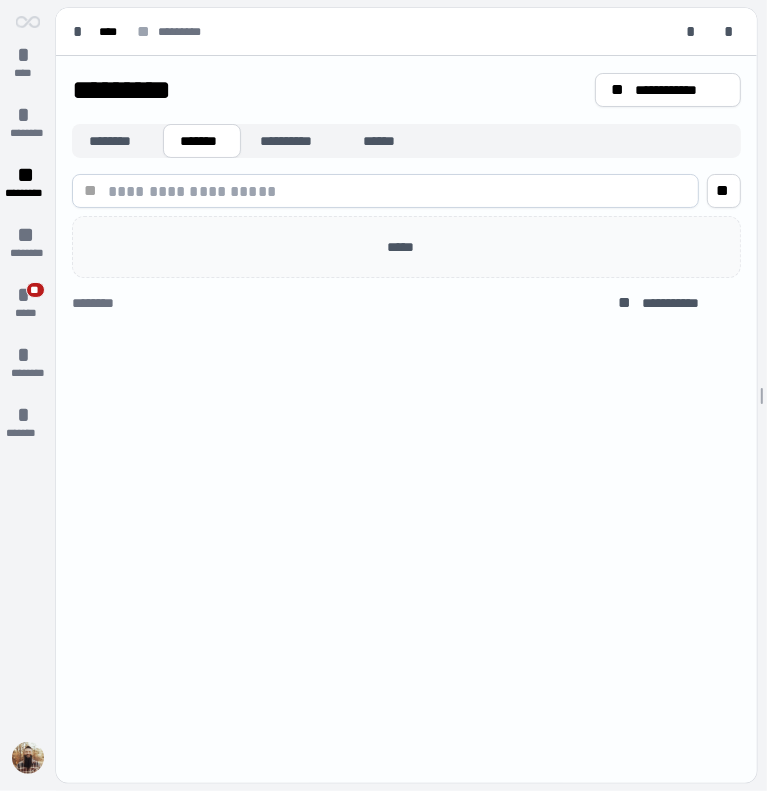 click on "**********" at bounding box center (406, 196) 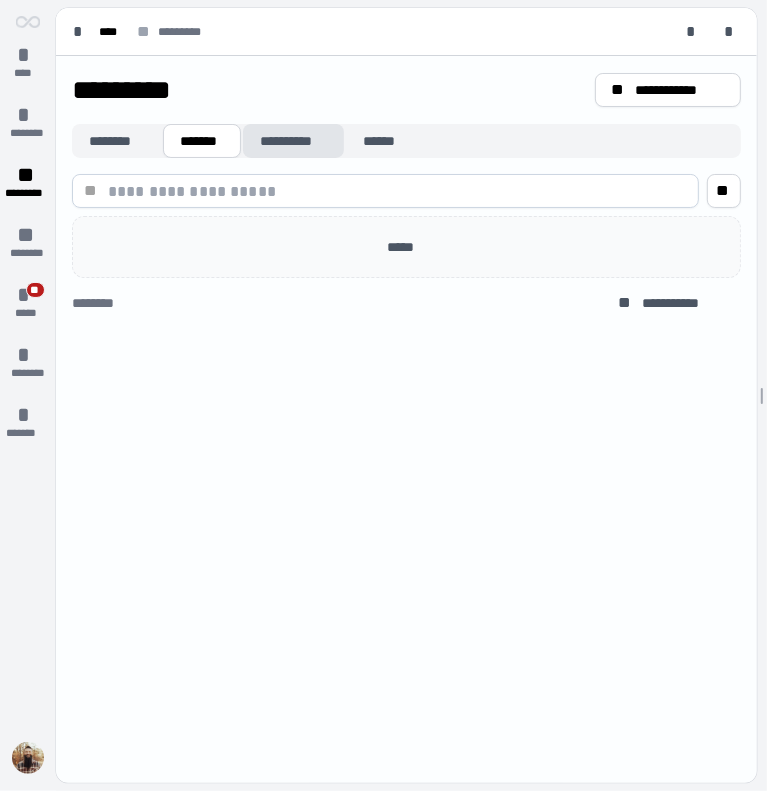 click on "**********" at bounding box center [293, 141] 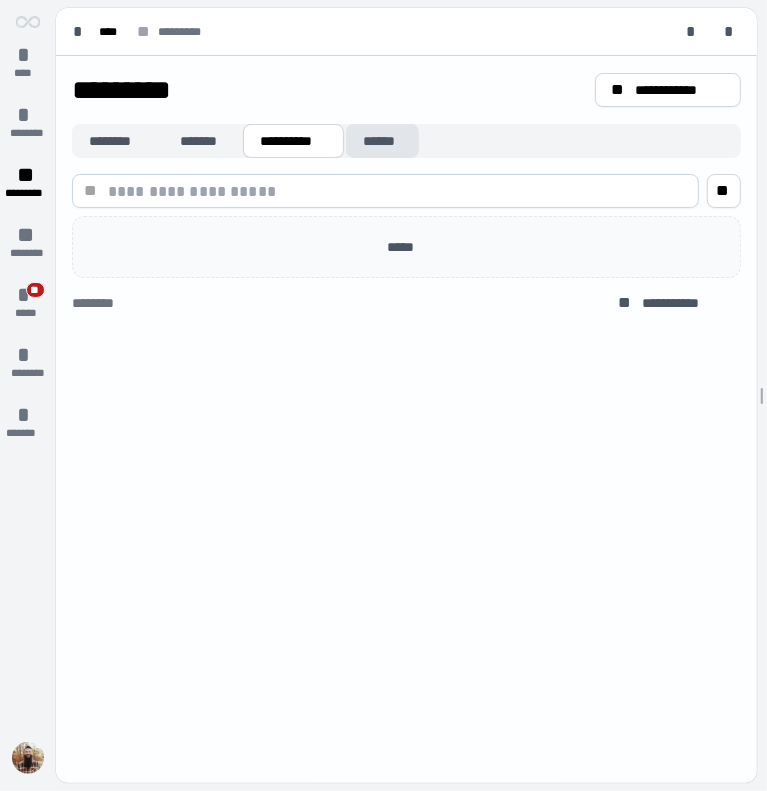 click on "******" at bounding box center (382, 141) 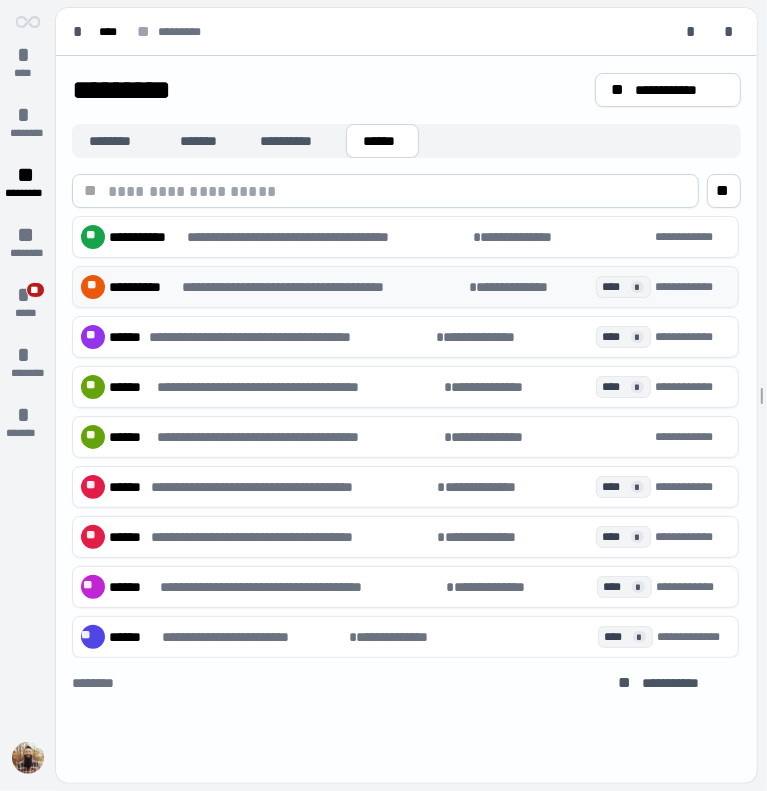 click on "**********" at bounding box center (144, 287) 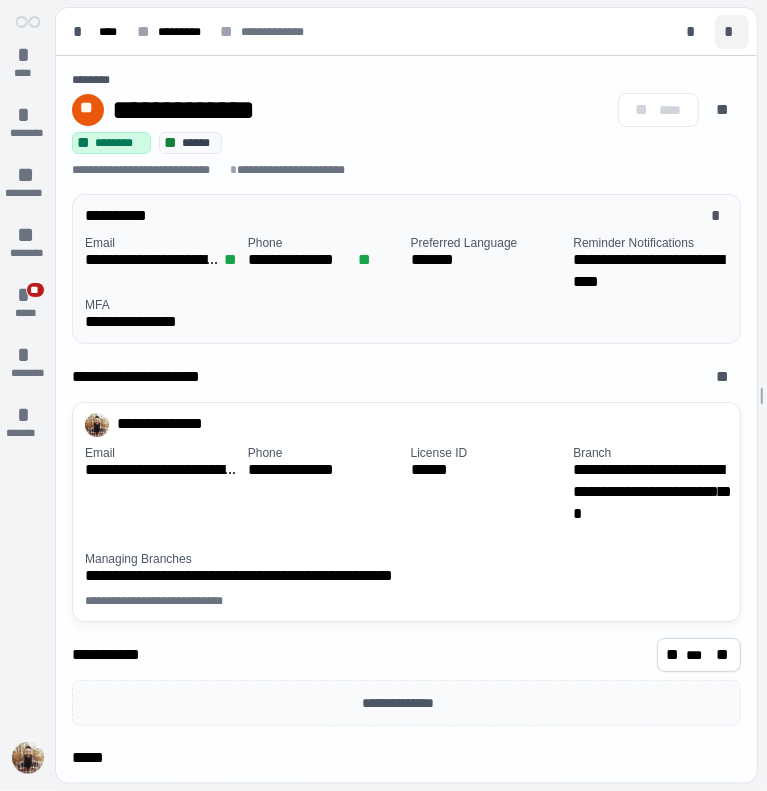 click on "*" at bounding box center [732, 32] 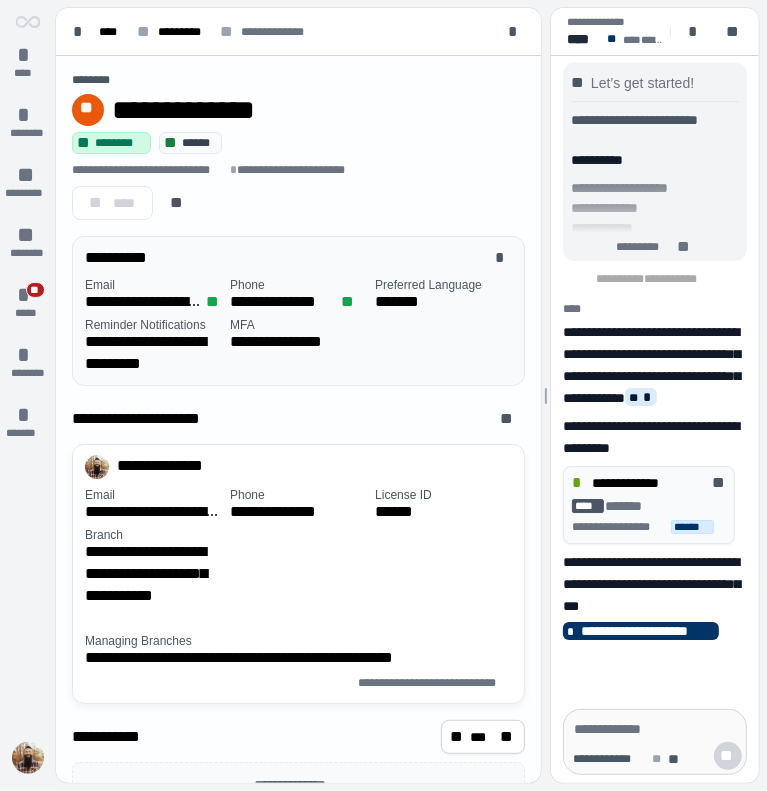 click at bounding box center [655, 729] 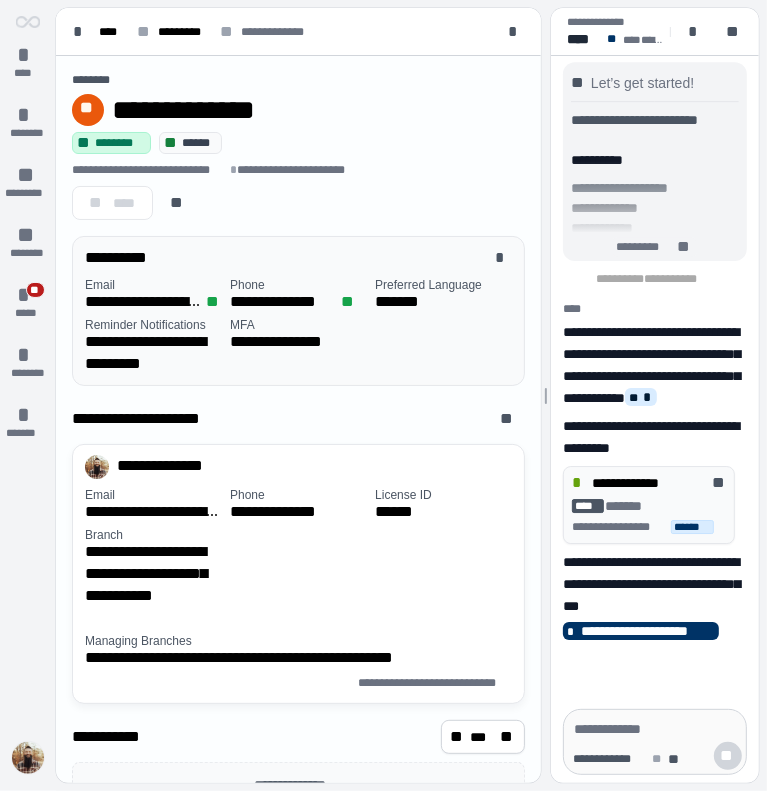 click at bounding box center (28, 758) 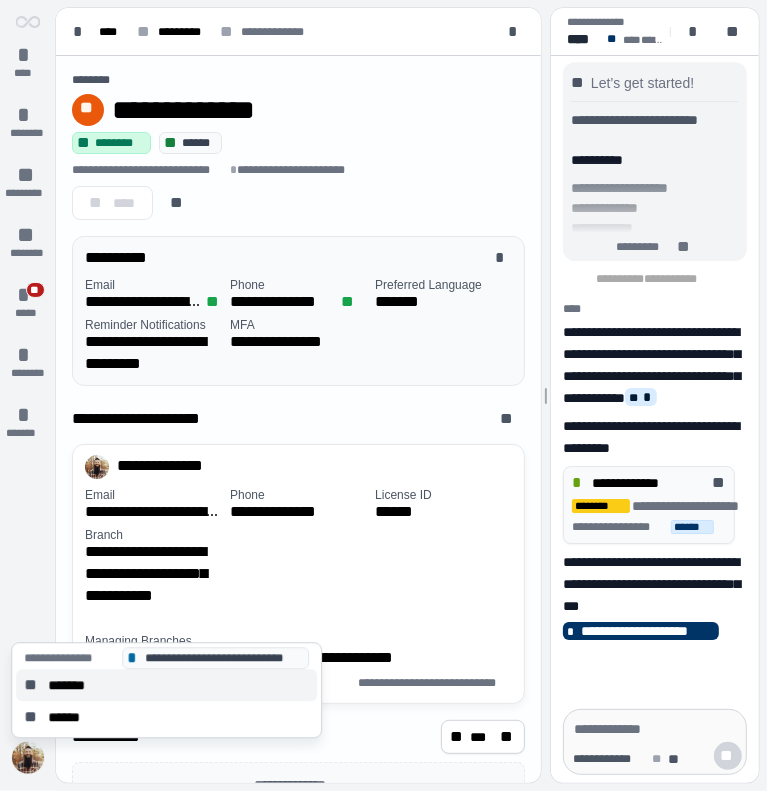 click on "*******" at bounding box center [73, 685] 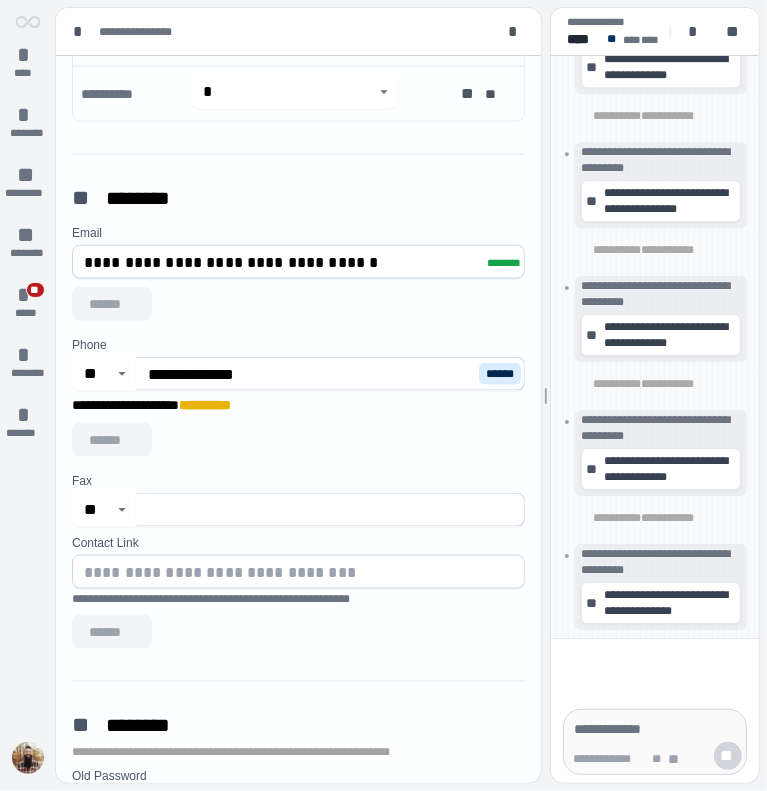 scroll, scrollTop: 1134, scrollLeft: 0, axis: vertical 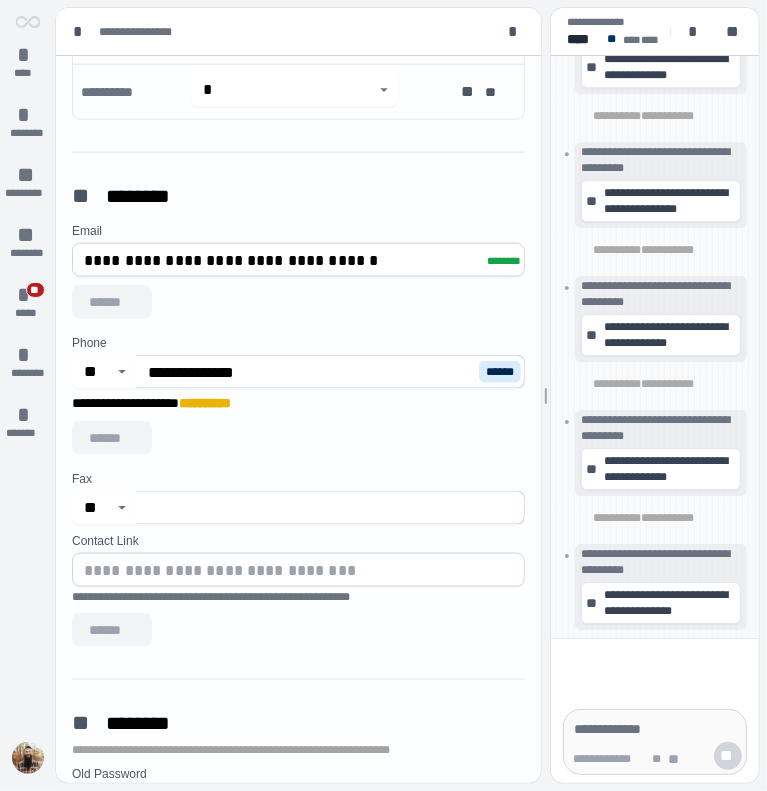 drag, startPoint x: 312, startPoint y: 369, endPoint x: 192, endPoint y: 380, distance: 120.50311 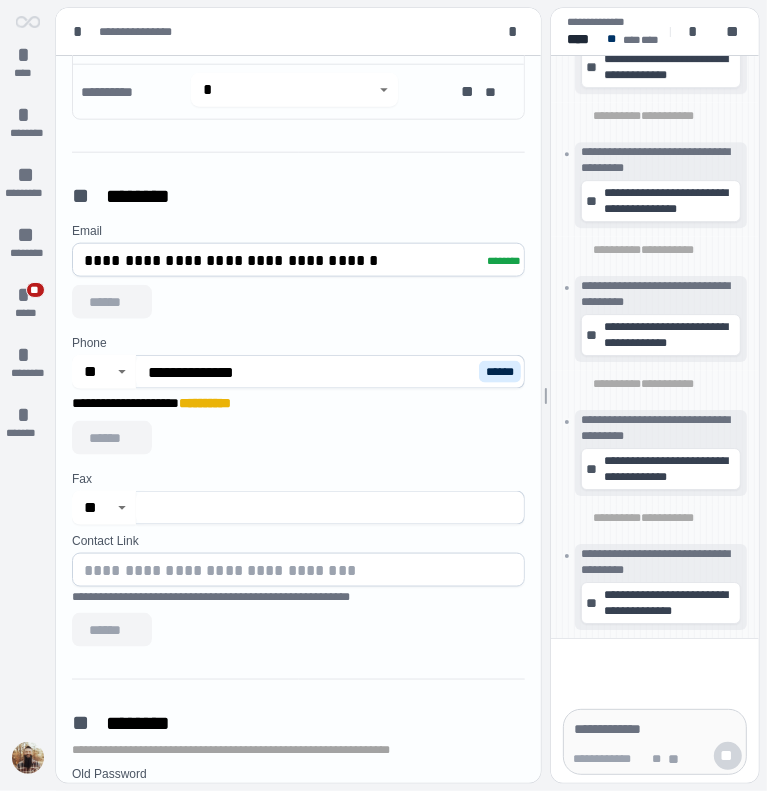 click on "**********" at bounding box center (311, 372) 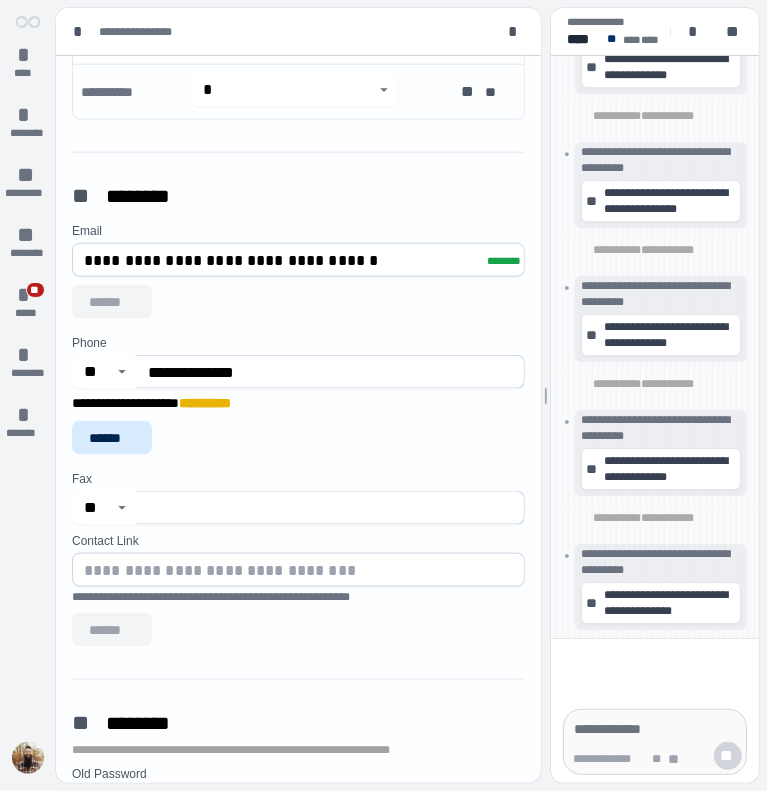 type on "**********" 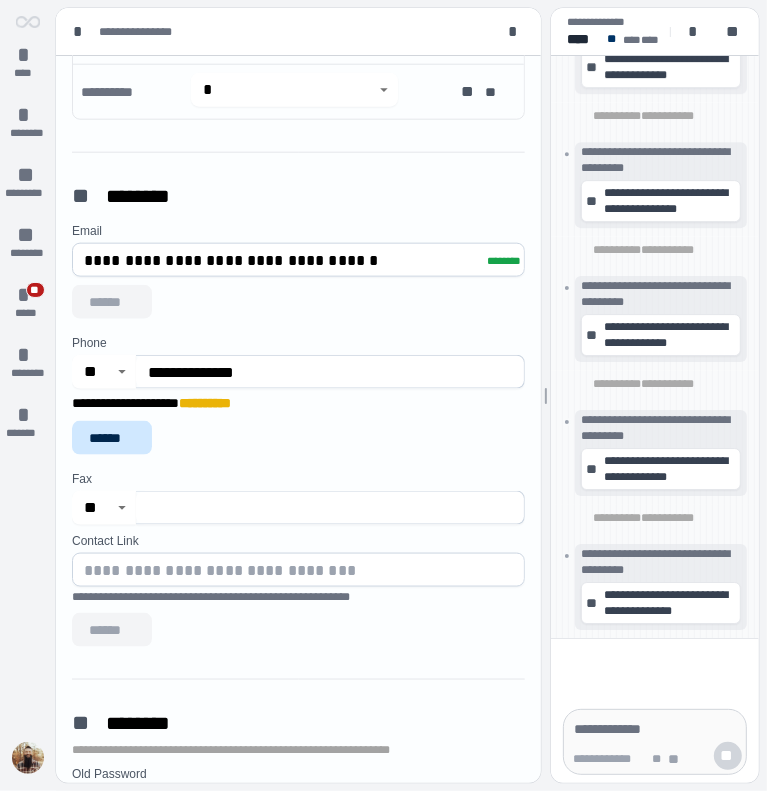 click on "******" at bounding box center [112, 438] 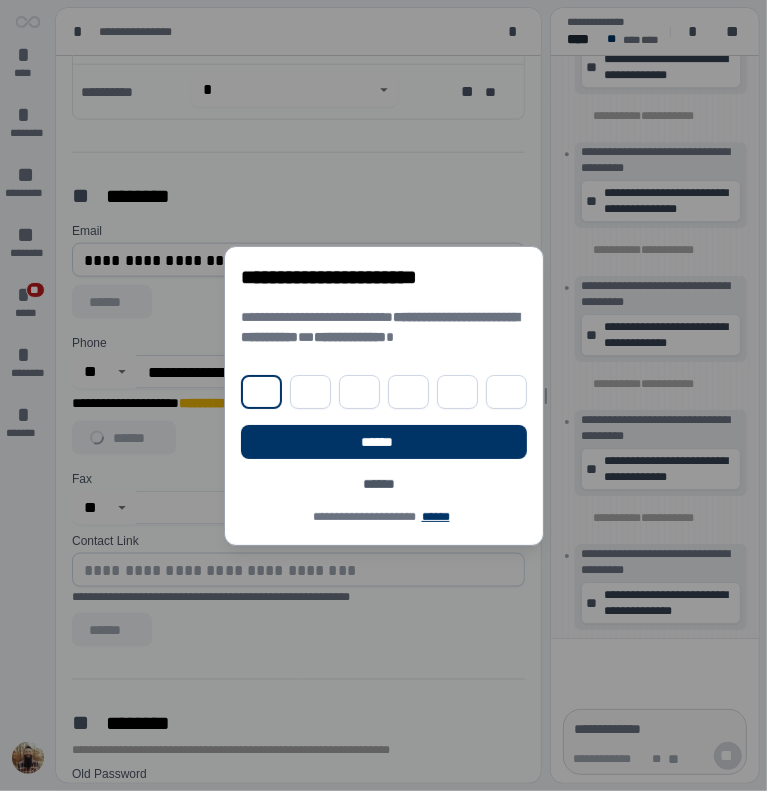 type on "*" 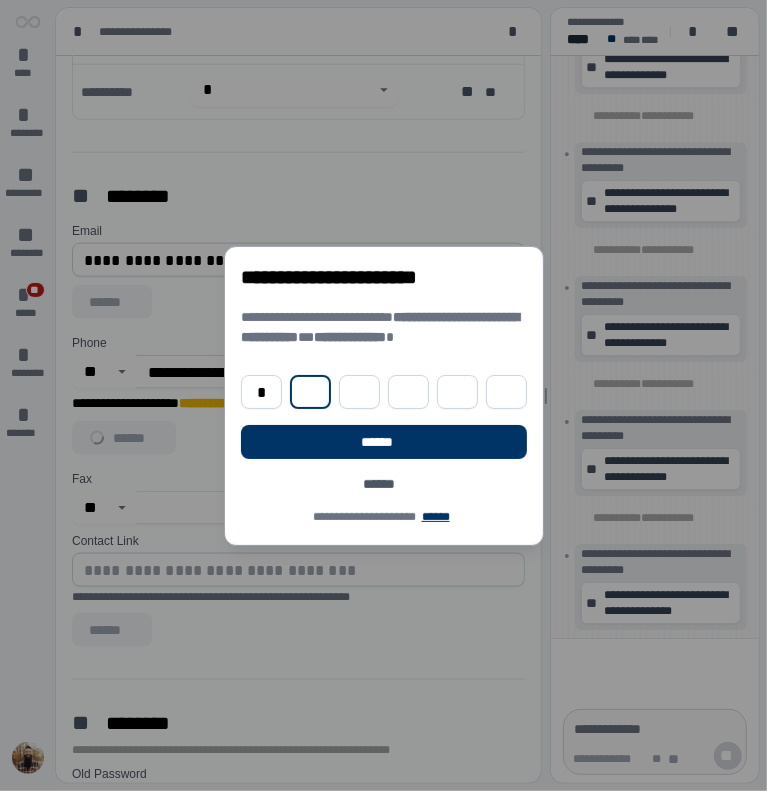 type on "*" 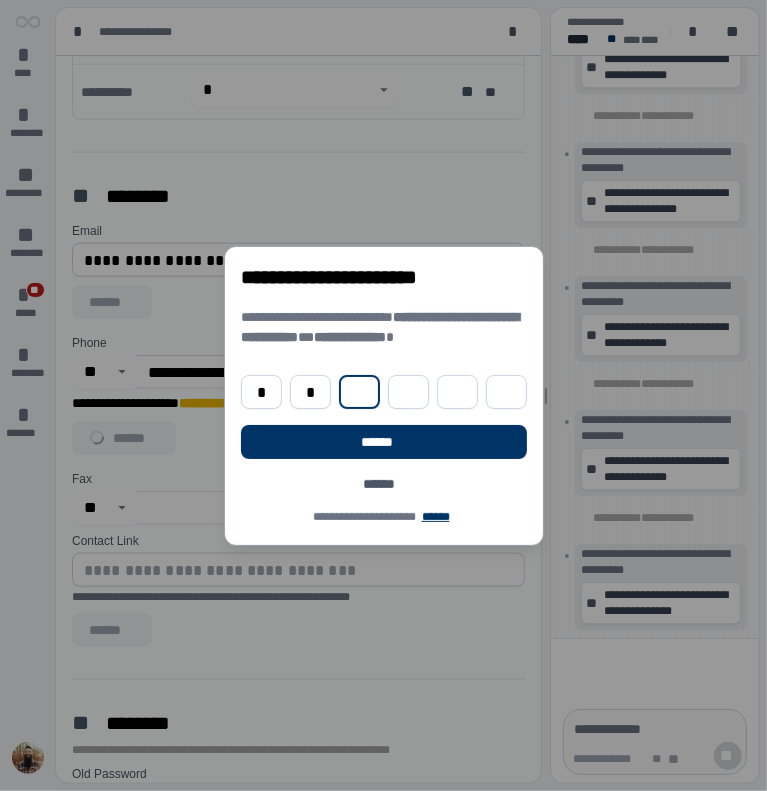 type on "*" 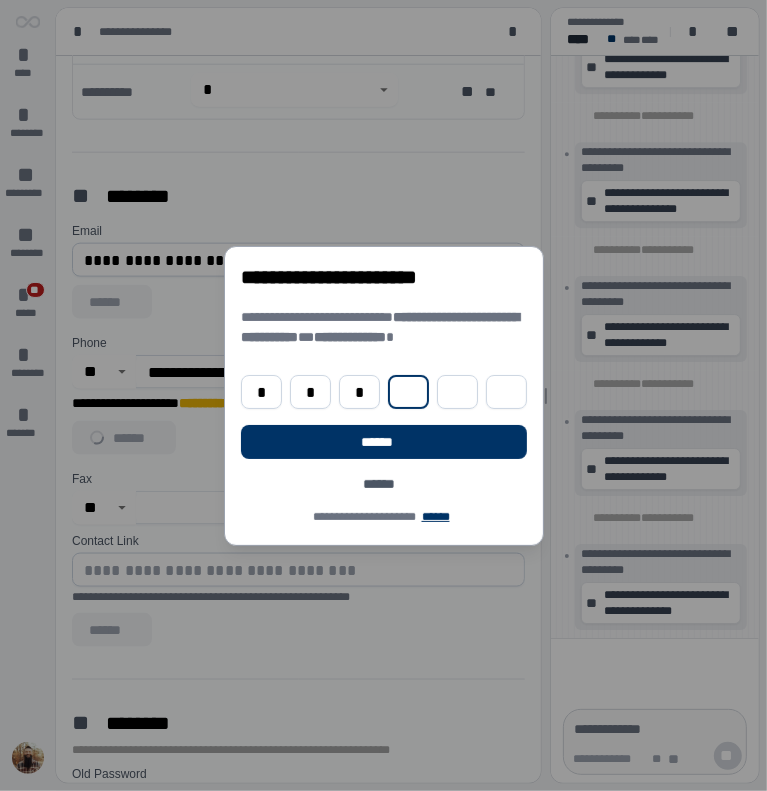 type on "*" 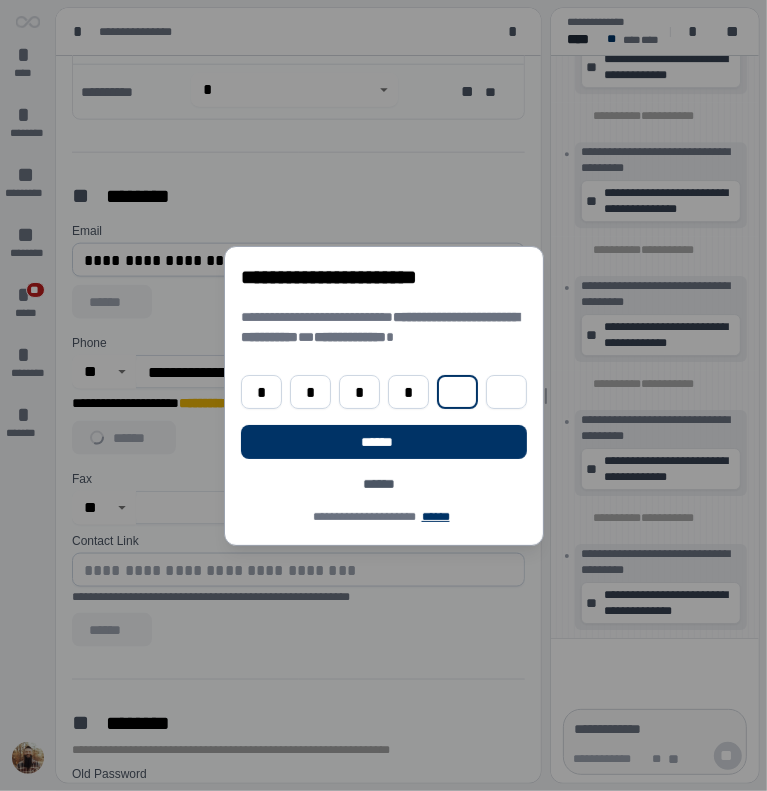 type on "*" 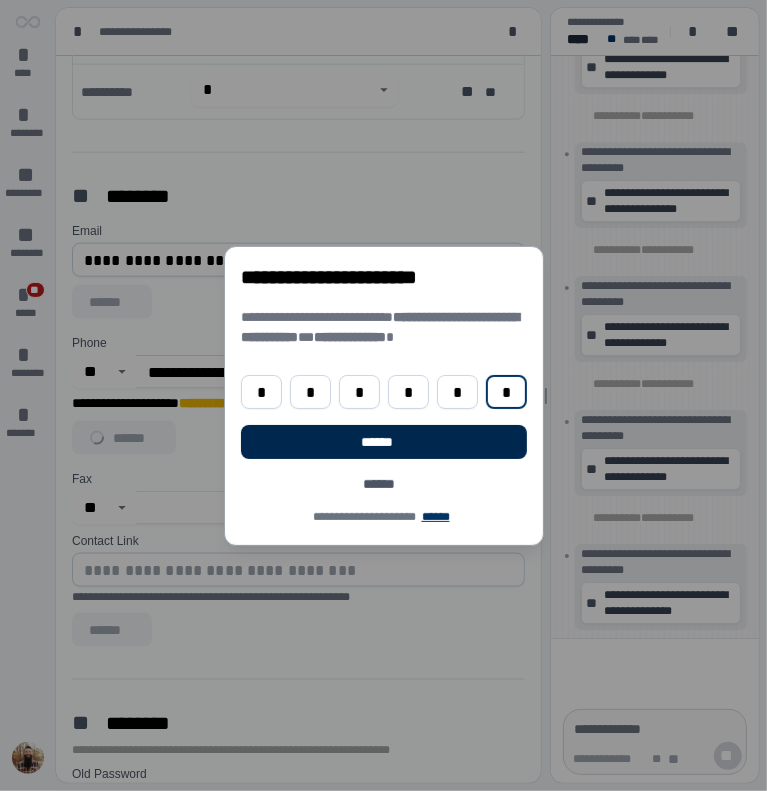 type on "*" 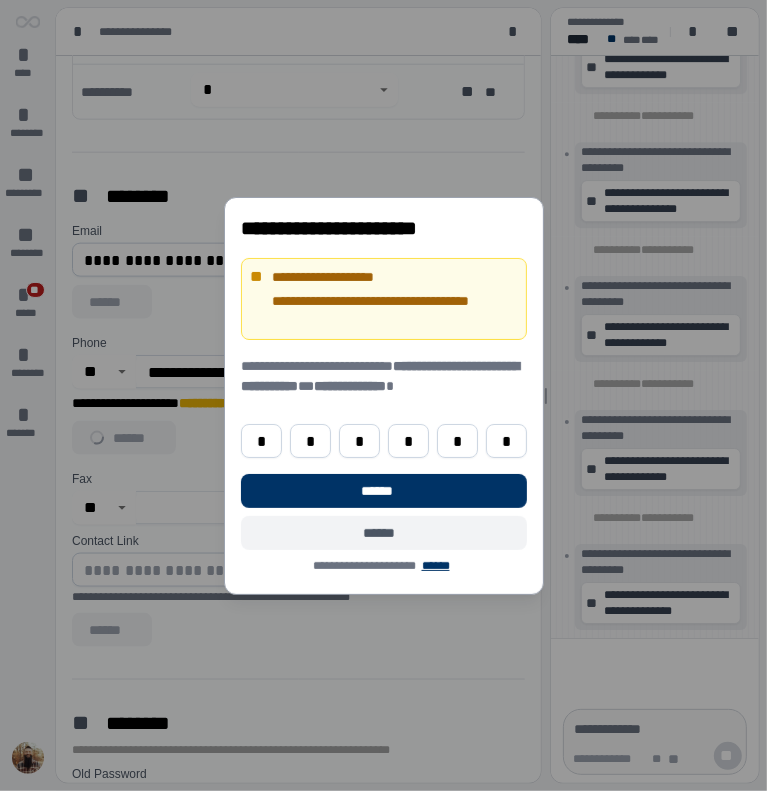 click on "******" at bounding box center [384, 533] 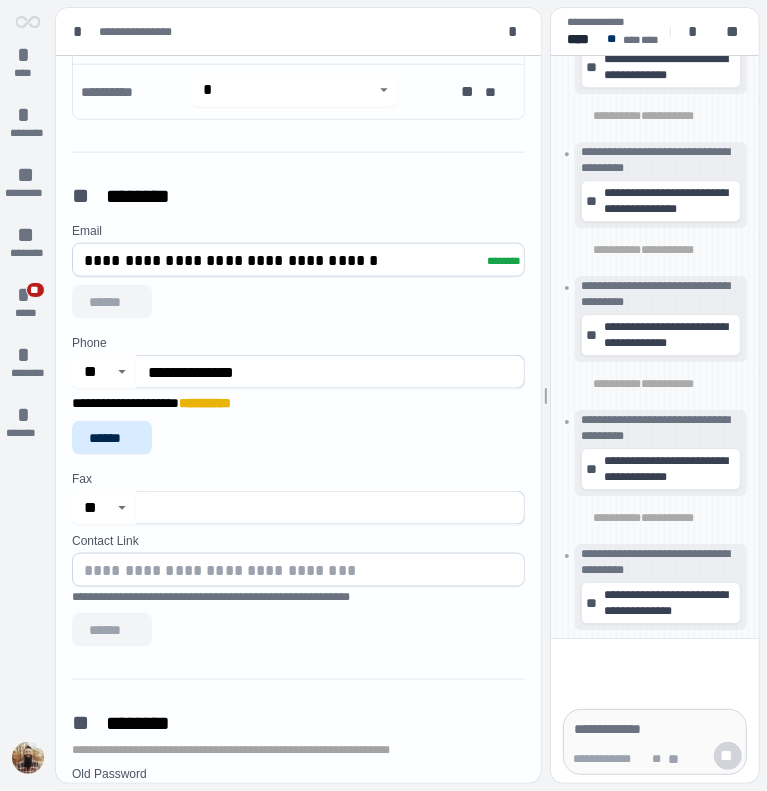 click on "**********" at bounding box center [330, 372] 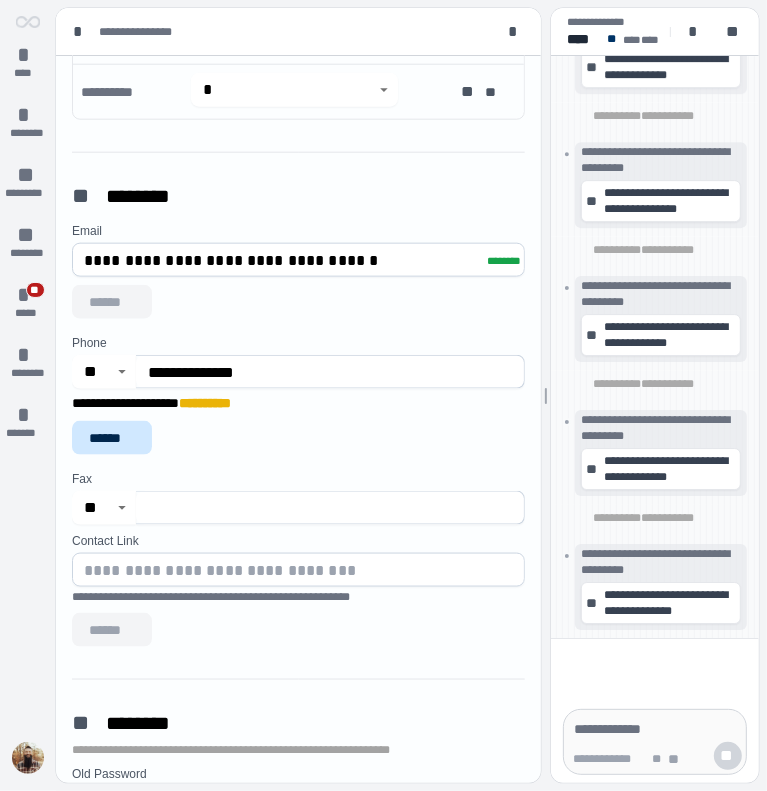 click on "******" at bounding box center [112, 438] 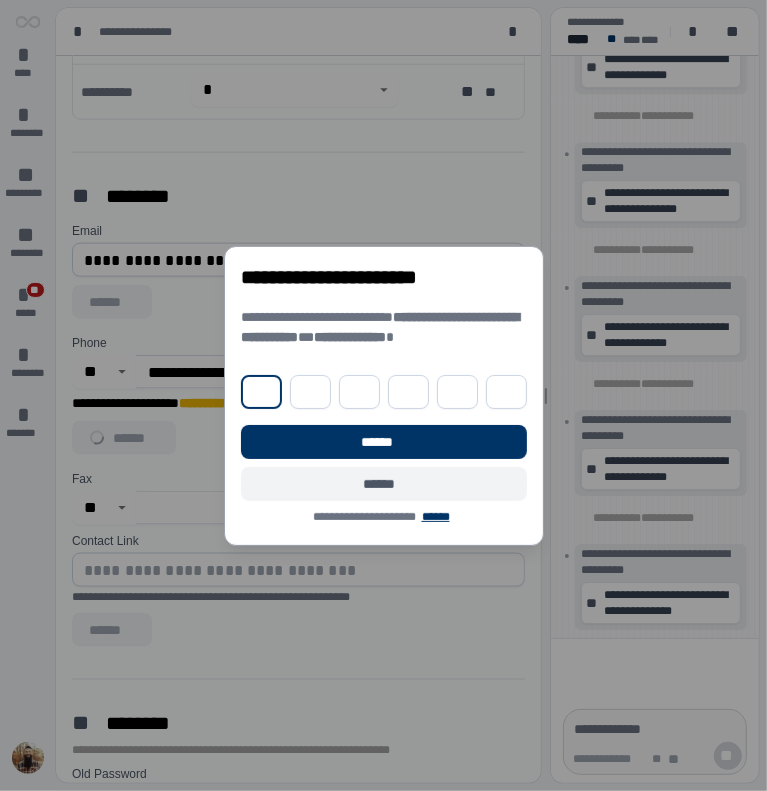 click on "******" at bounding box center [384, 484] 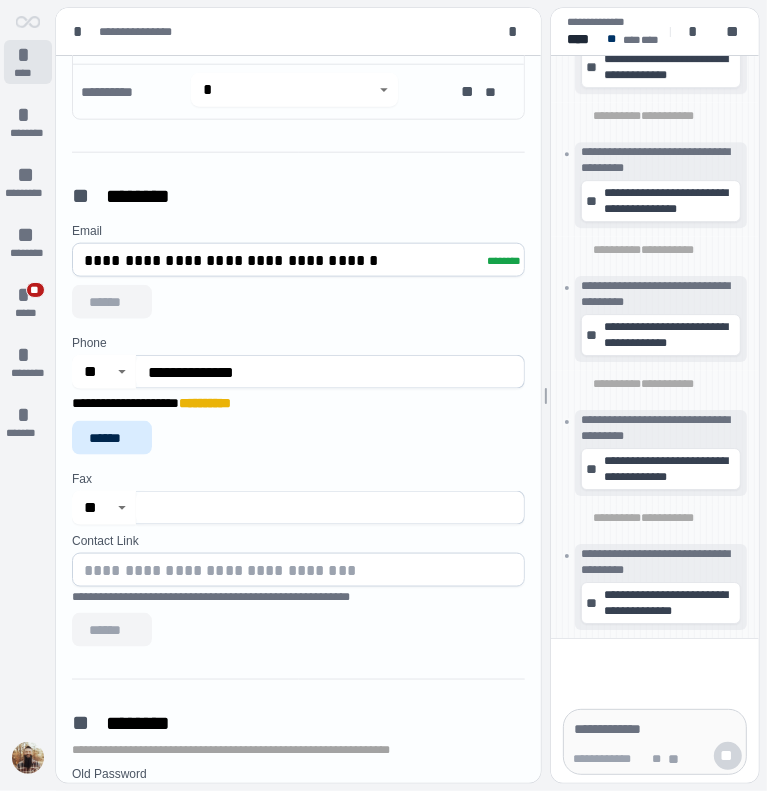 click on "****" at bounding box center (28, 73) 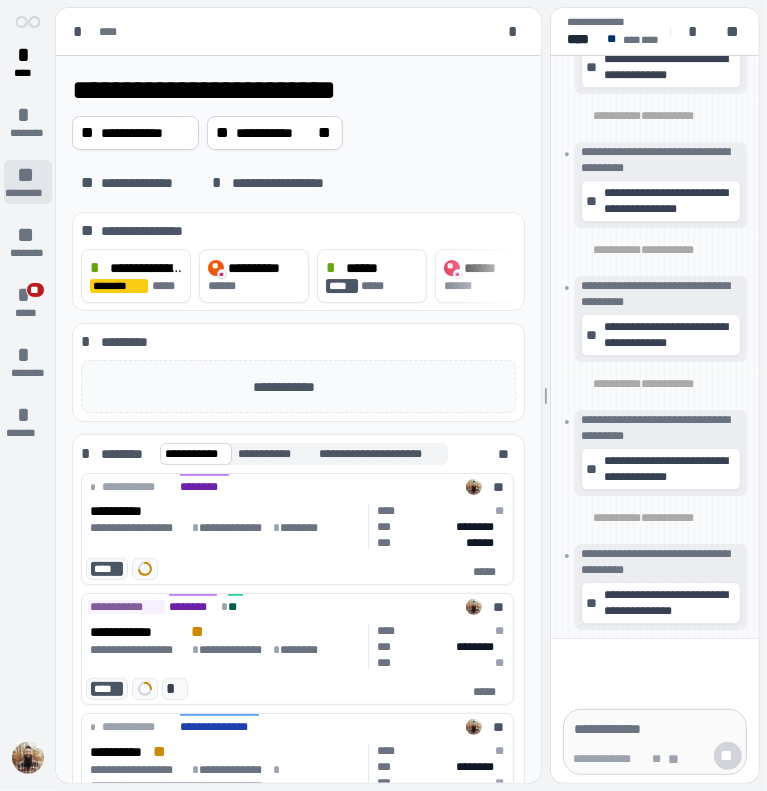 click on "** *********" at bounding box center [28, 182] 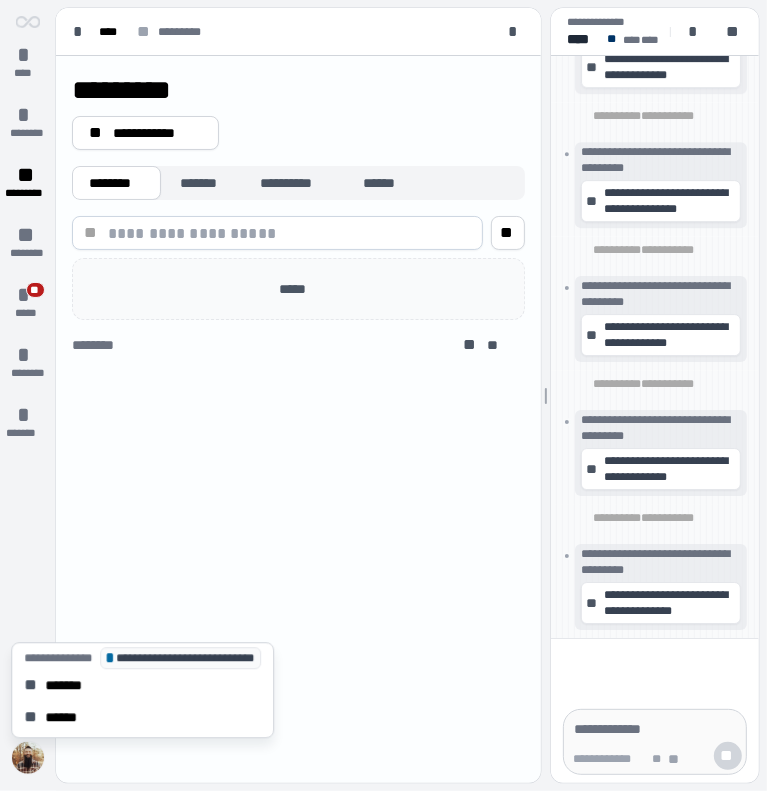 click at bounding box center (28, 758) 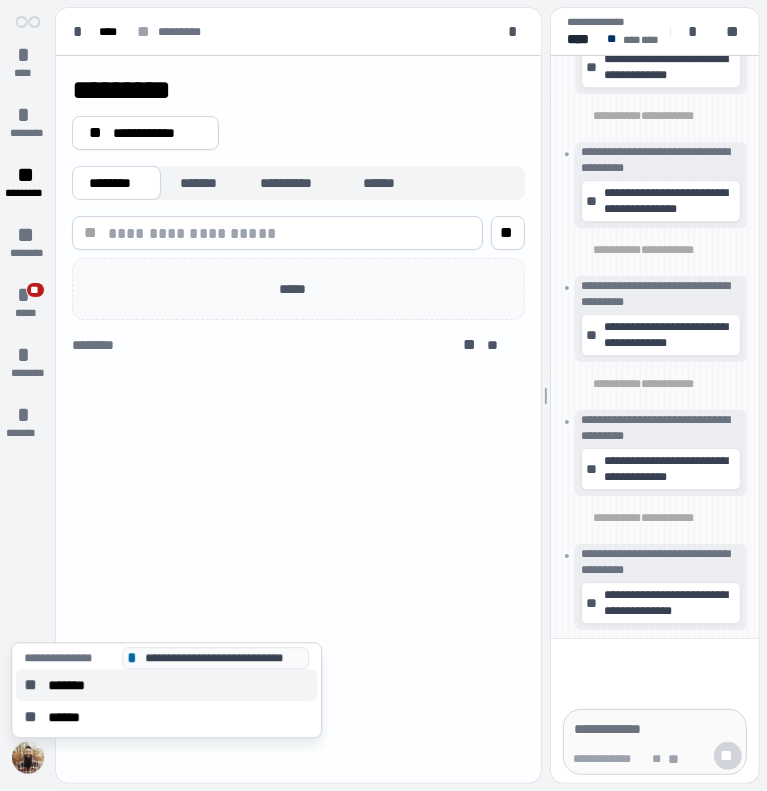 click on "** *******" at bounding box center (166, 685) 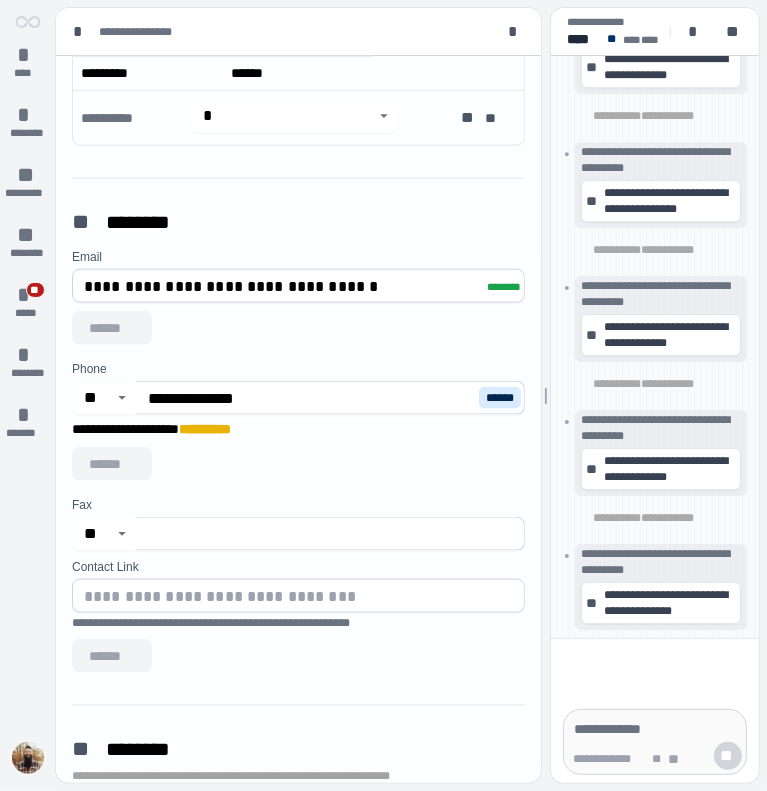 scroll, scrollTop: 1116, scrollLeft: 0, axis: vertical 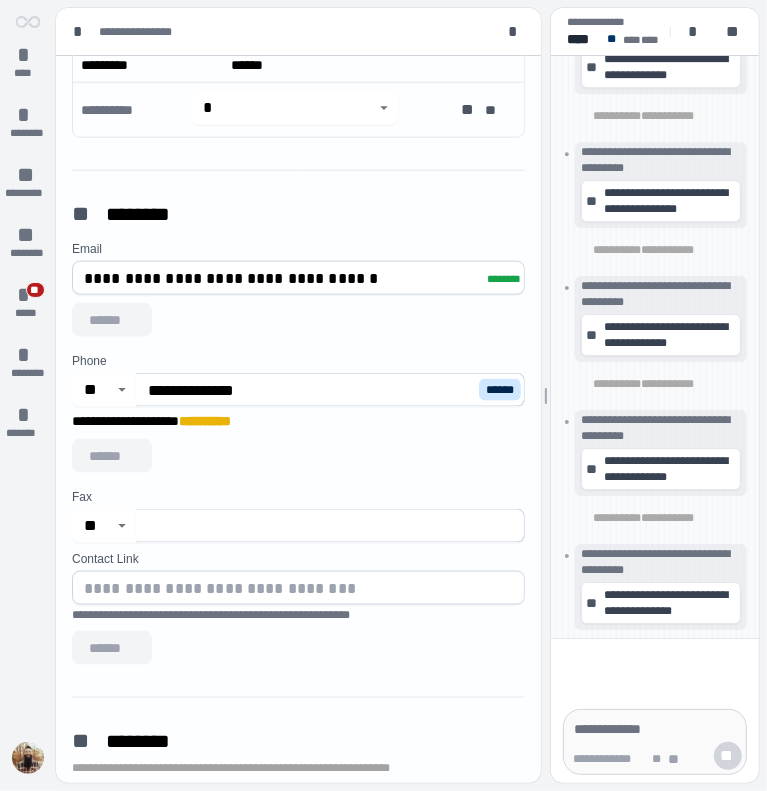 click on "******" at bounding box center (0, 0) 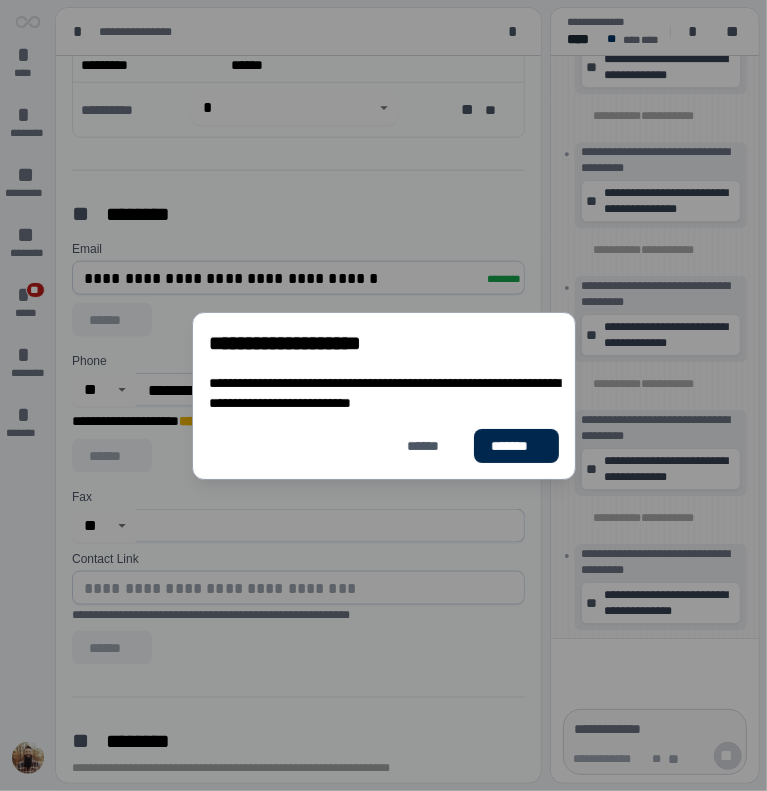 click on "*******" at bounding box center (515, 446) 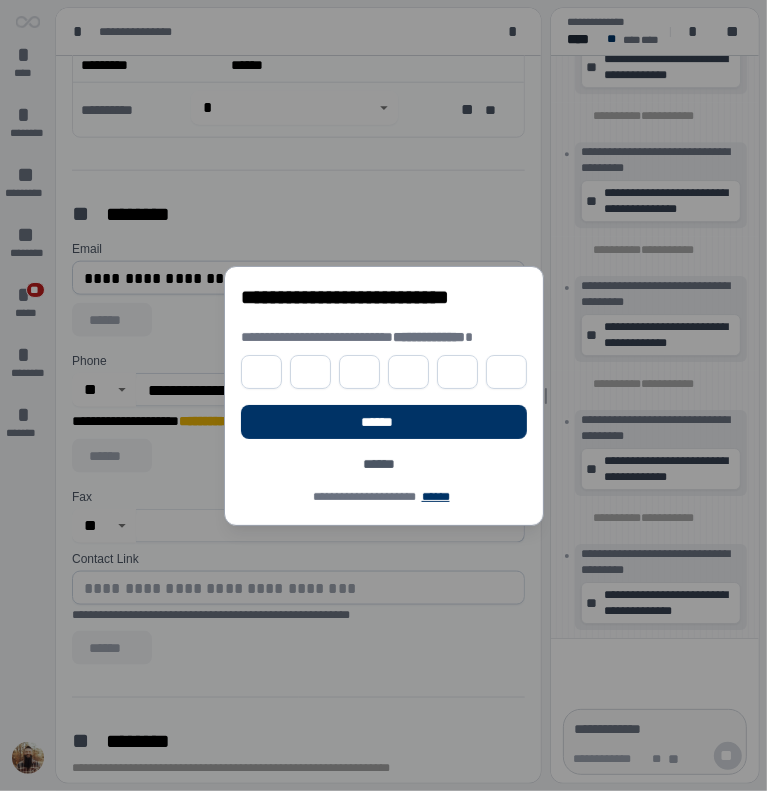 click at bounding box center [261, 372] 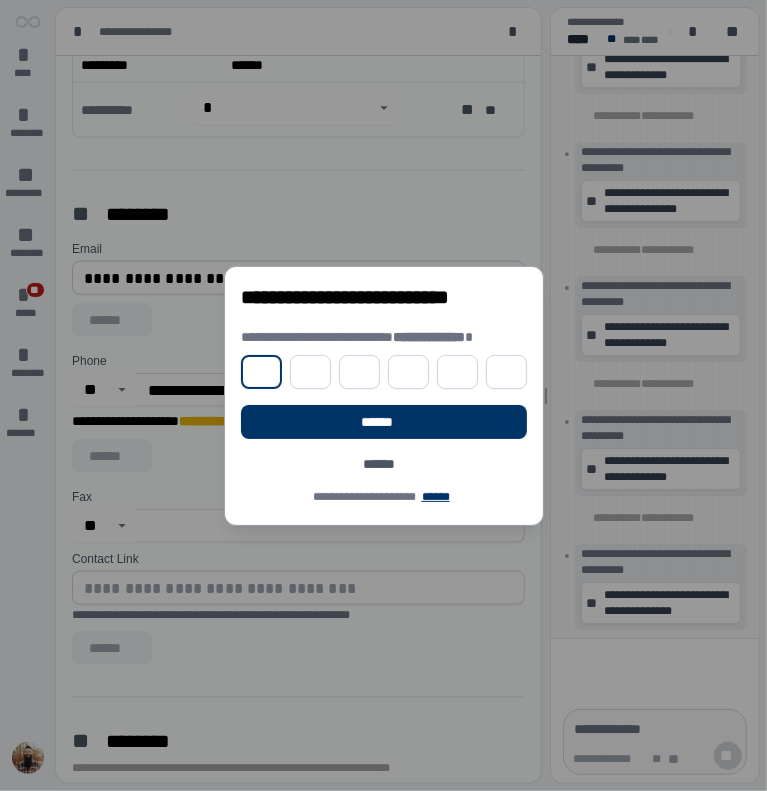 type on "*" 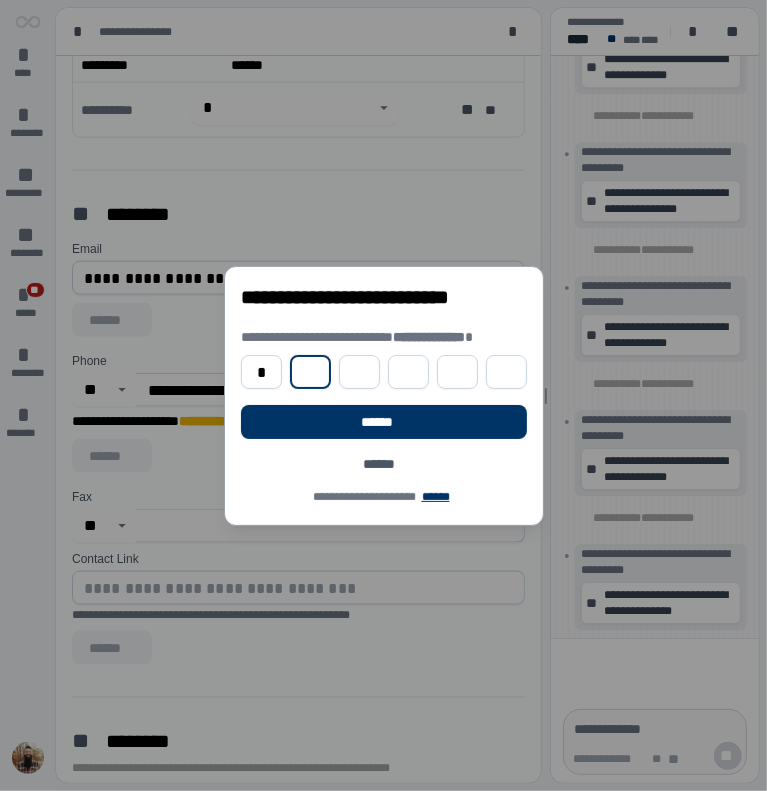 type on "*" 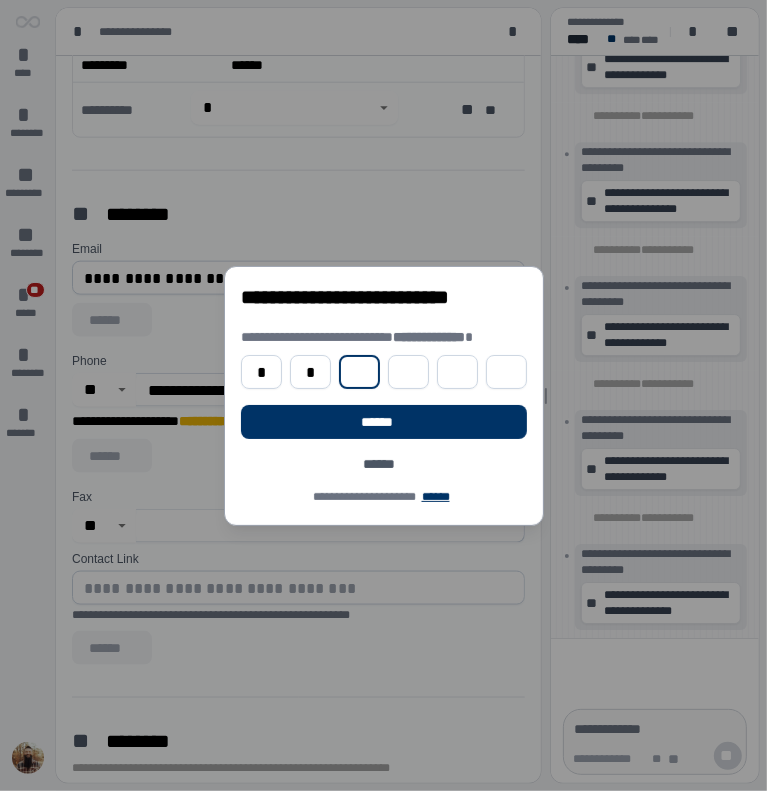 type on "*" 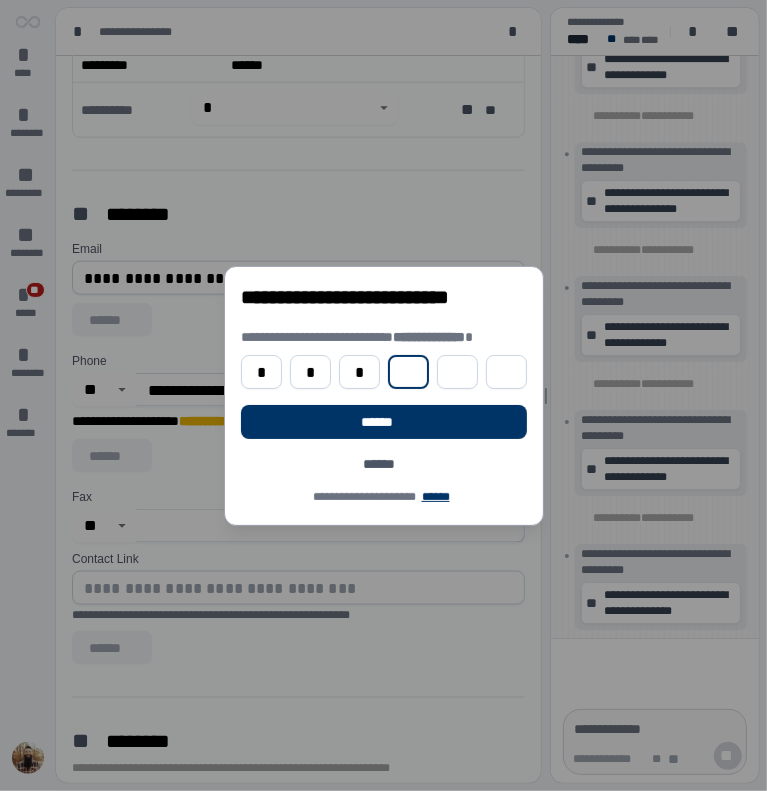 type on "*" 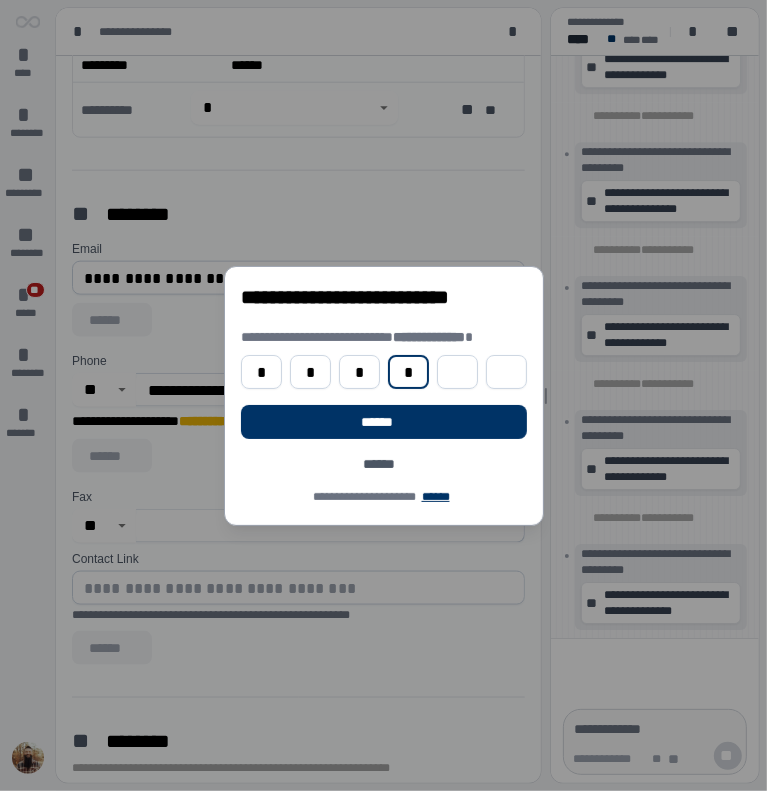 type on "*" 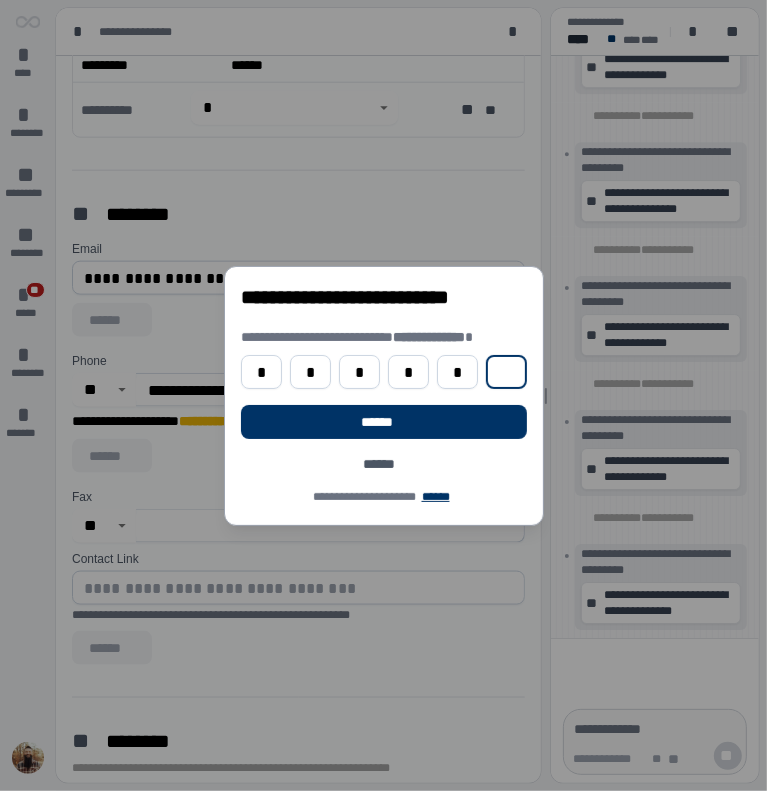 type on "*" 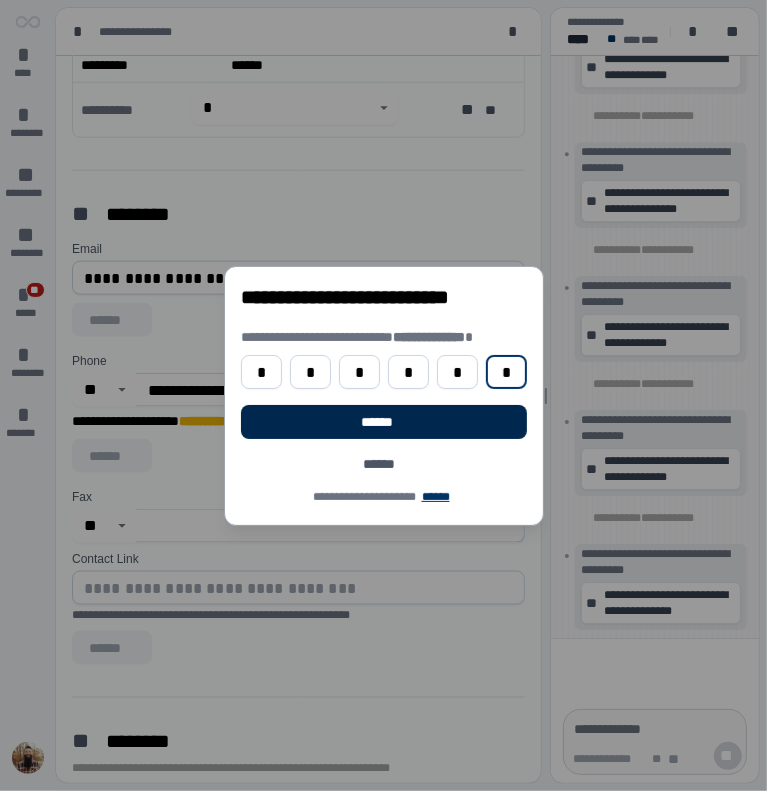 type on "*" 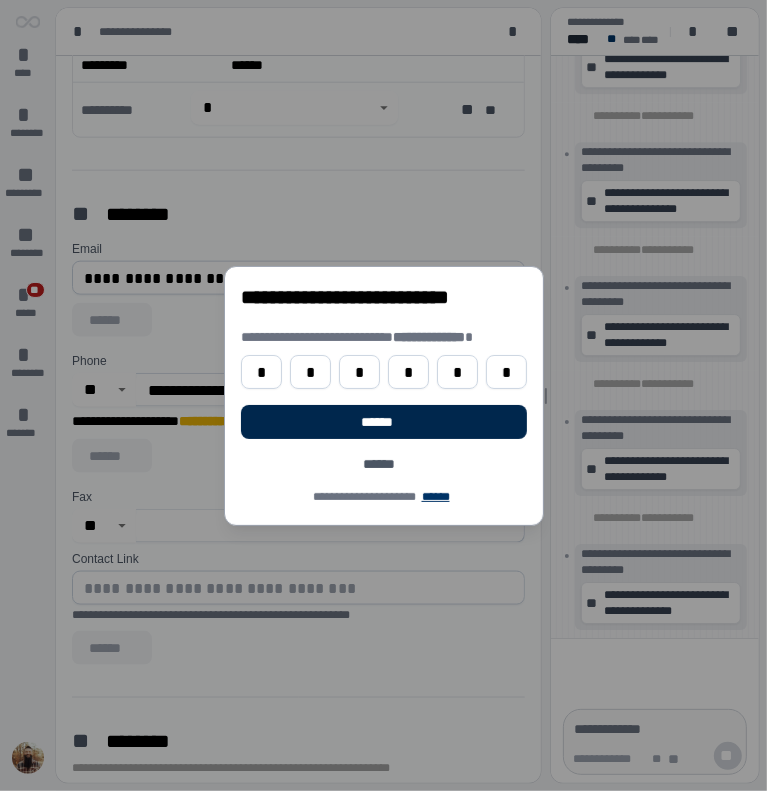 click on "******" at bounding box center [384, 422] 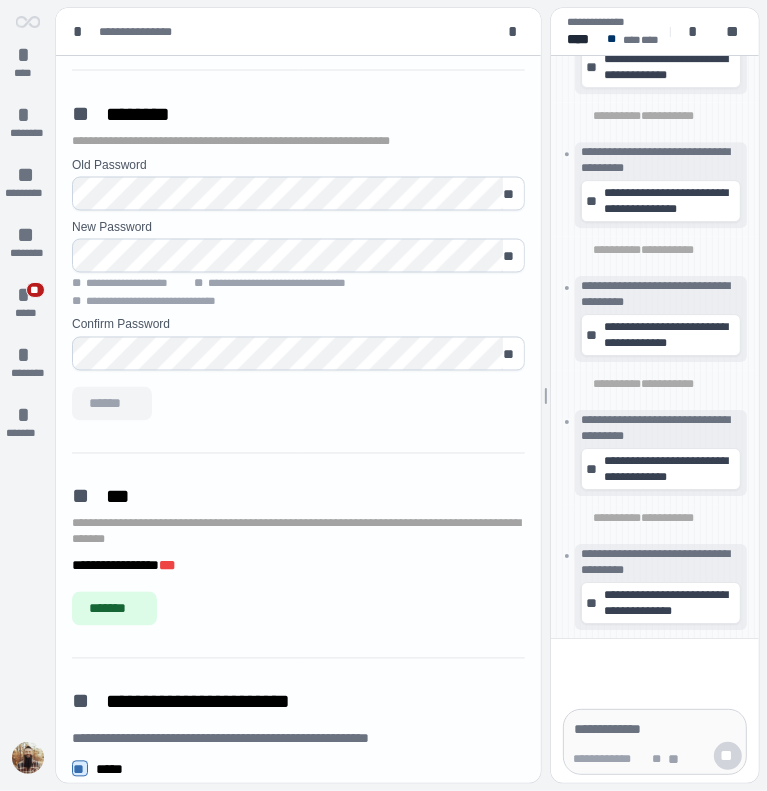 scroll, scrollTop: 1893, scrollLeft: 0, axis: vertical 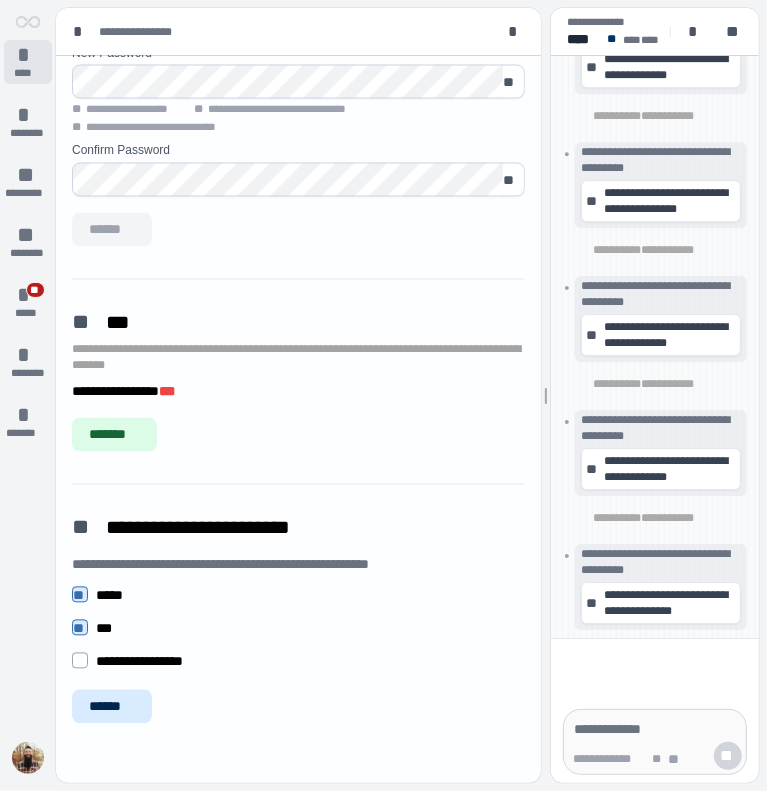click on "****" at bounding box center (28, 73) 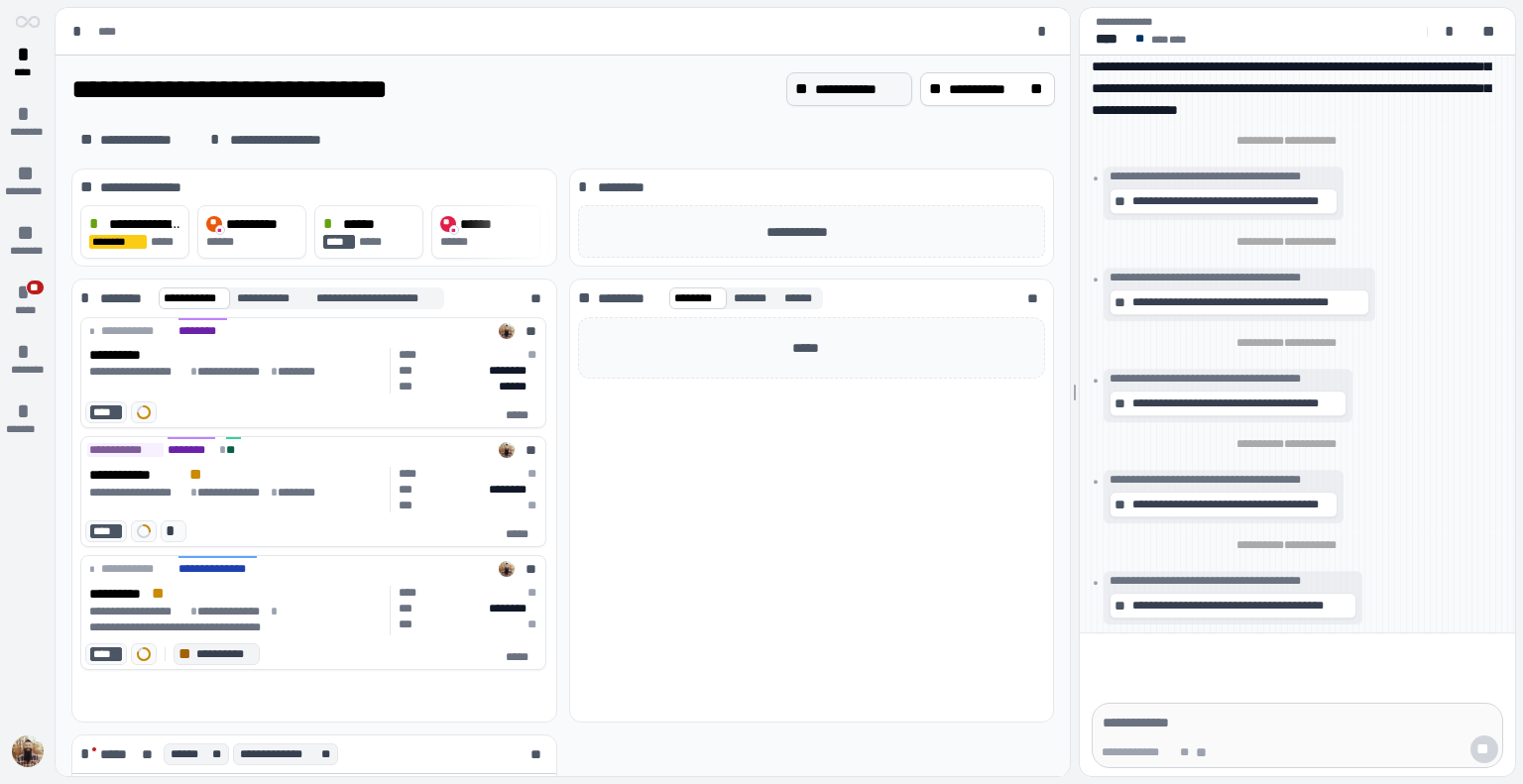 click on "**********" at bounding box center (859, 89) 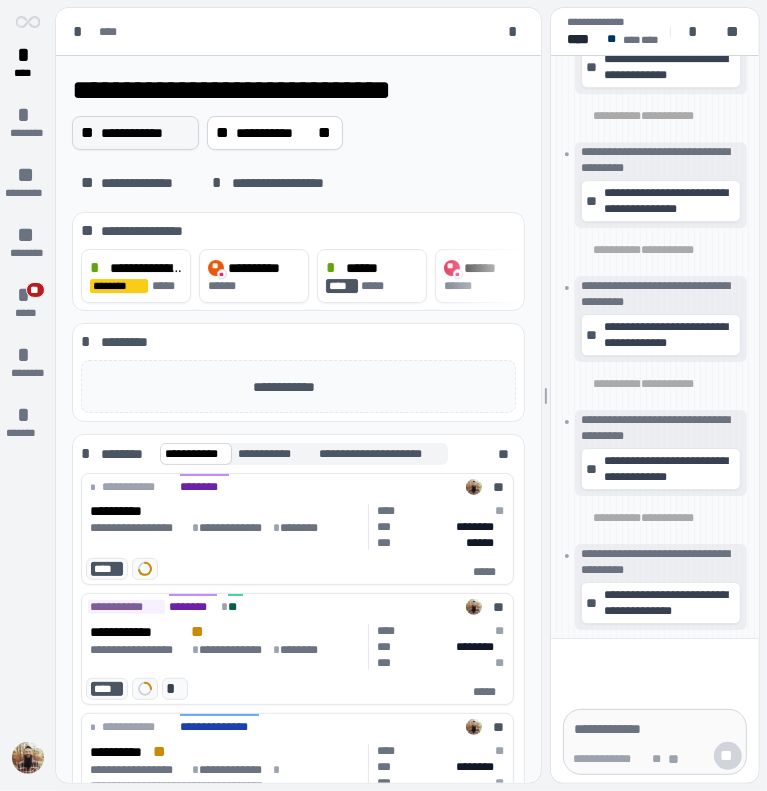 click on "**********" at bounding box center [145, 133] 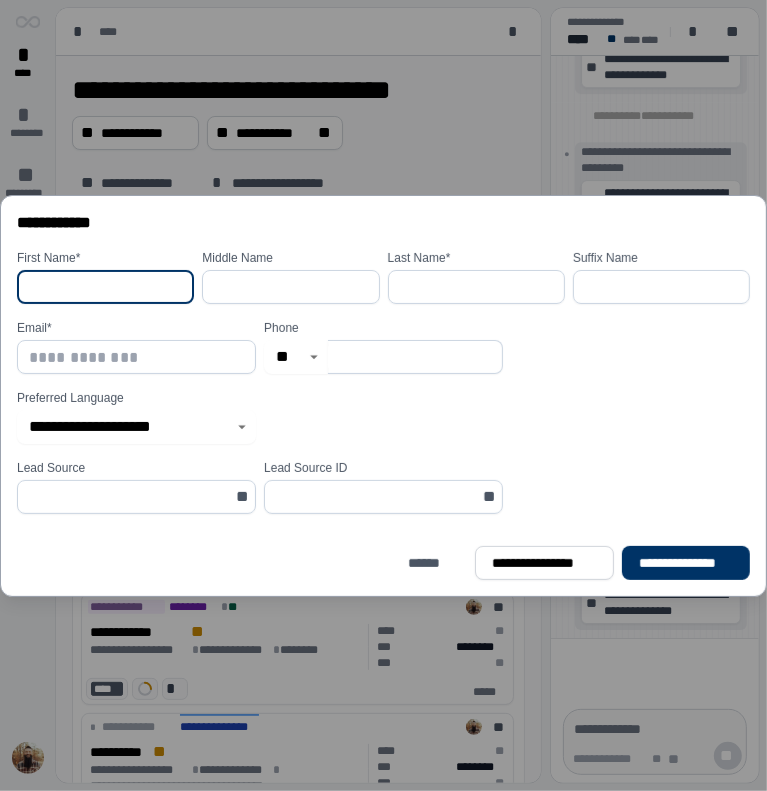 click at bounding box center [105, 287] 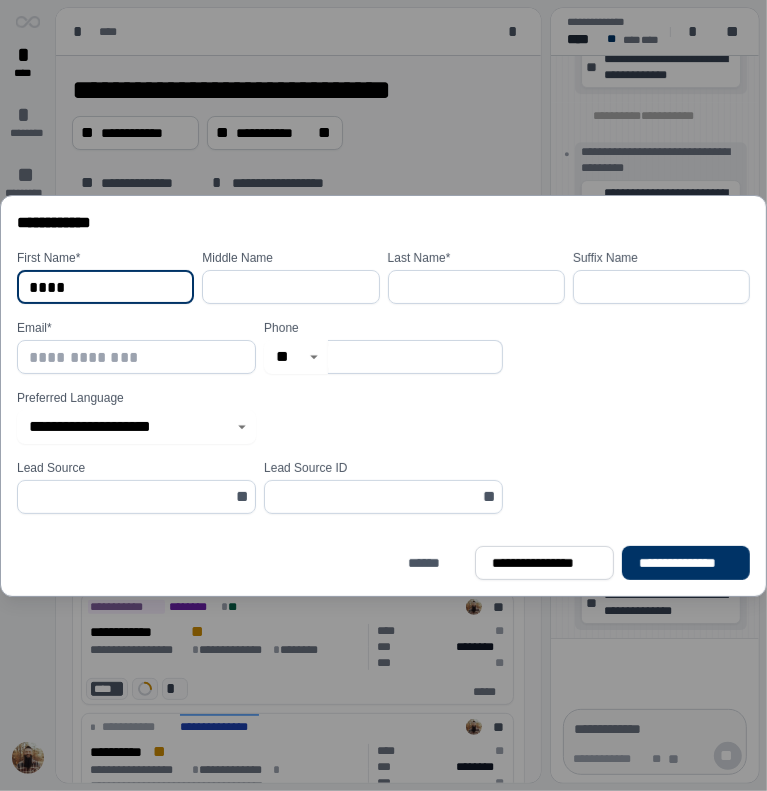 type on "****" 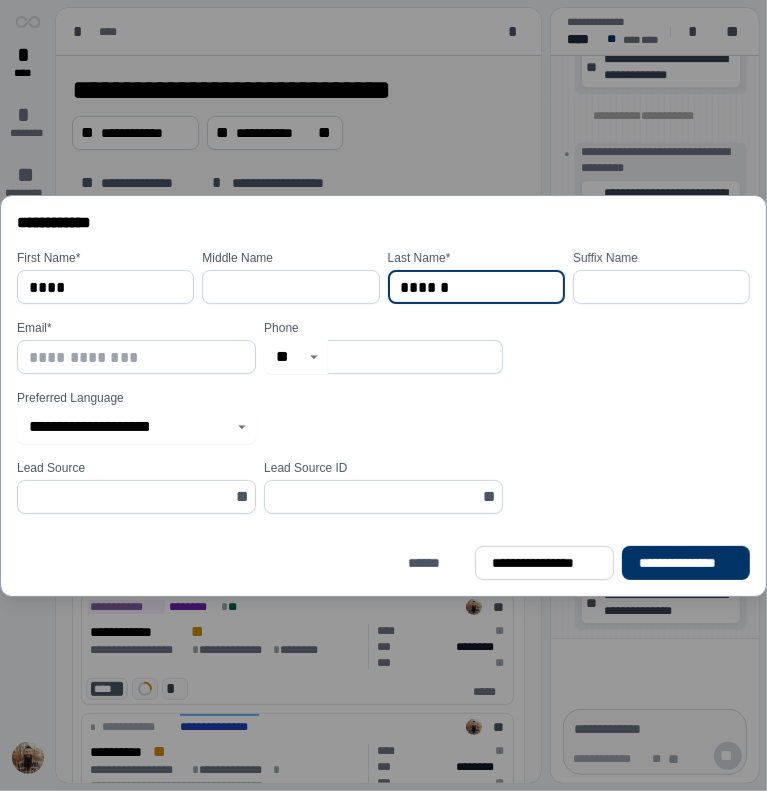 type on "******" 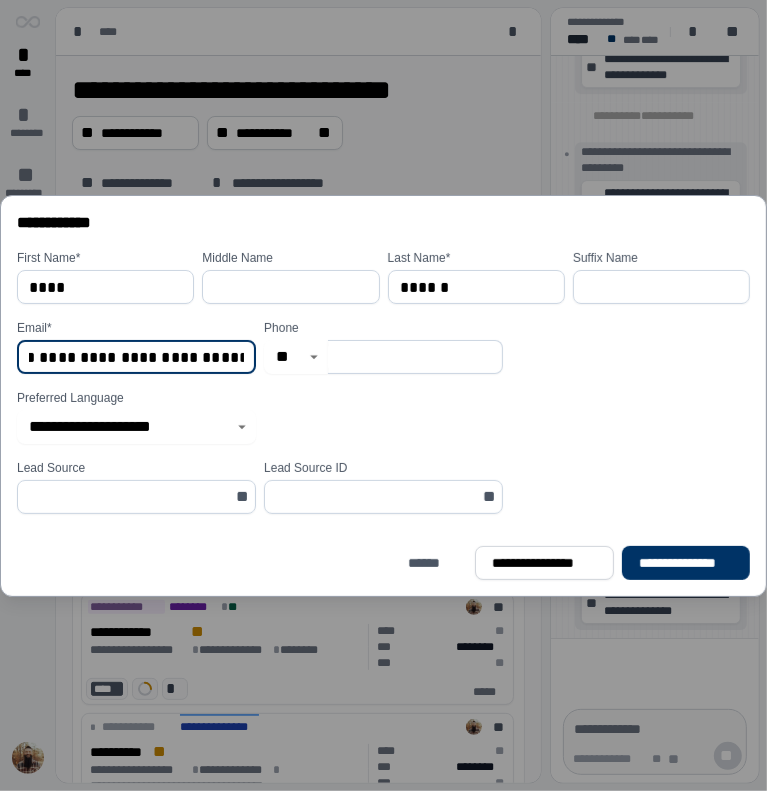 scroll, scrollTop: 0, scrollLeft: 125, axis: horizontal 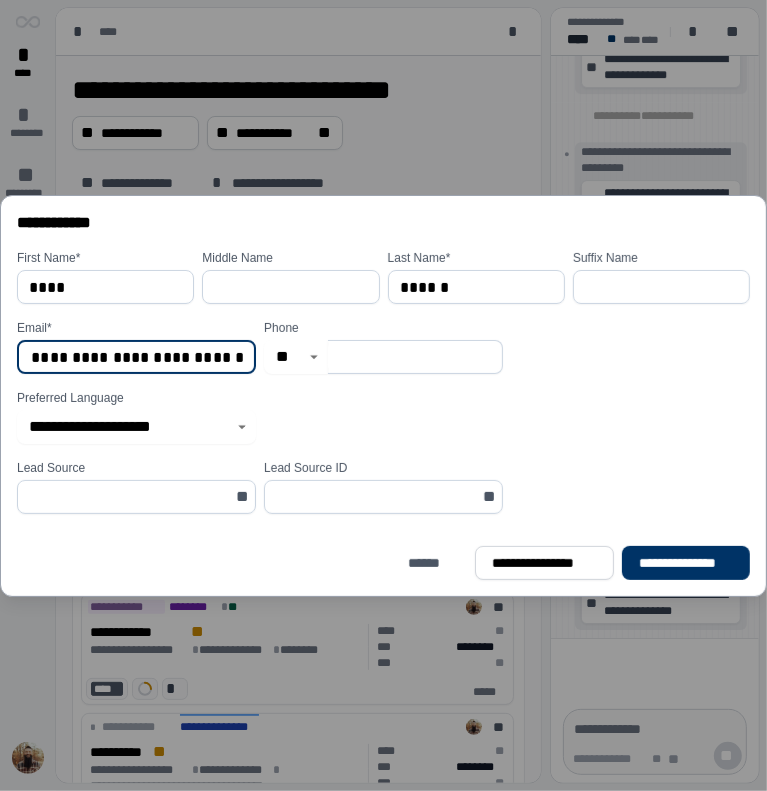 type on "**********" 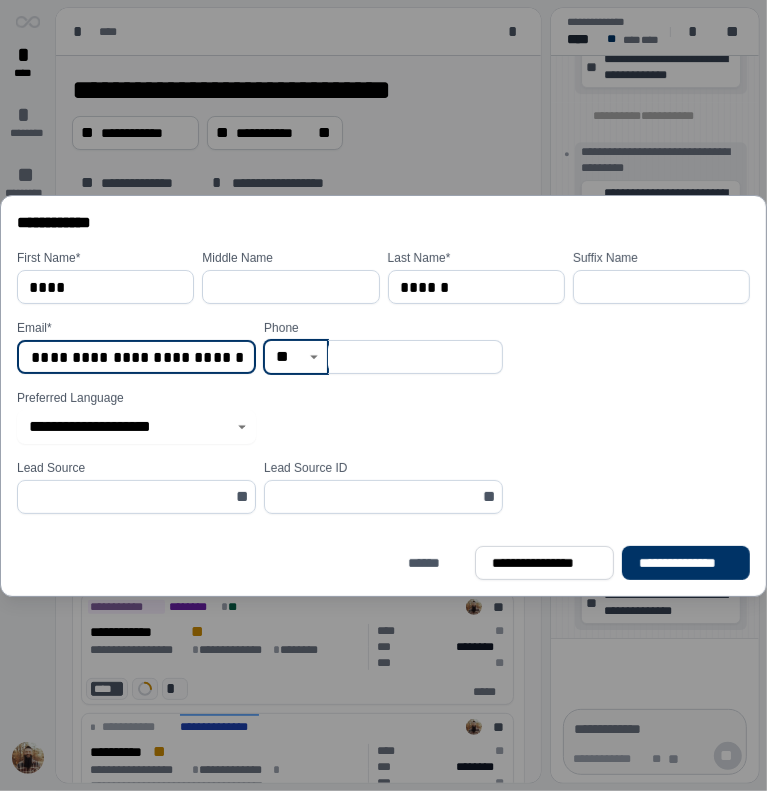 scroll, scrollTop: 0, scrollLeft: 0, axis: both 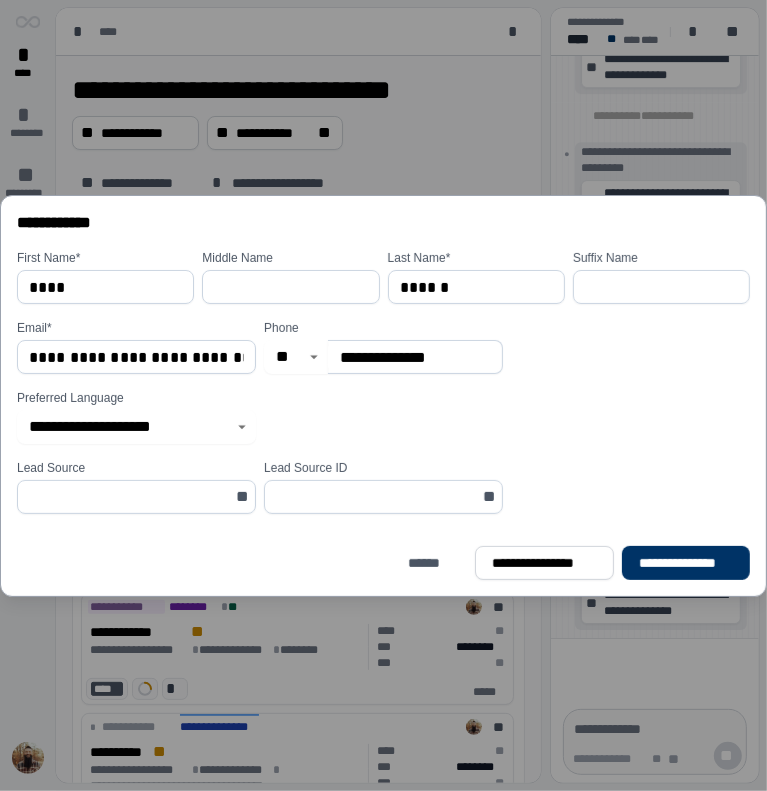 type on "**********" 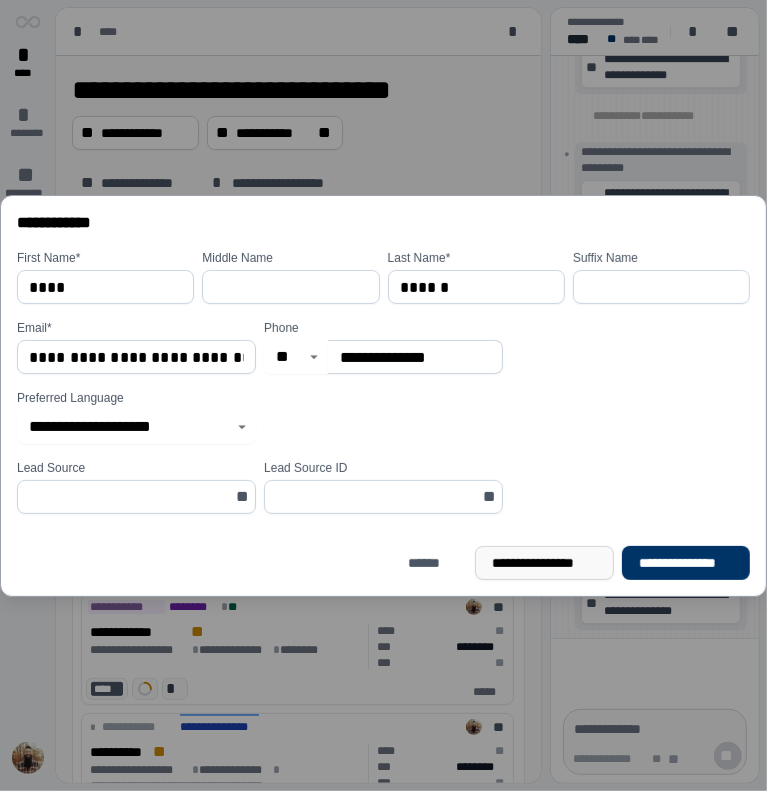 click on "**********" at bounding box center [545, 563] 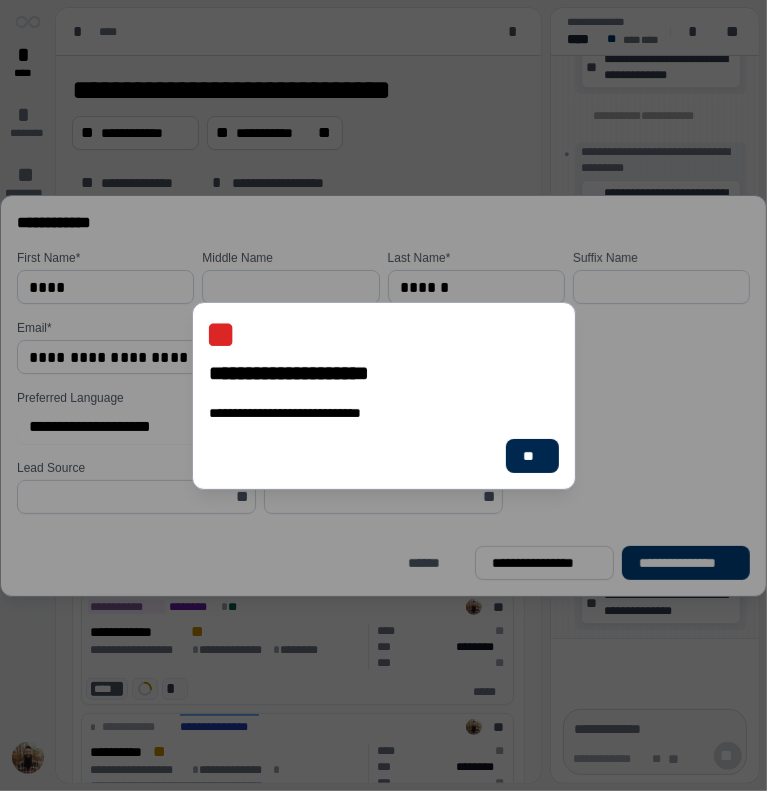 click on "**" at bounding box center (531, 456) 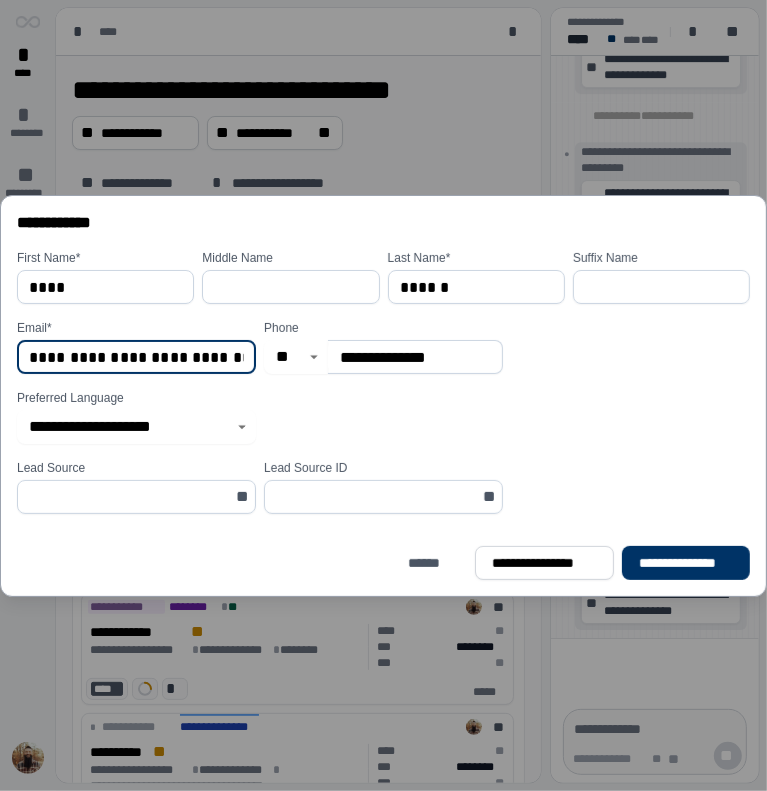 click on "**********" at bounding box center [136, 357] 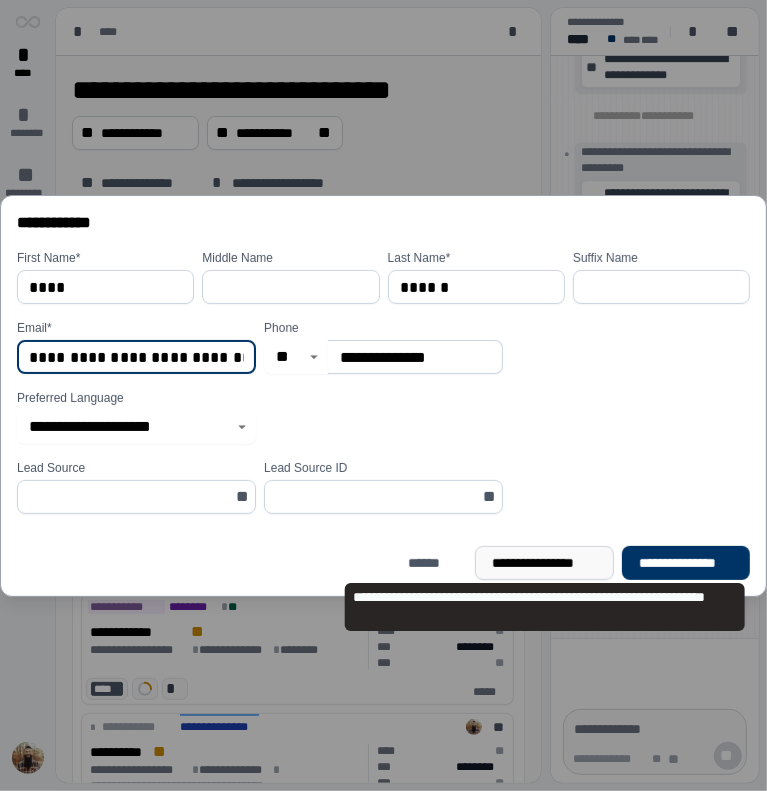 type on "**********" 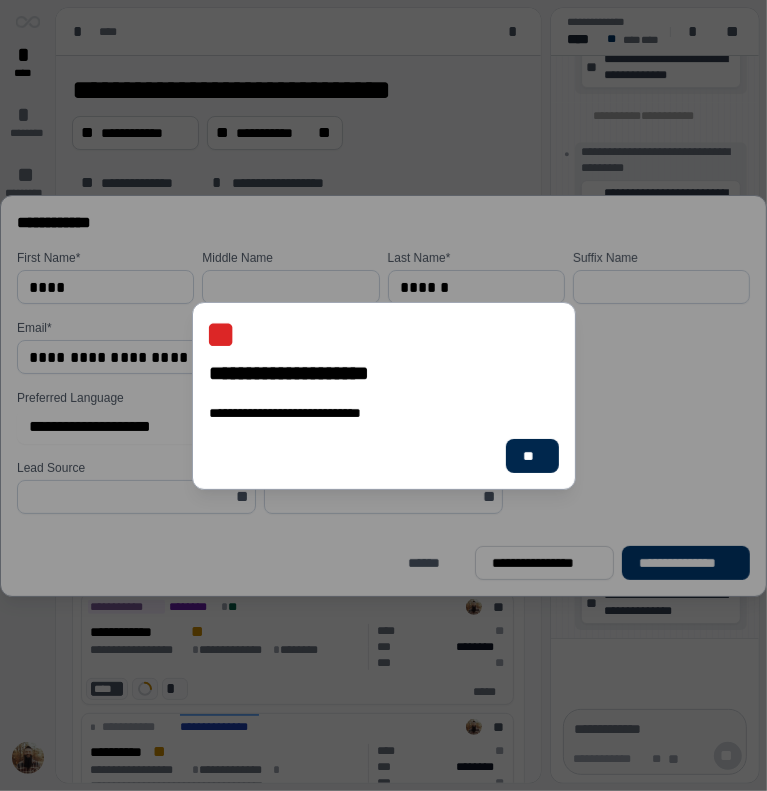 click on "**" at bounding box center [531, 456] 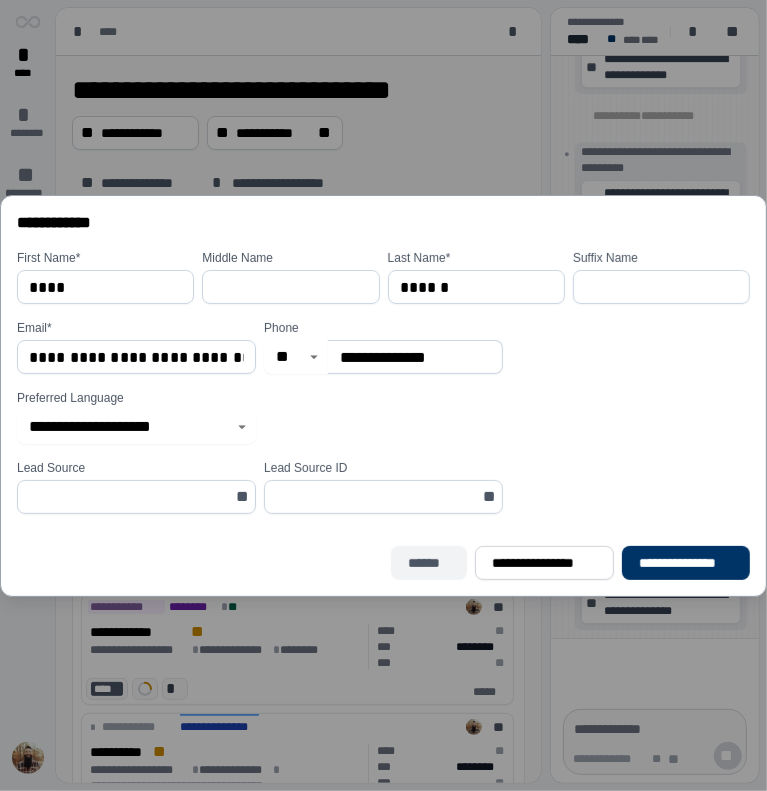click on "******" at bounding box center (429, 563) 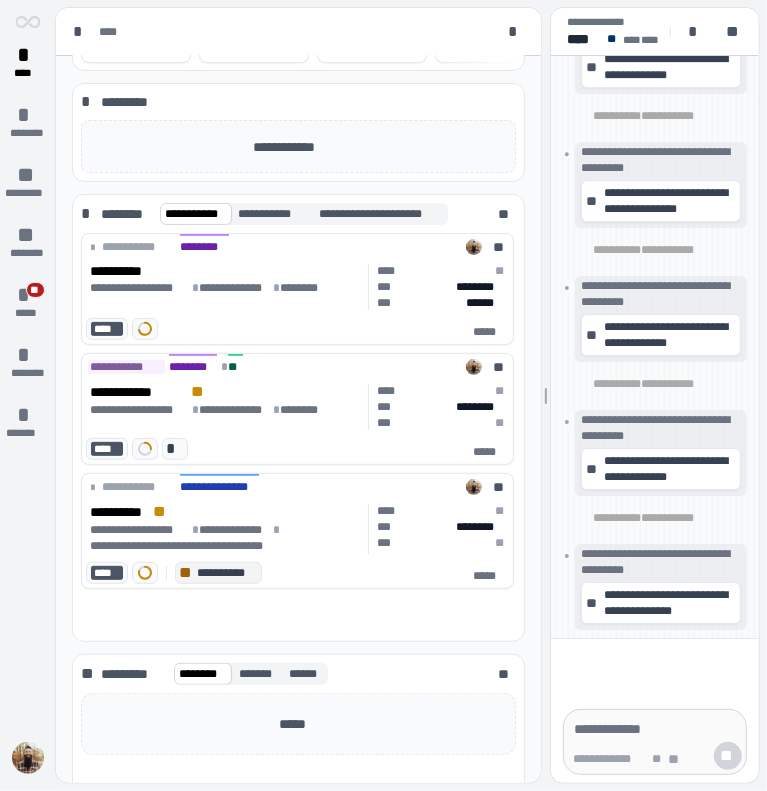 scroll, scrollTop: 0, scrollLeft: 0, axis: both 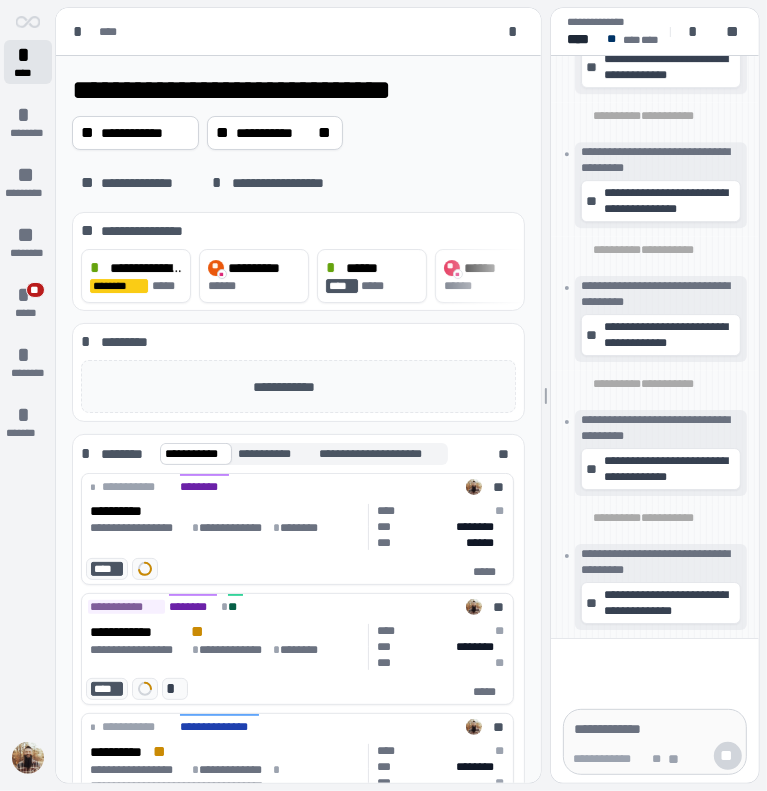 click on "****" at bounding box center (28, 73) 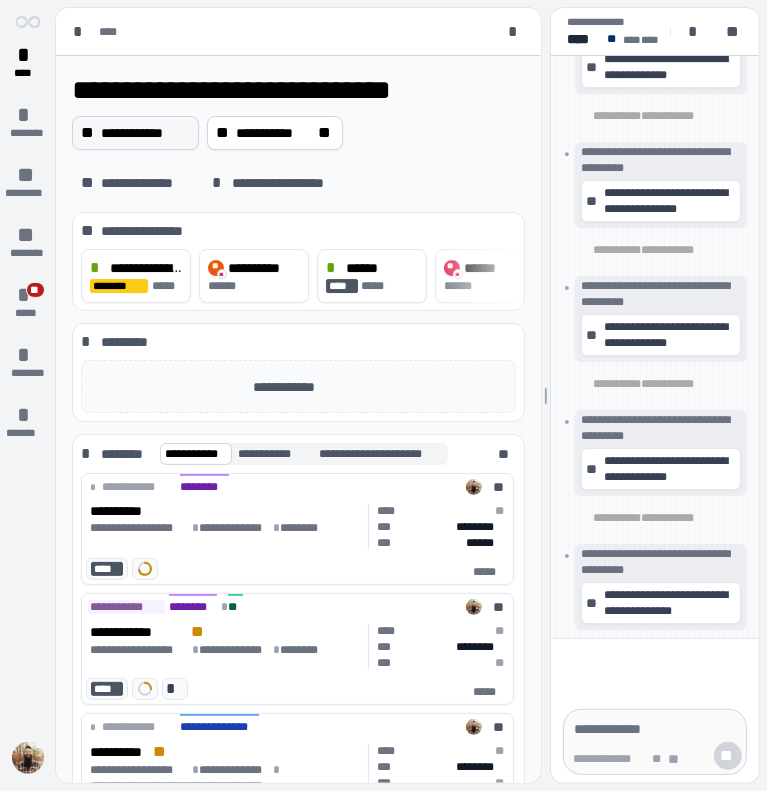 click on "**********" at bounding box center (145, 133) 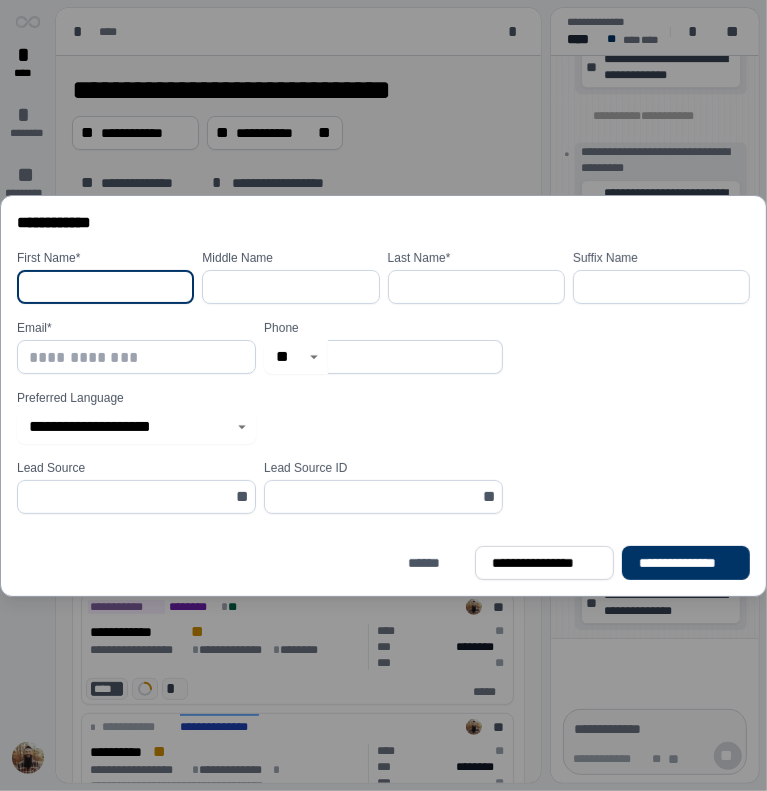click at bounding box center [105, 287] 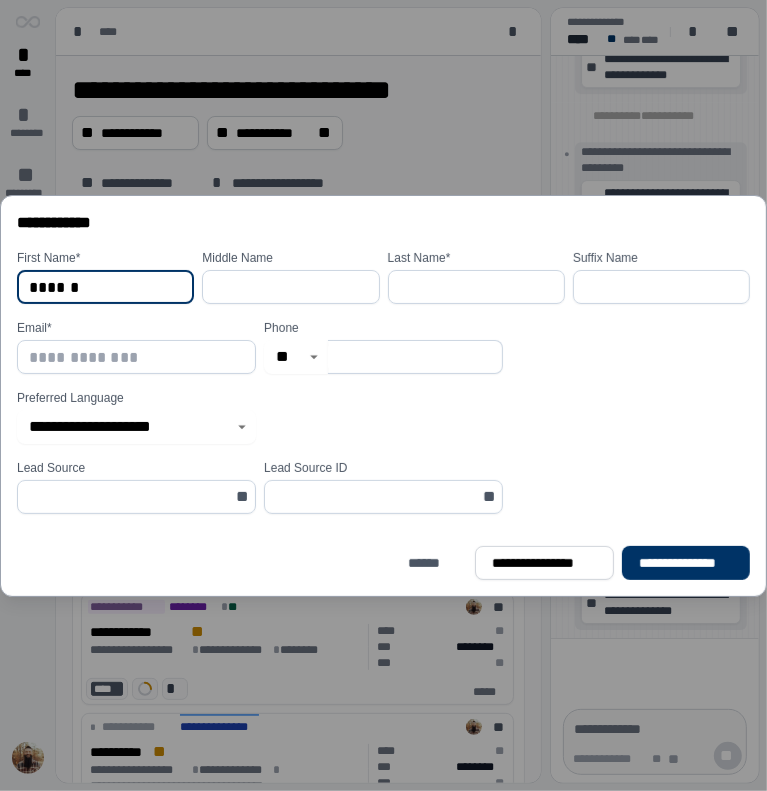 type on "******" 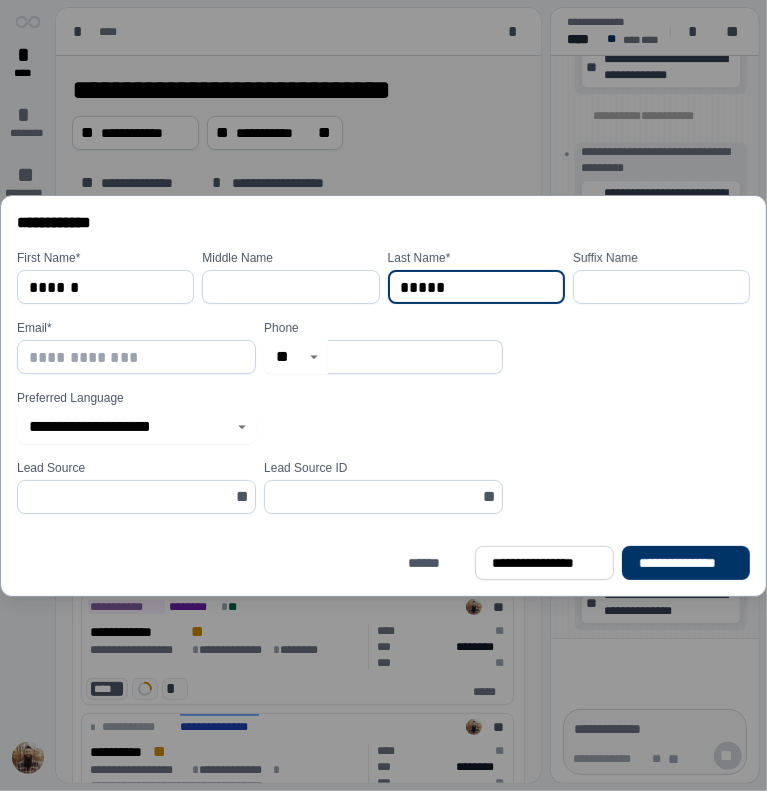 type on "*****" 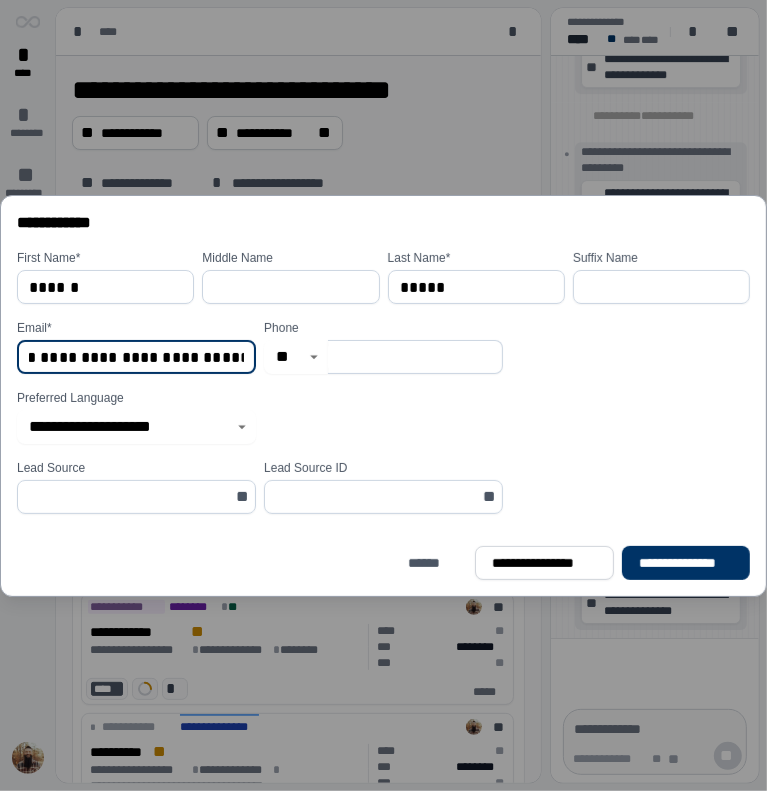 scroll, scrollTop: 0, scrollLeft: 116, axis: horizontal 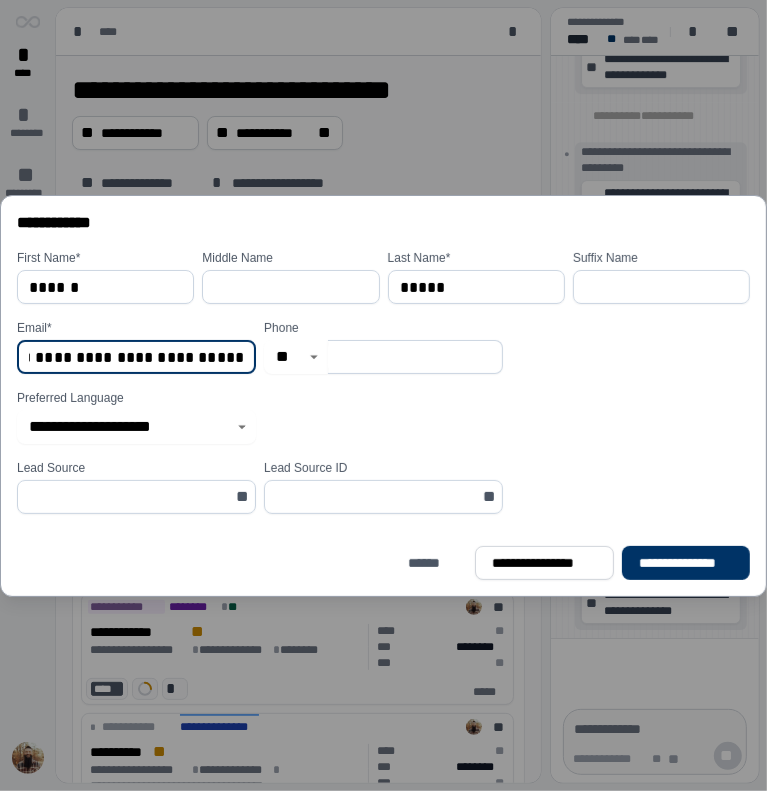 type on "**********" 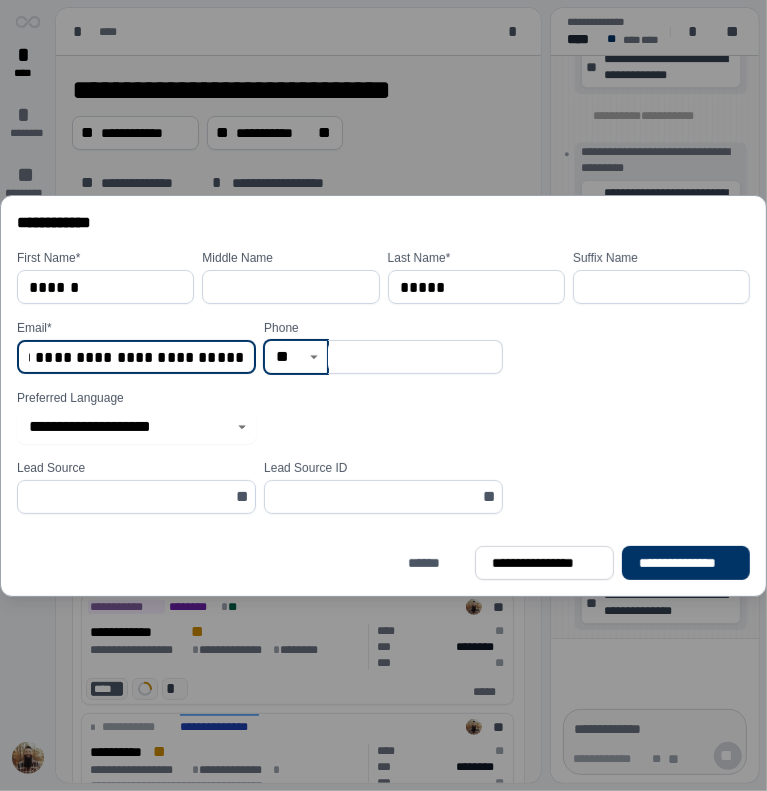 scroll, scrollTop: 0, scrollLeft: 0, axis: both 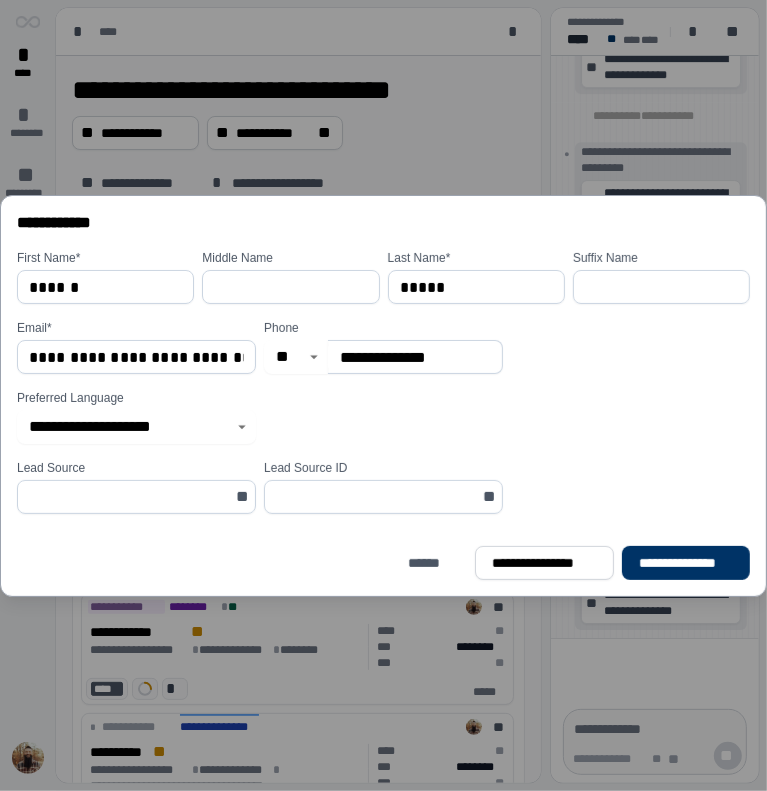 type on "**********" 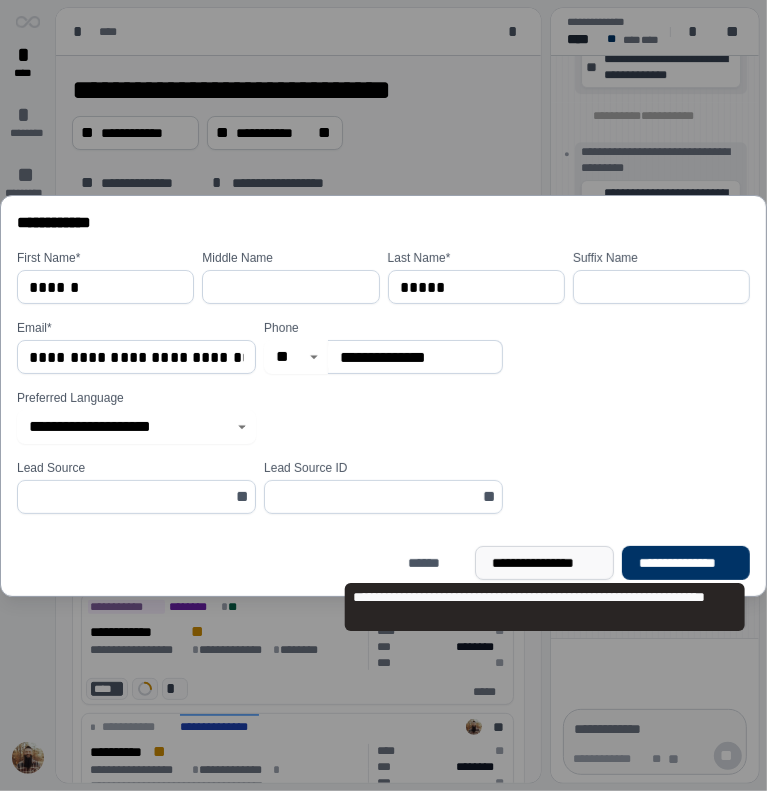 click on "**********" at bounding box center [545, 563] 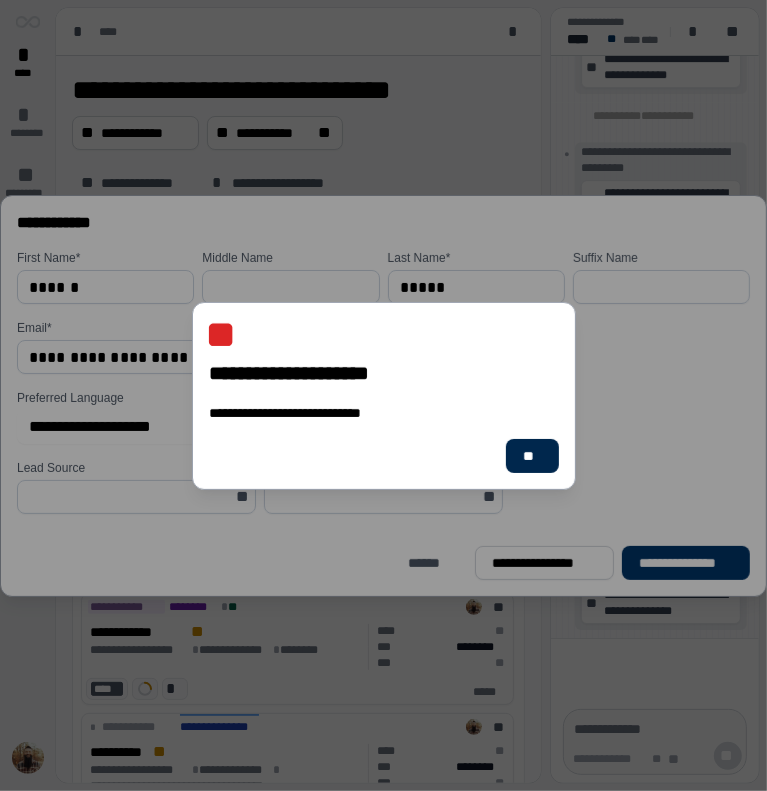 click on "**" at bounding box center (531, 456) 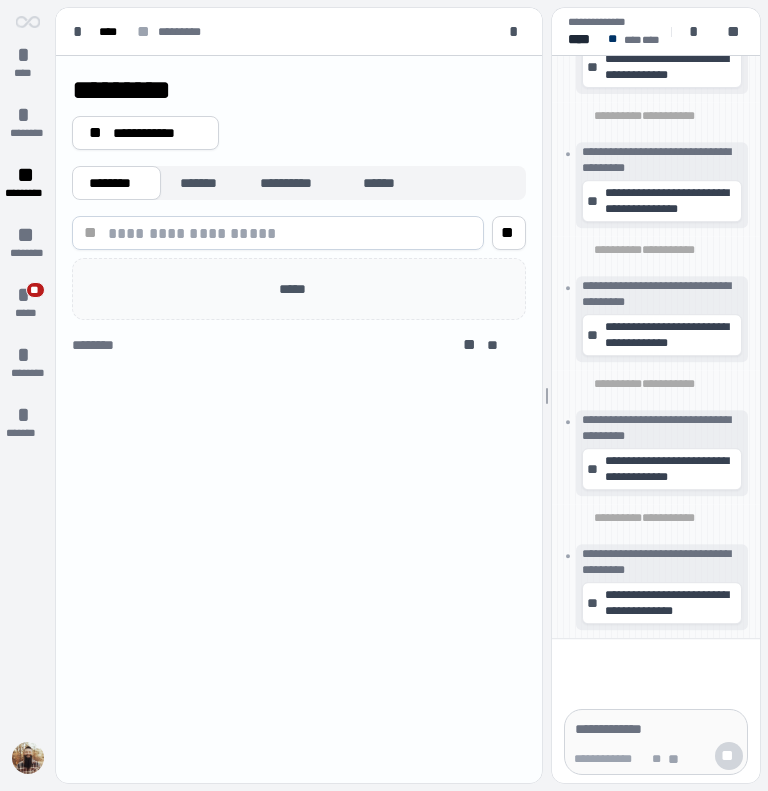 scroll, scrollTop: 0, scrollLeft: 0, axis: both 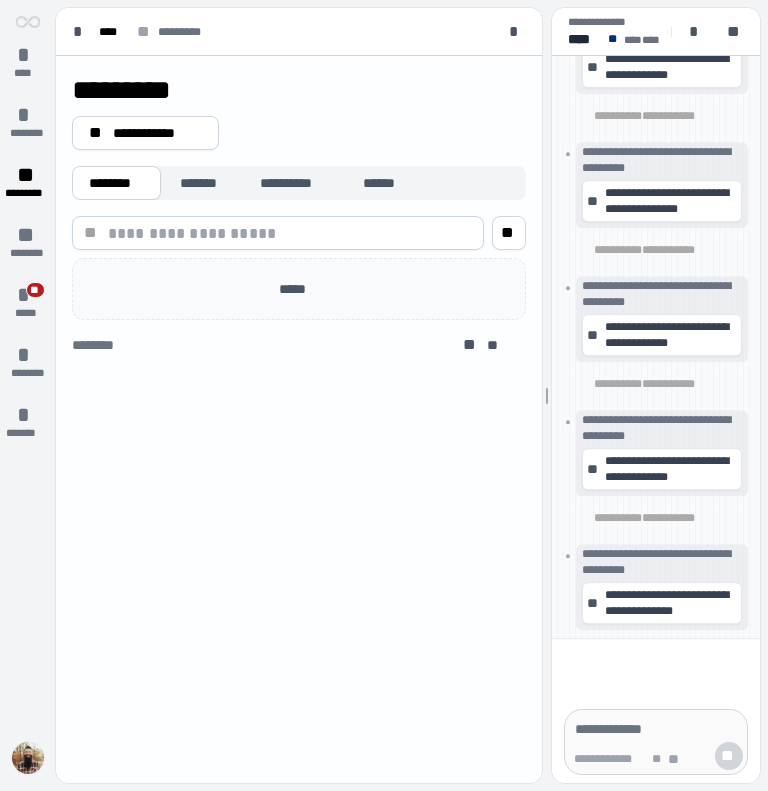 click at bounding box center (28, 758) 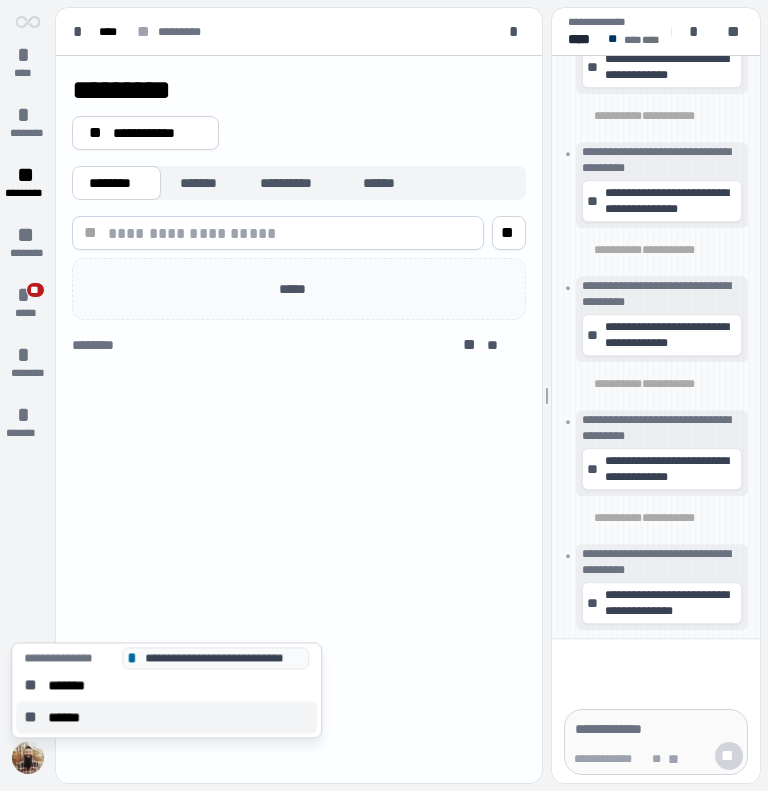 click on "******" at bounding box center [70, 717] 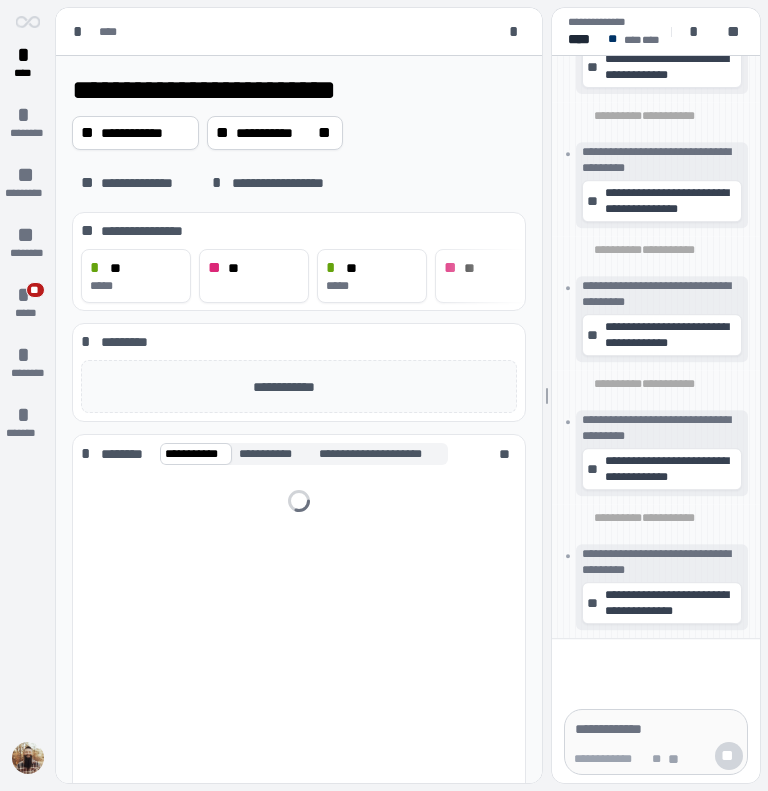 scroll, scrollTop: 0, scrollLeft: 0, axis: both 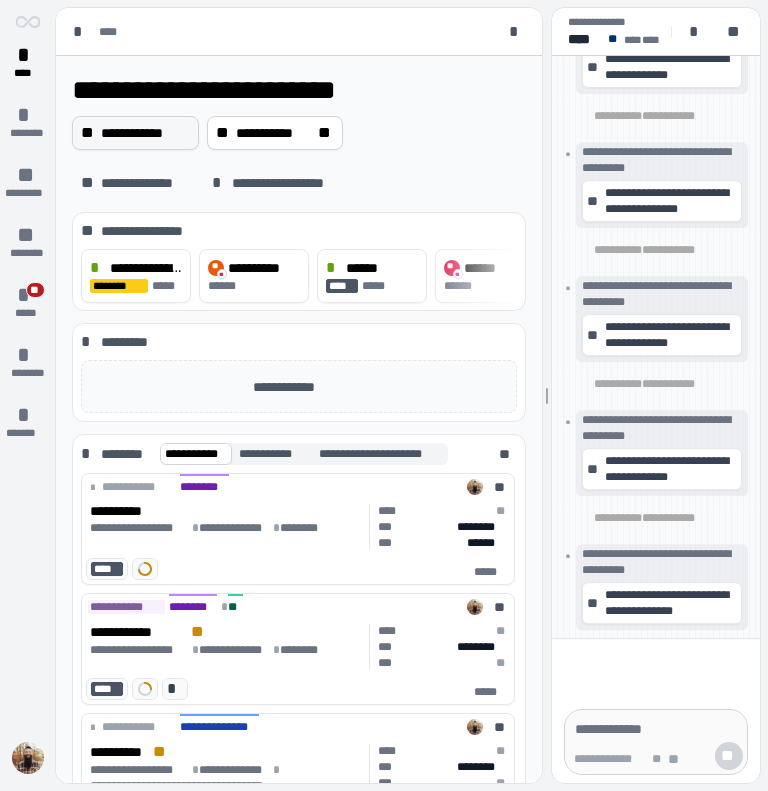 click on "**********" at bounding box center (145, 133) 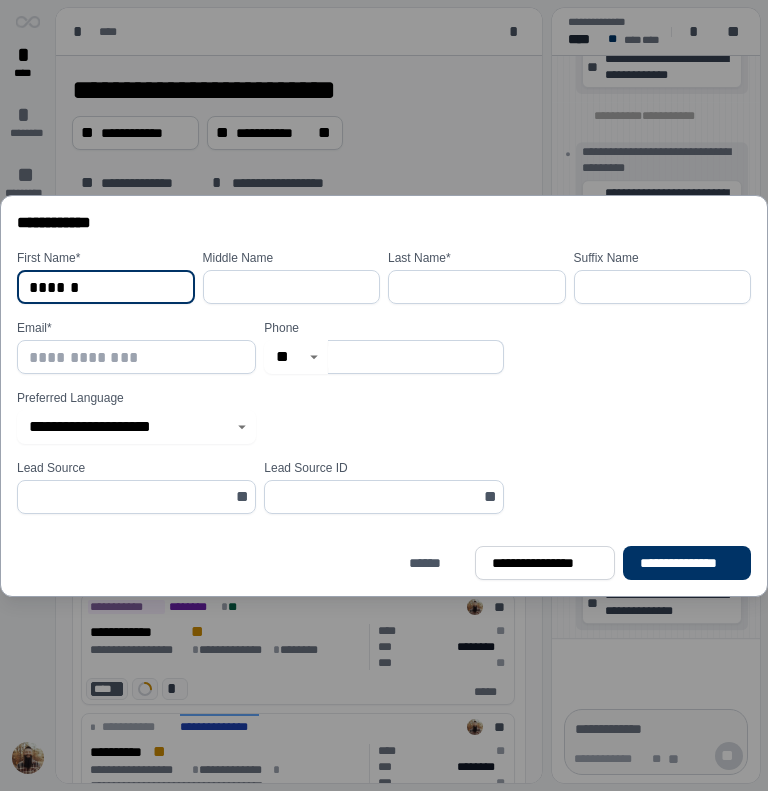 type on "******" 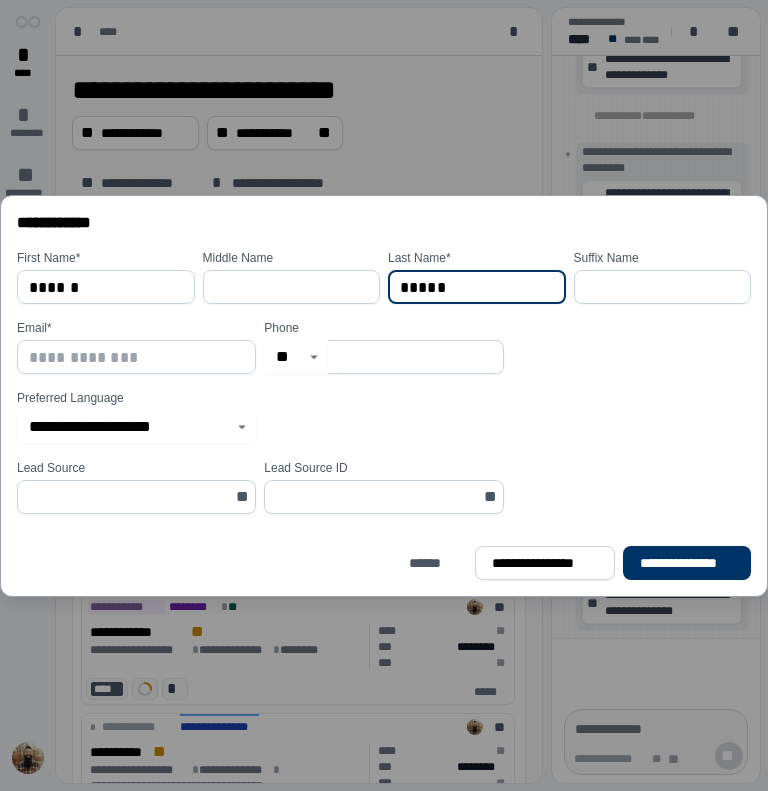 type on "*****" 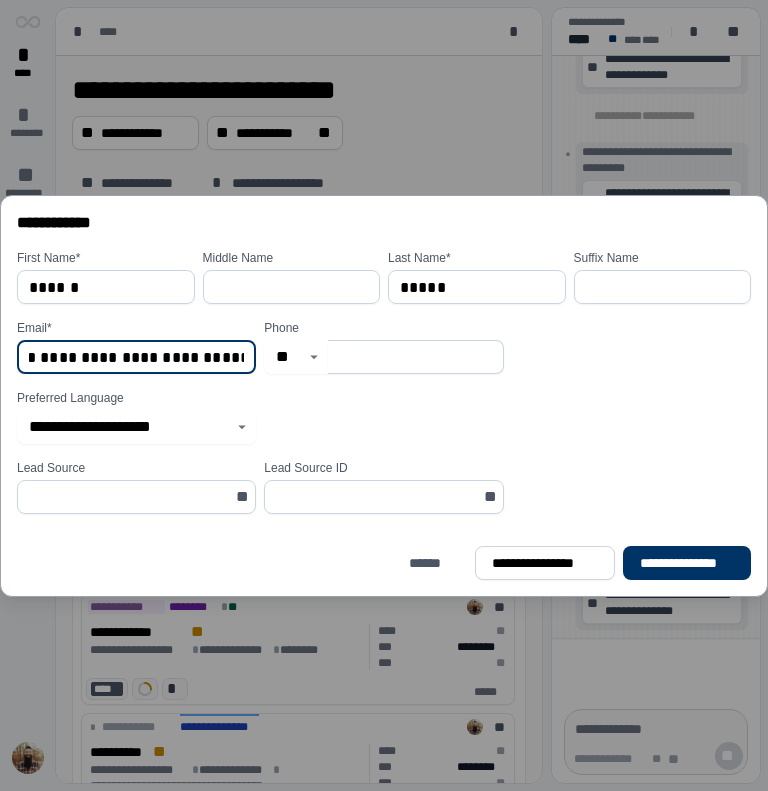 scroll, scrollTop: 0, scrollLeft: 116, axis: horizontal 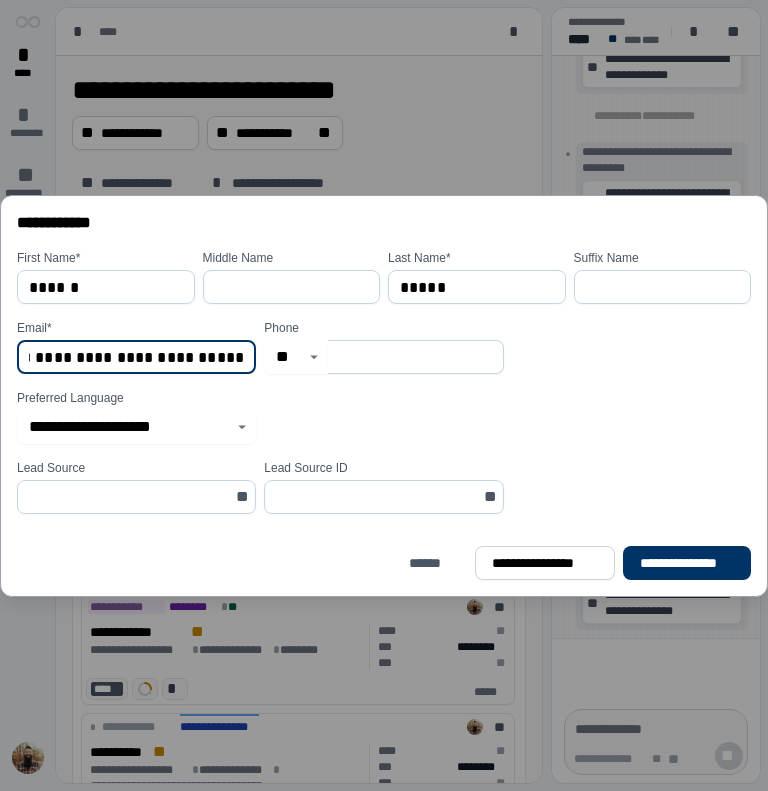 type on "**********" 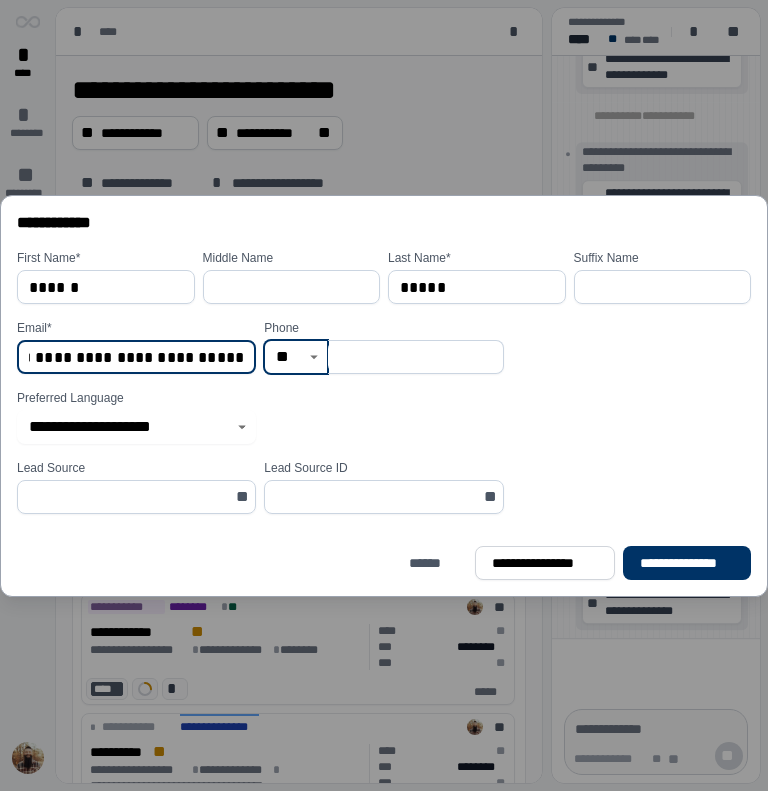 scroll, scrollTop: 0, scrollLeft: 0, axis: both 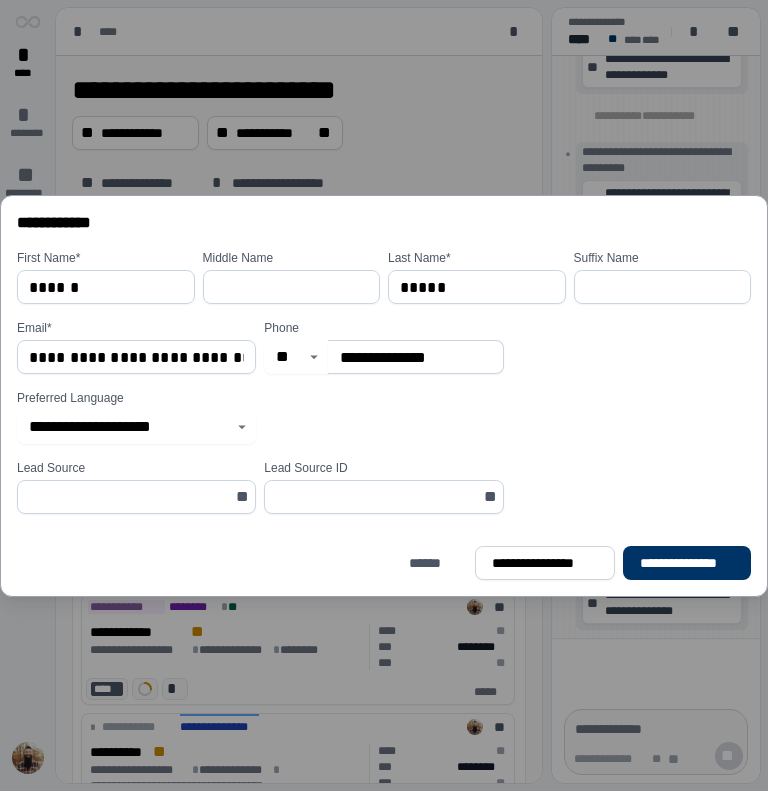 type on "**********" 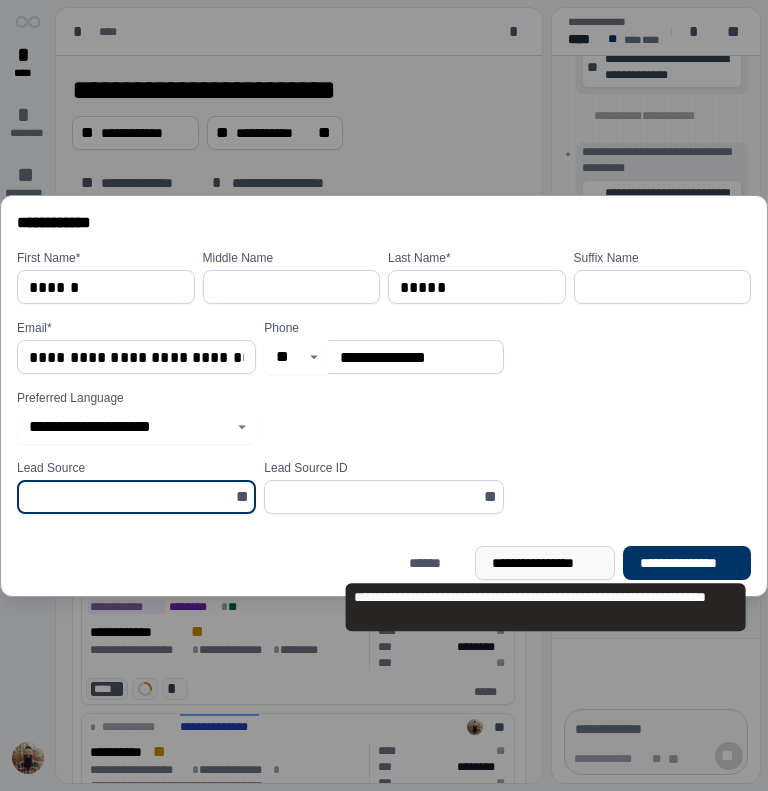 click on "**********" at bounding box center [545, 563] 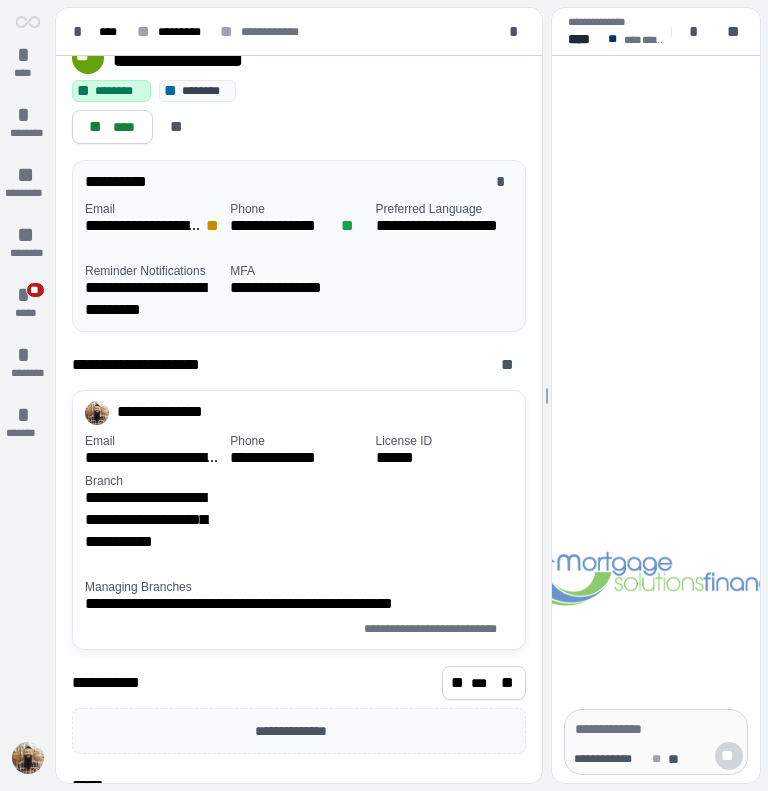 scroll, scrollTop: 154, scrollLeft: 0, axis: vertical 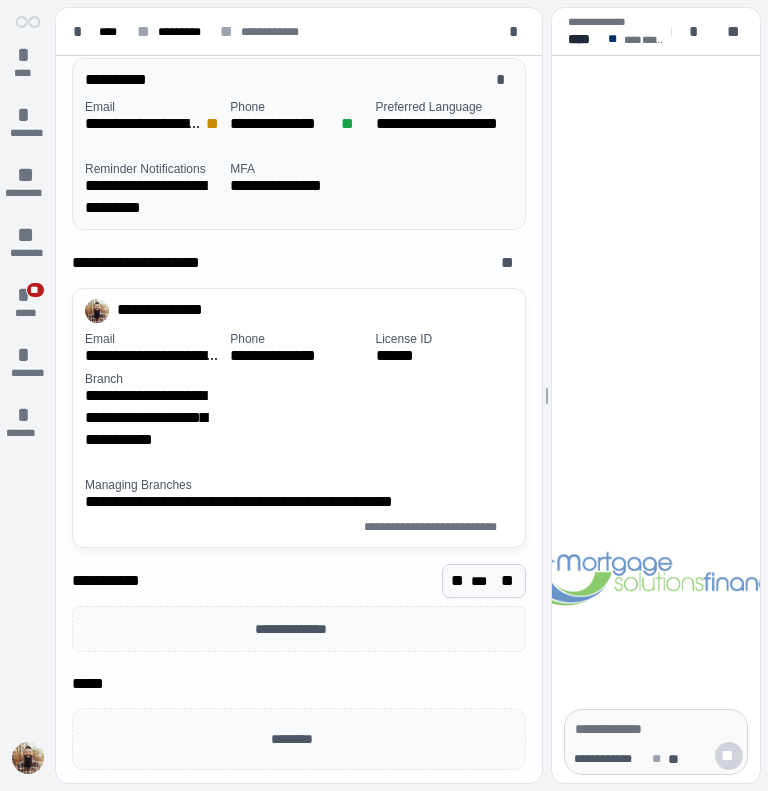 click on "** *** **" at bounding box center [484, 581] 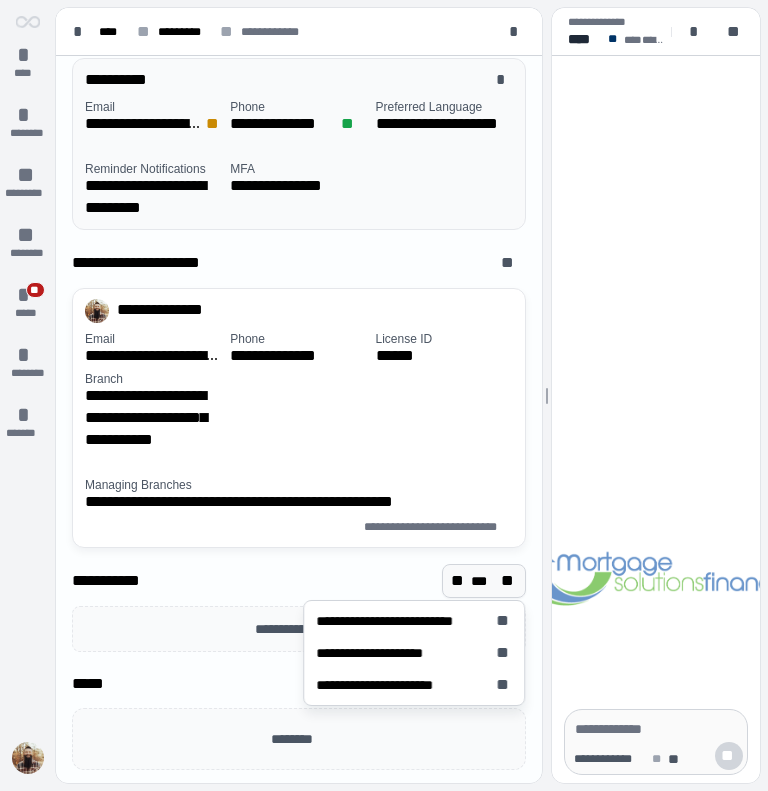 click on "**********" at bounding box center [379, 653] 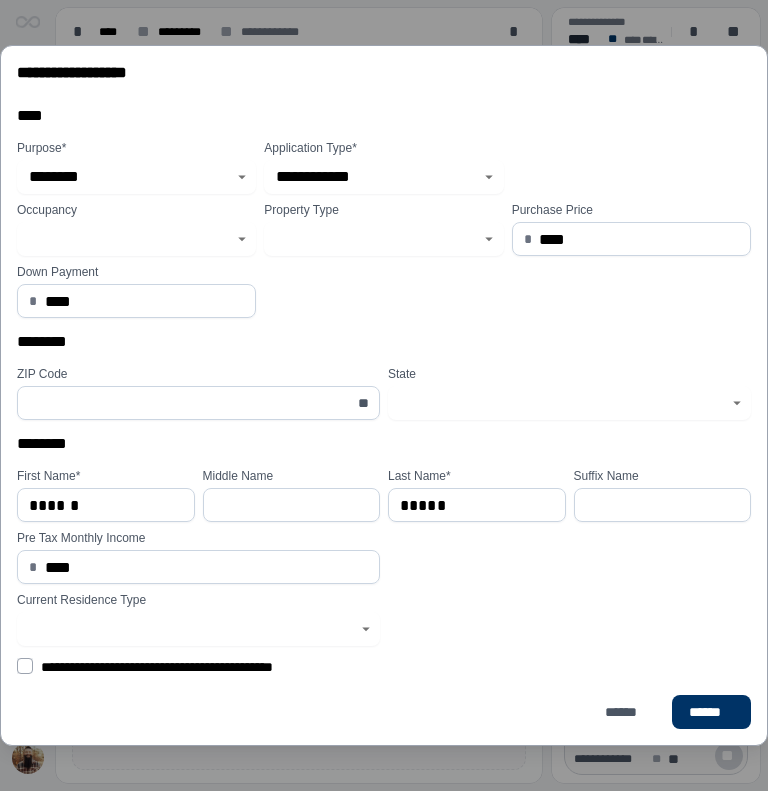 click at bounding box center [125, 239] 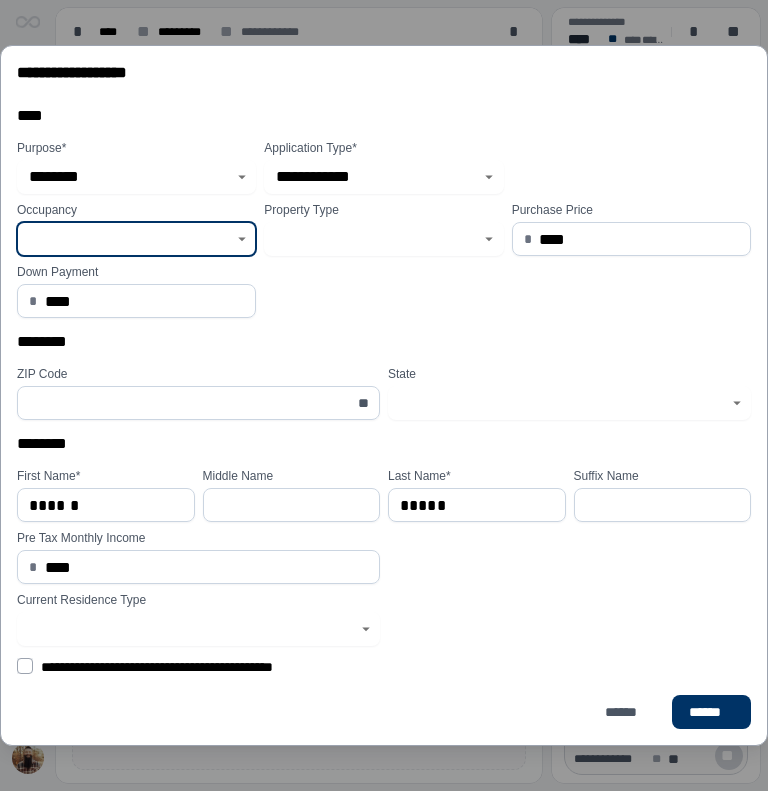 click 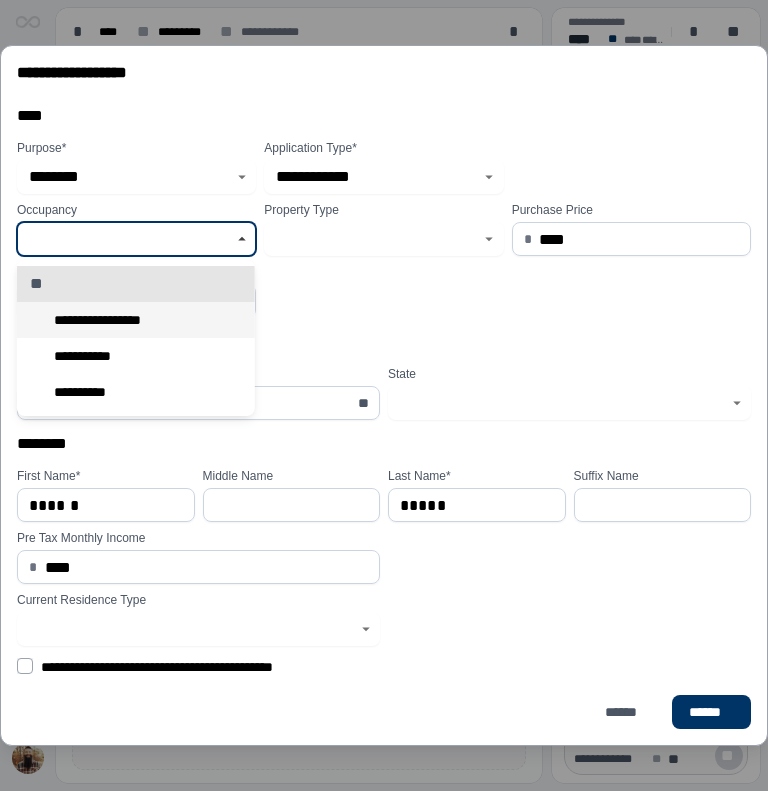 click on "**********" at bounding box center (110, 320) 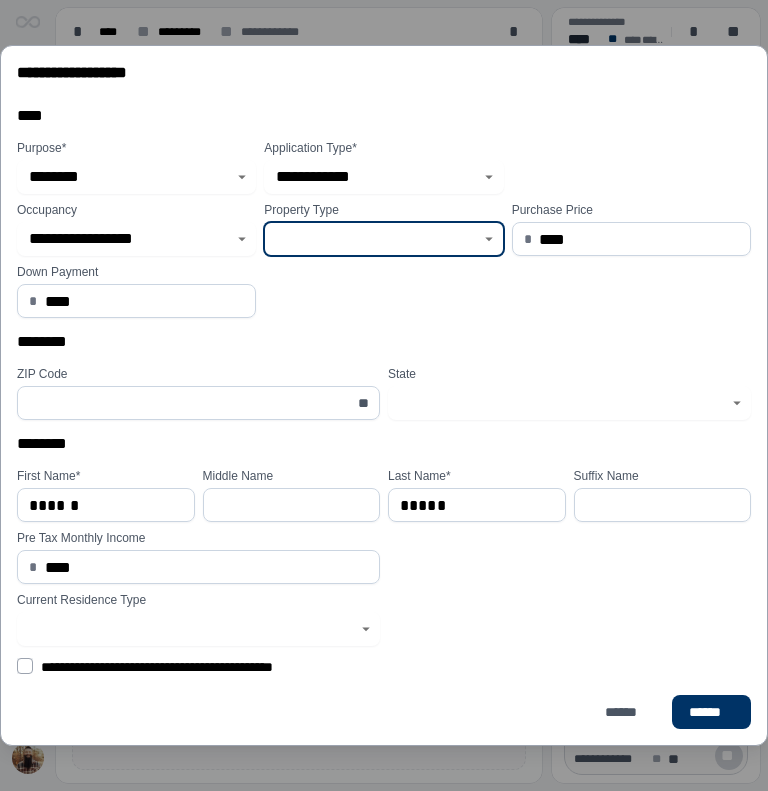 click at bounding box center (372, 239) 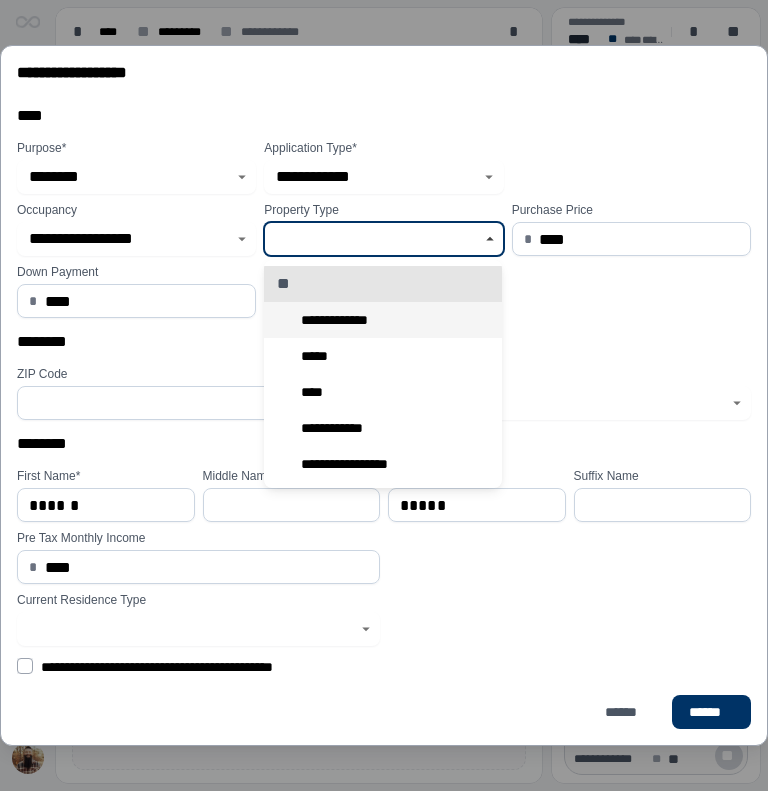 click on "**********" at bounding box center (341, 320) 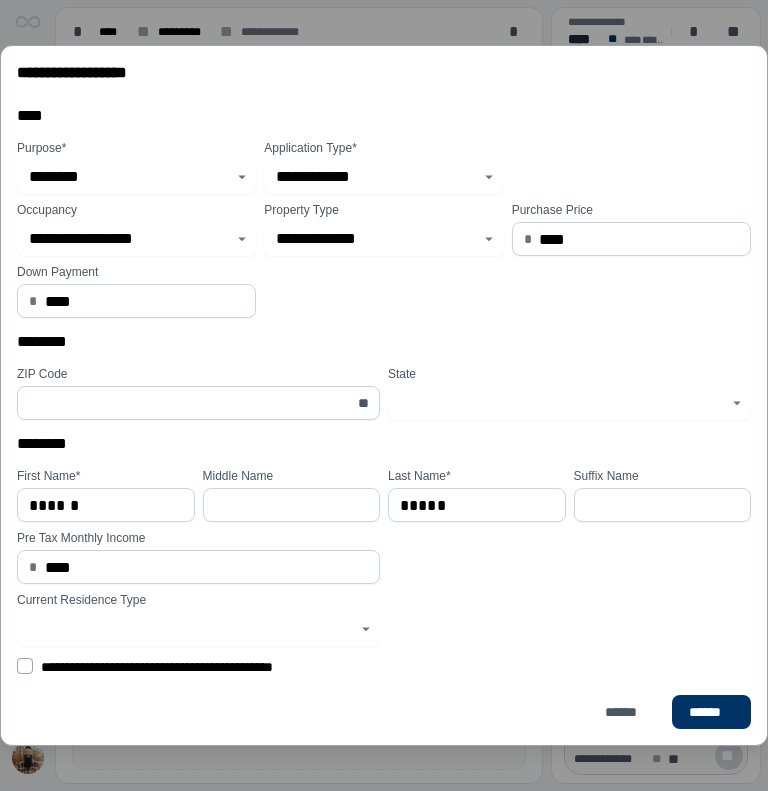 click at bounding box center [187, 403] 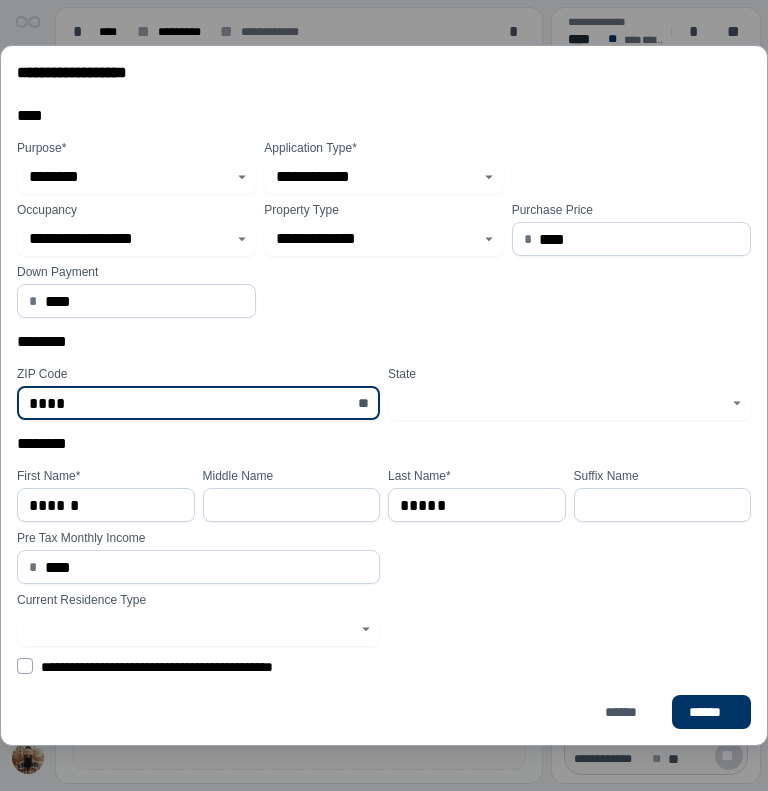 type on "*****" 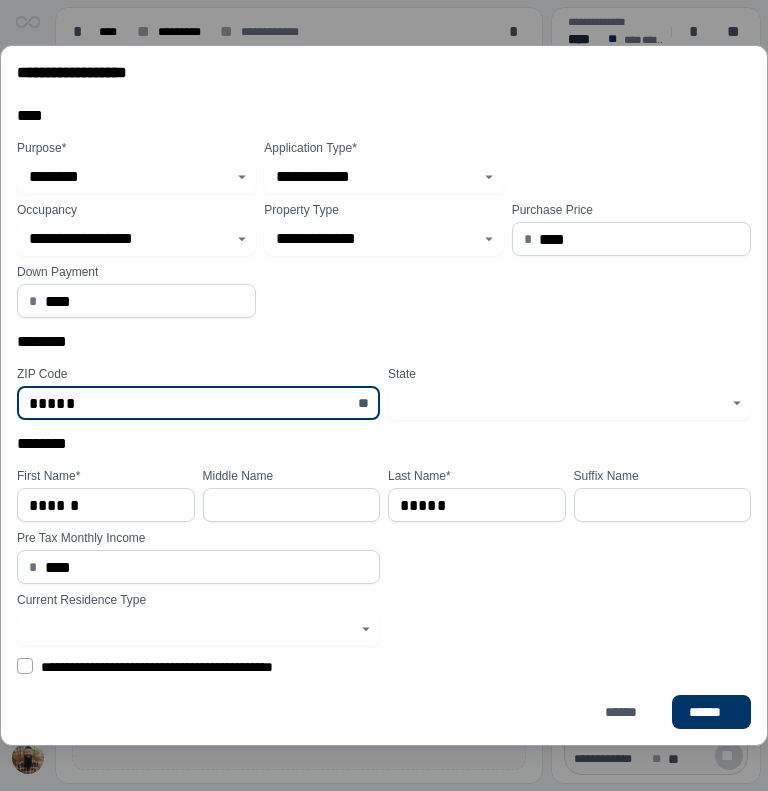 type on "**********" 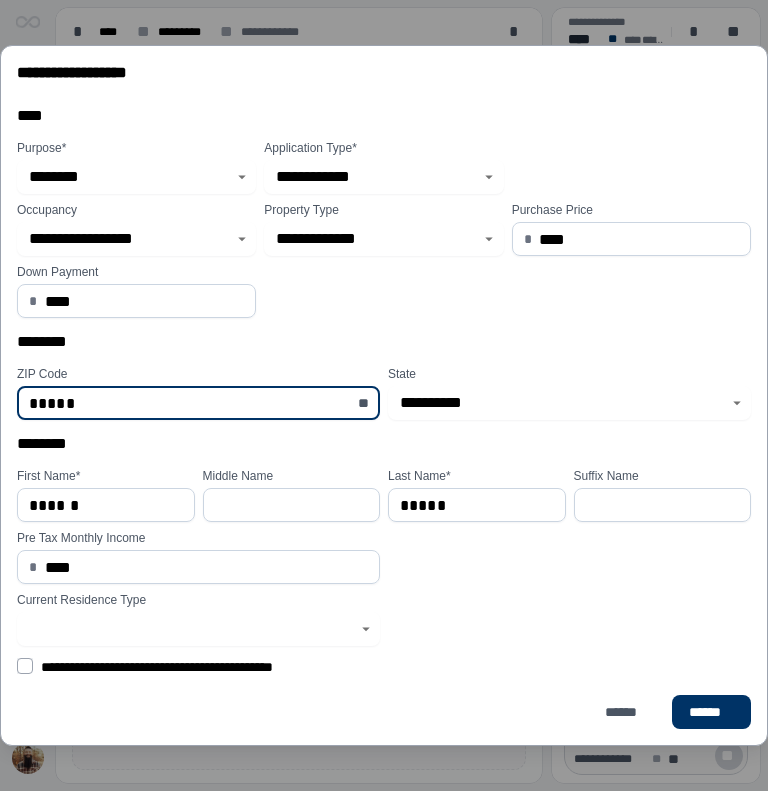 type on "*****" 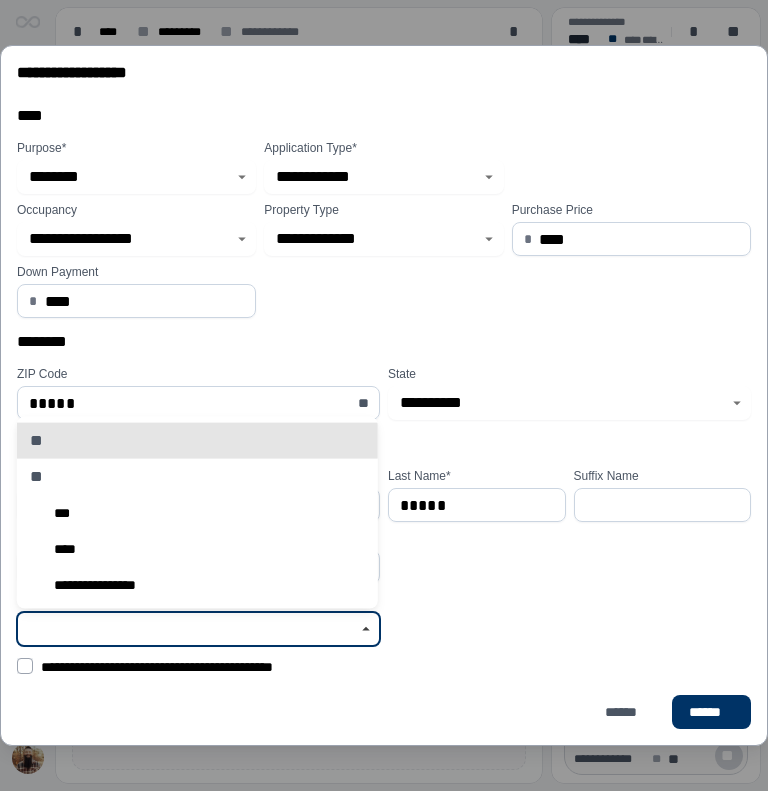 click at bounding box center (187, 629) 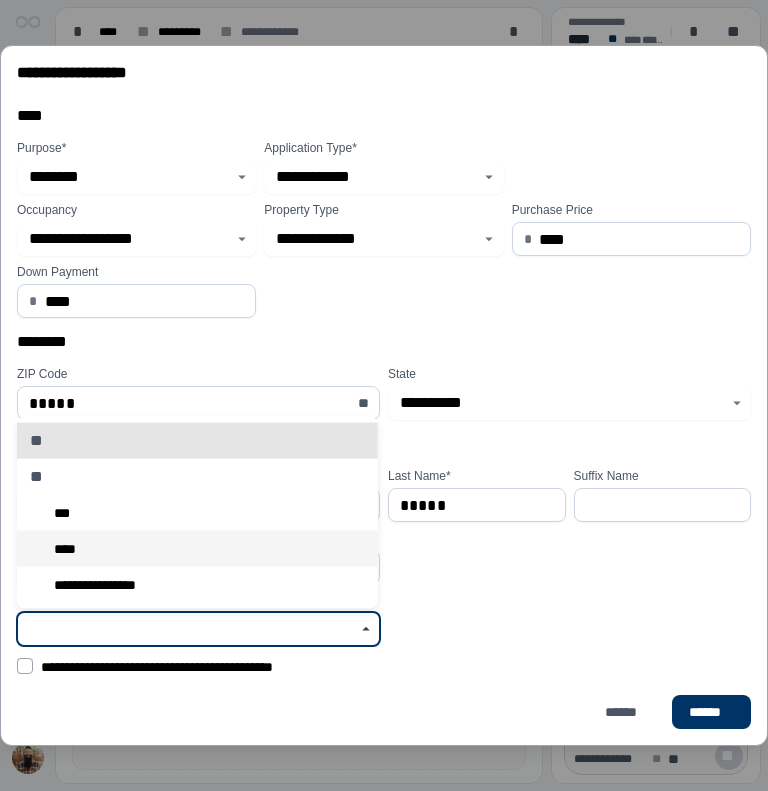 click on "****" at bounding box center (197, 549) 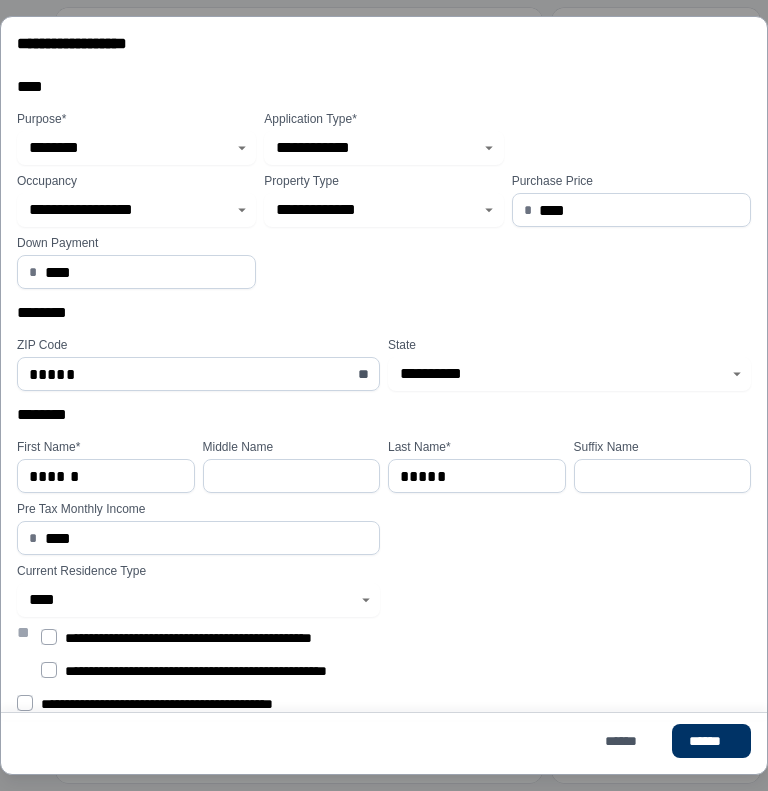 click on "**********" at bounding box center (388, 623) 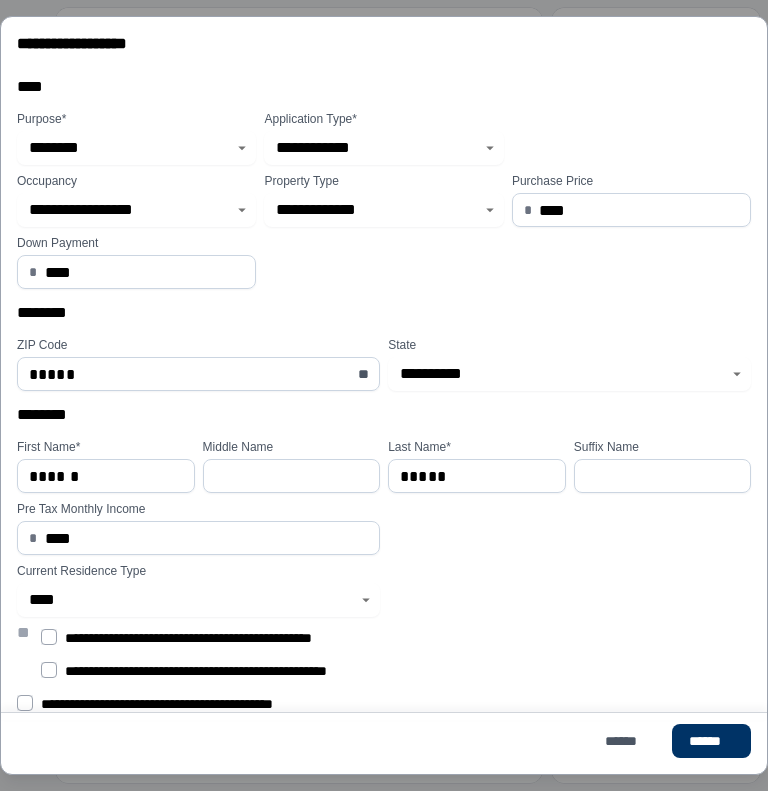 scroll, scrollTop: 6, scrollLeft: 0, axis: vertical 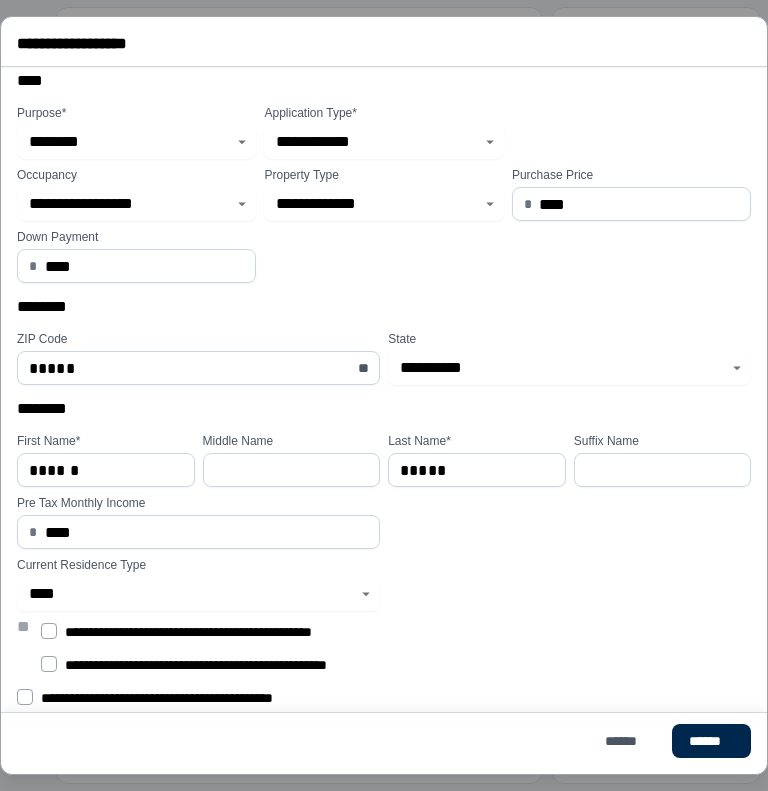 click on "******" at bounding box center (711, 741) 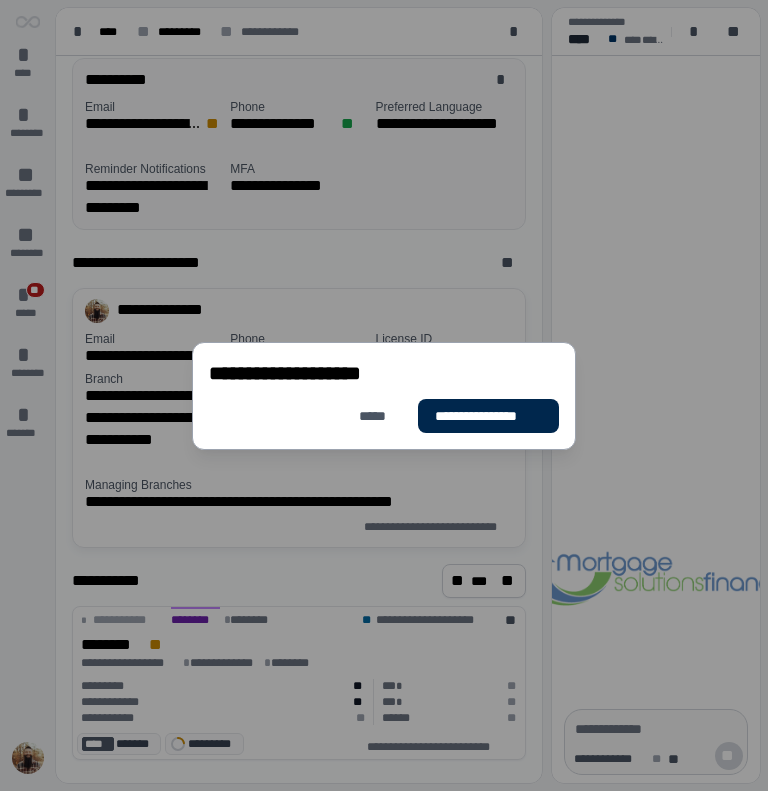 click on "**********" at bounding box center (488, 416) 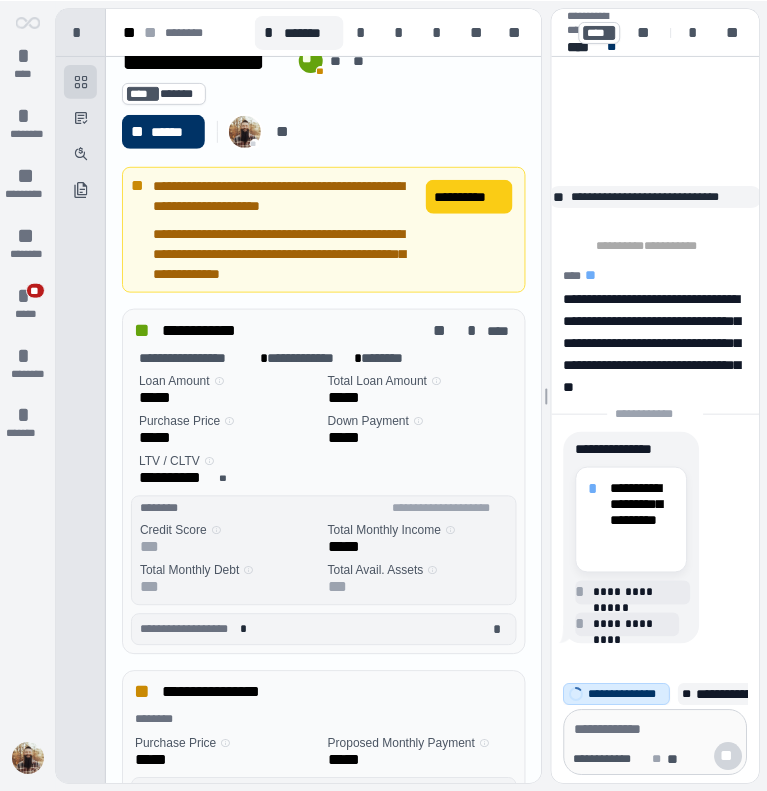 scroll, scrollTop: 59, scrollLeft: 0, axis: vertical 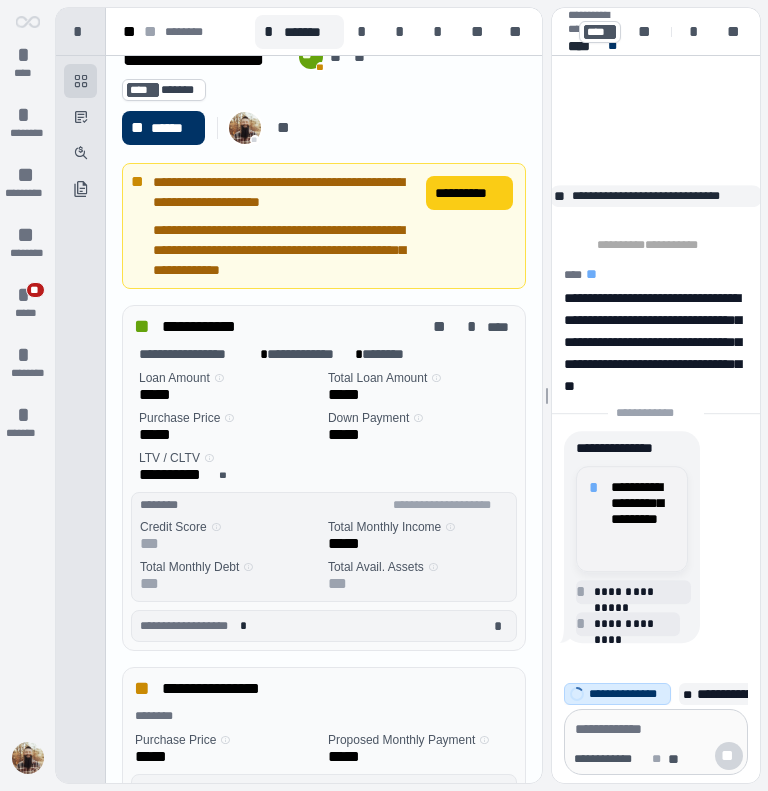 click on "**********" at bounding box center (643, 519) 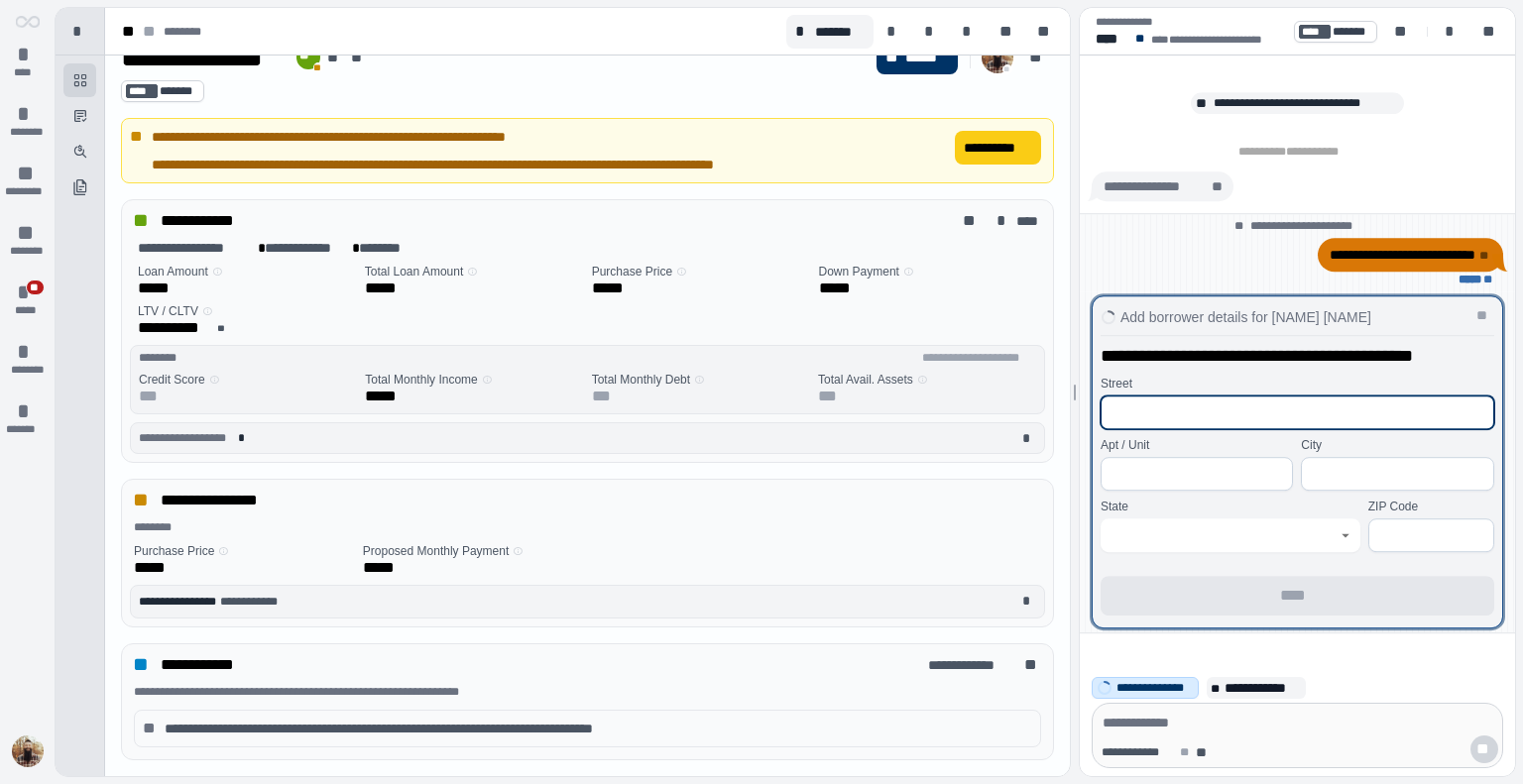 click at bounding box center [1297, 412] 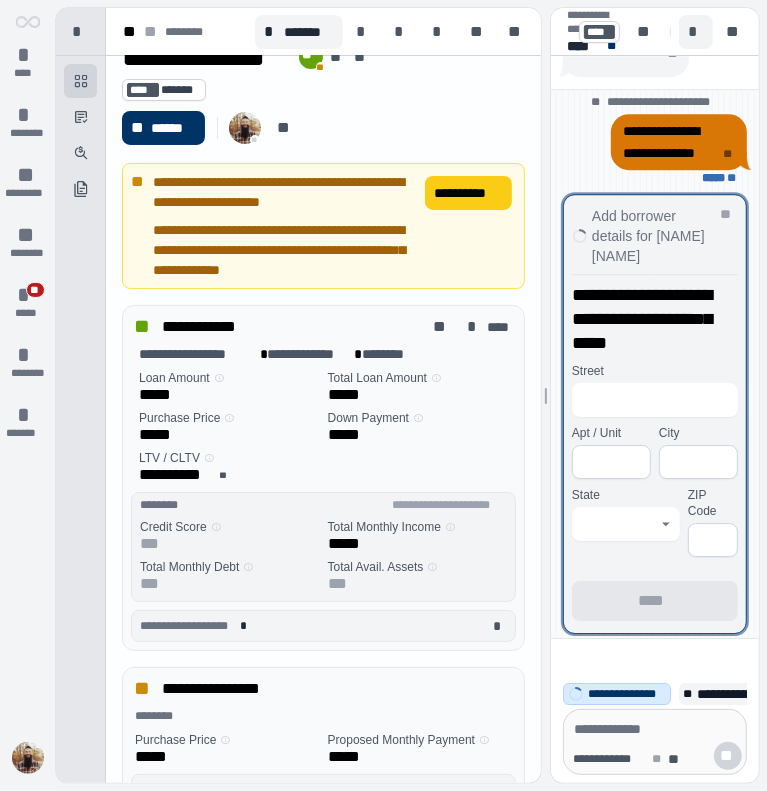 click on "*" at bounding box center (696, 32) 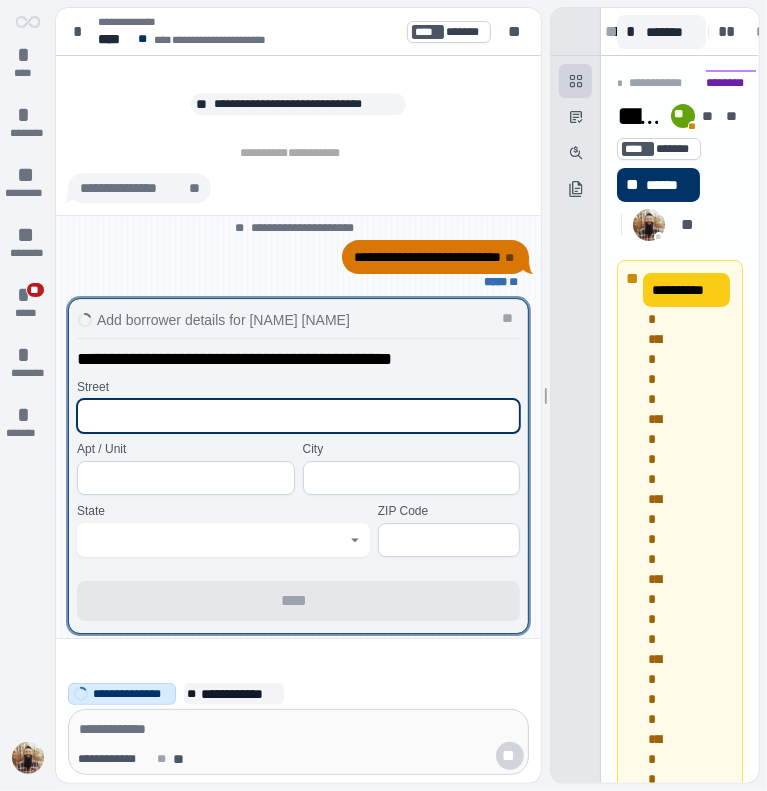 click at bounding box center (298, 416) 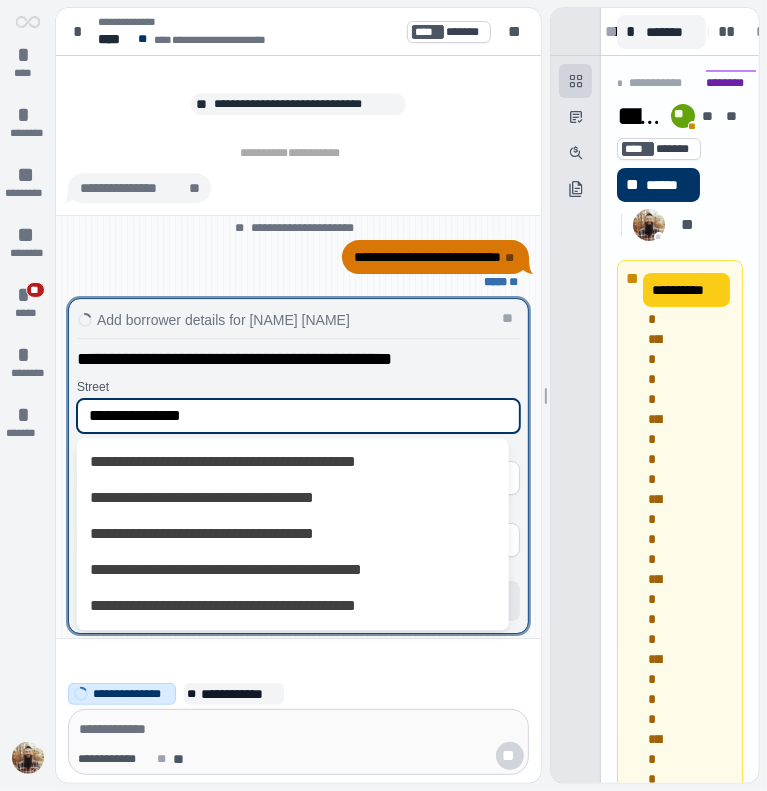 type on "**********" 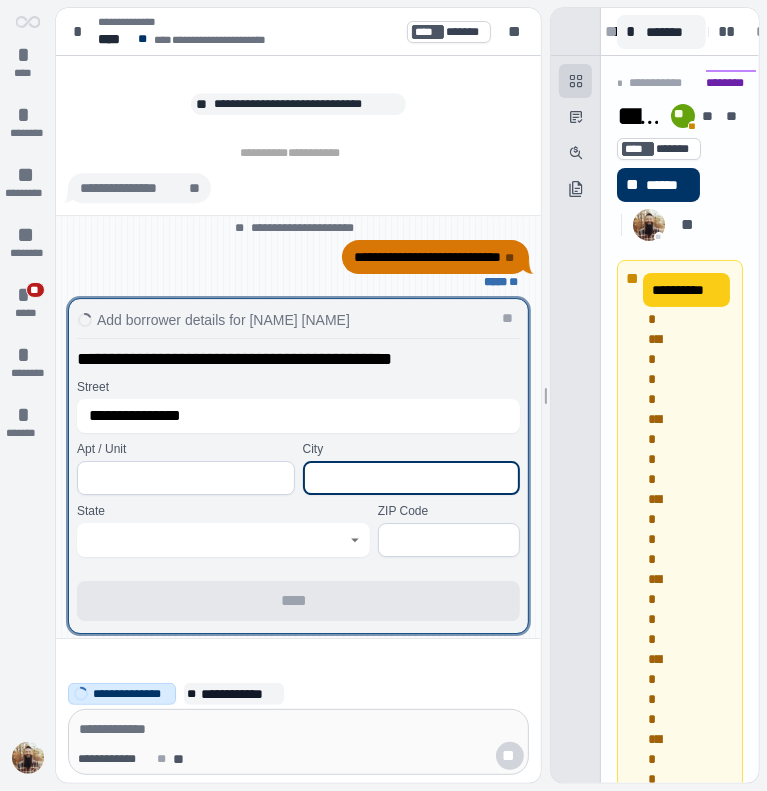 type on "*" 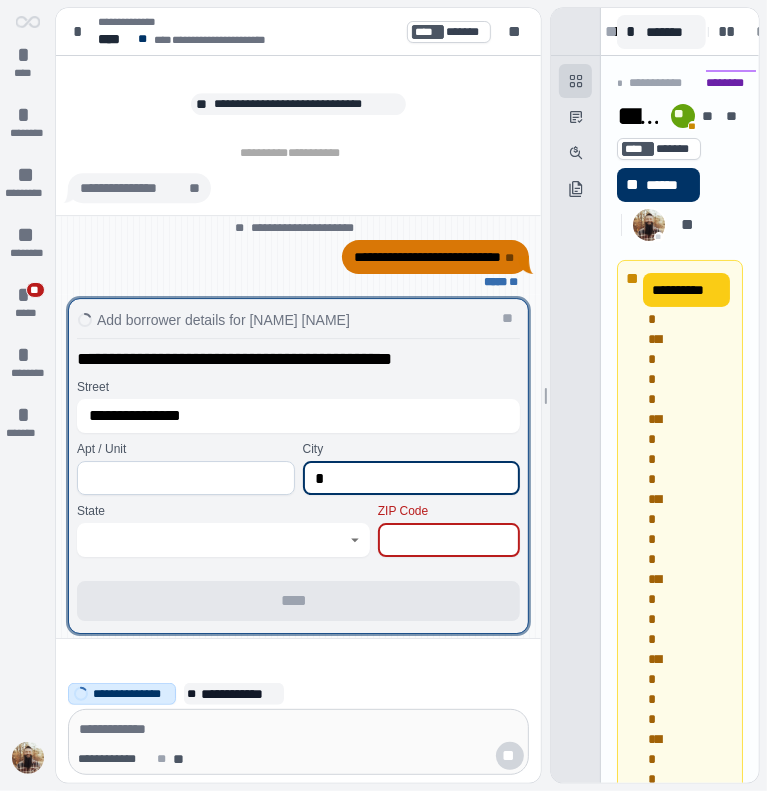 type on "*" 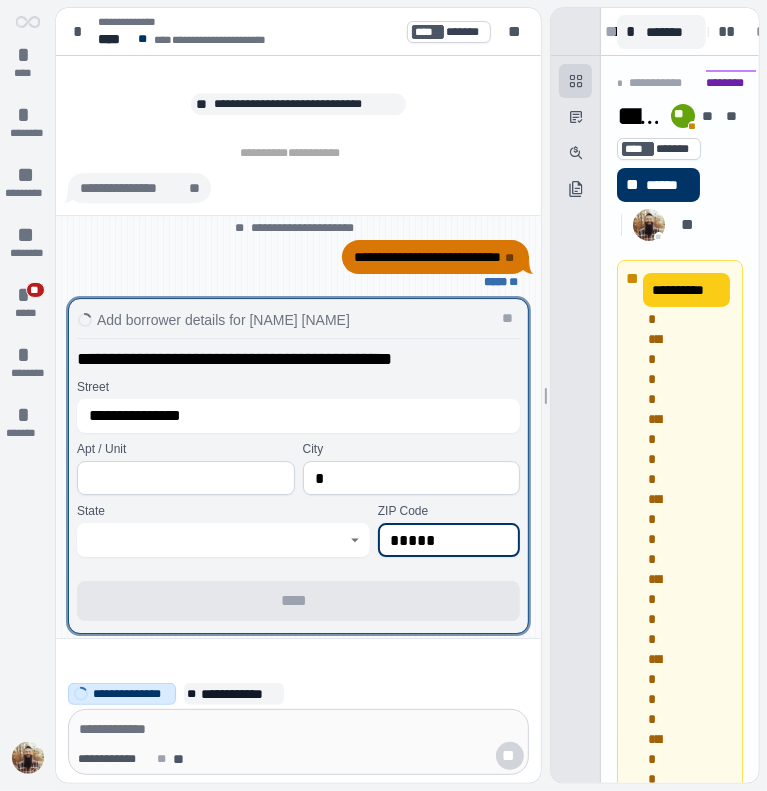 type on "*****" 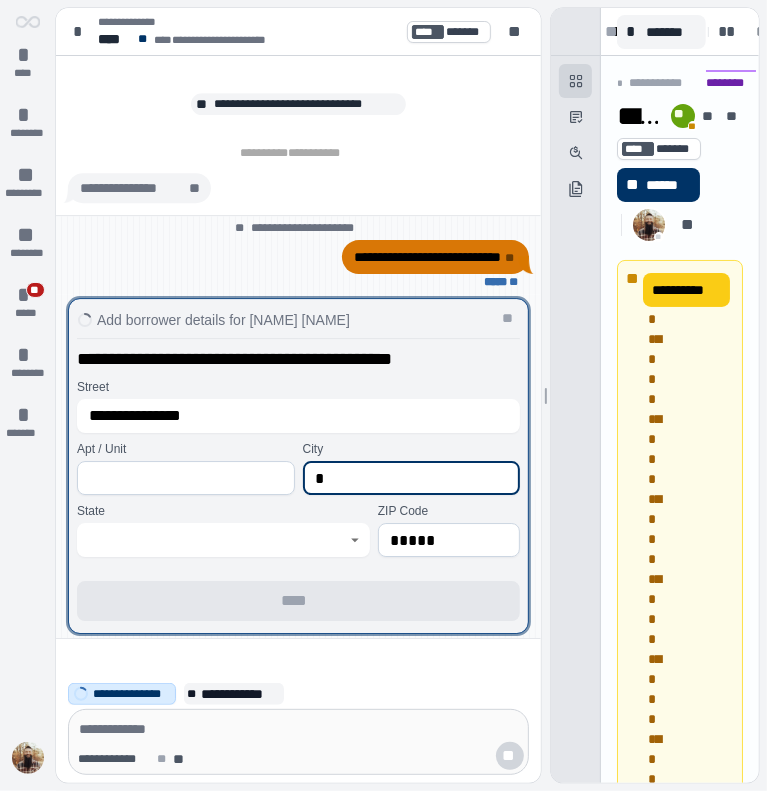 type on "**" 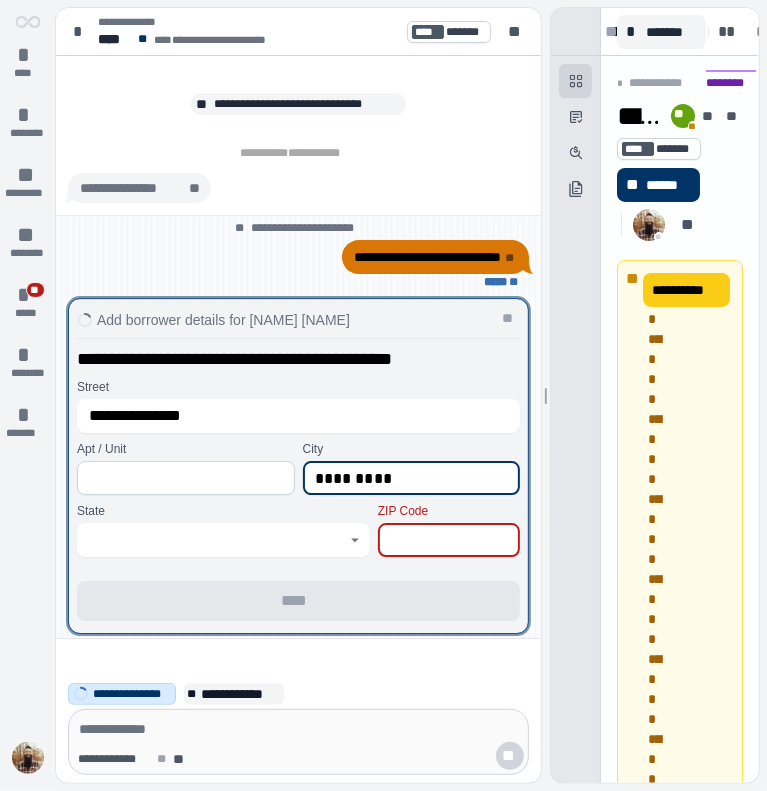 type on "*********" 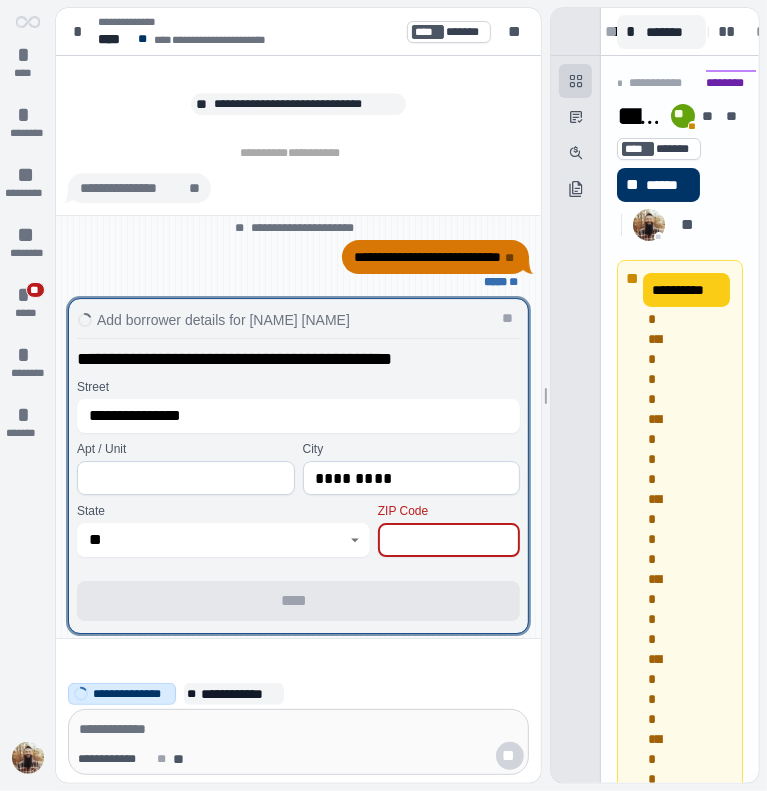 type on "**********" 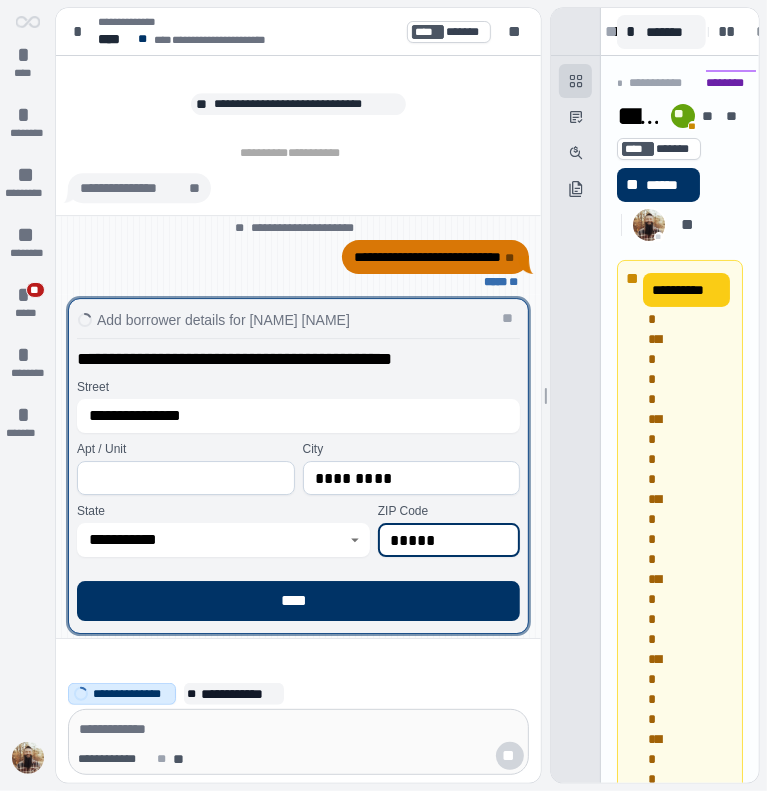type on "*****" 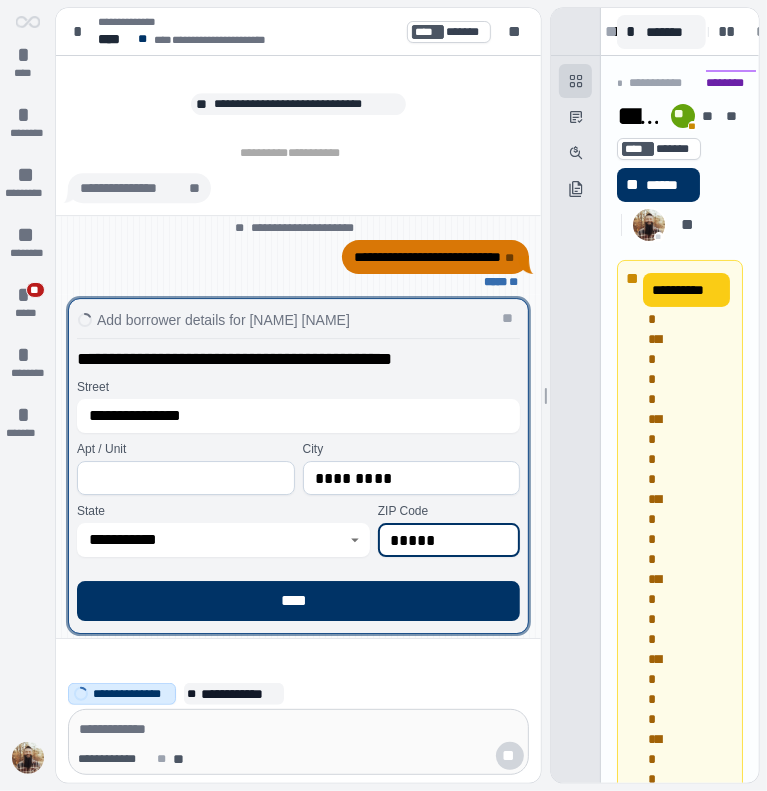 type 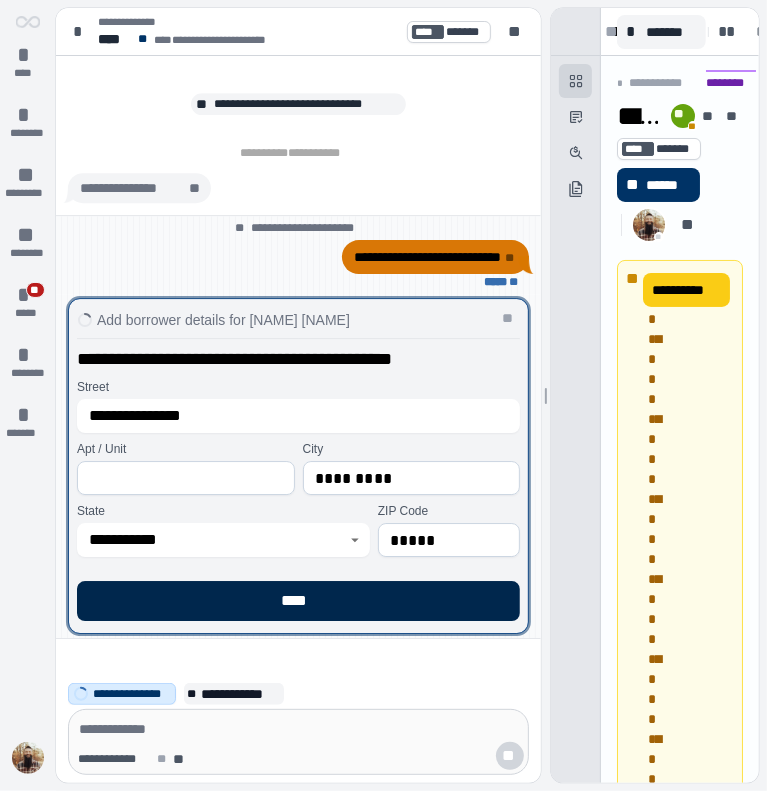 click on "****" at bounding box center (298, 601) 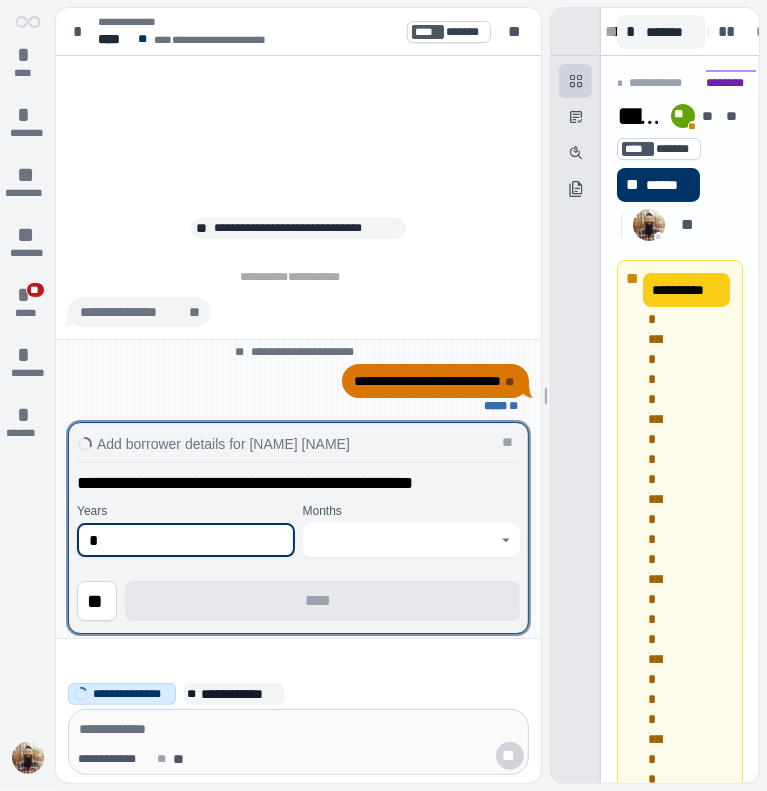 type on "*" 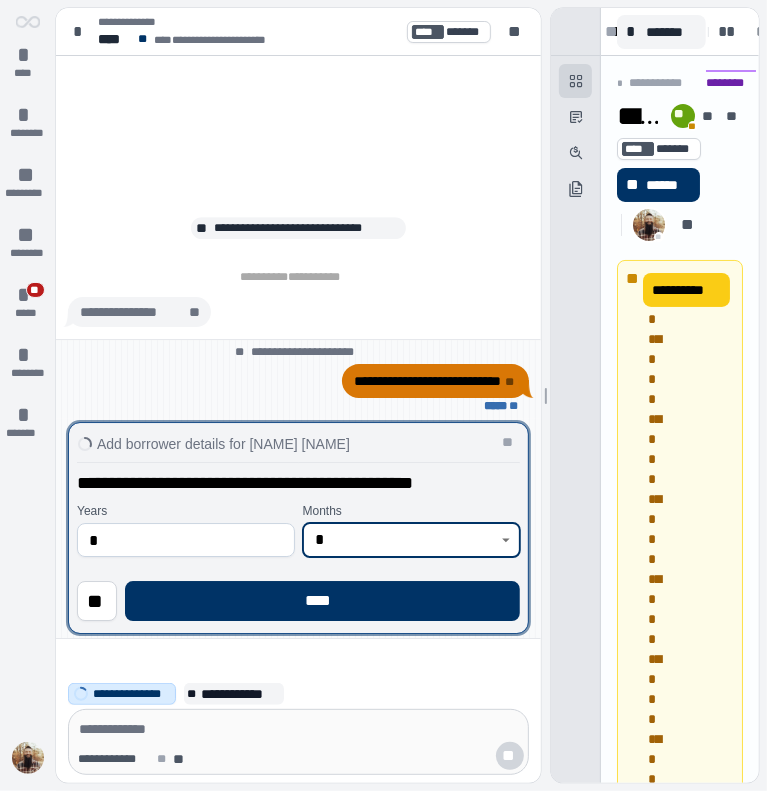type on "*" 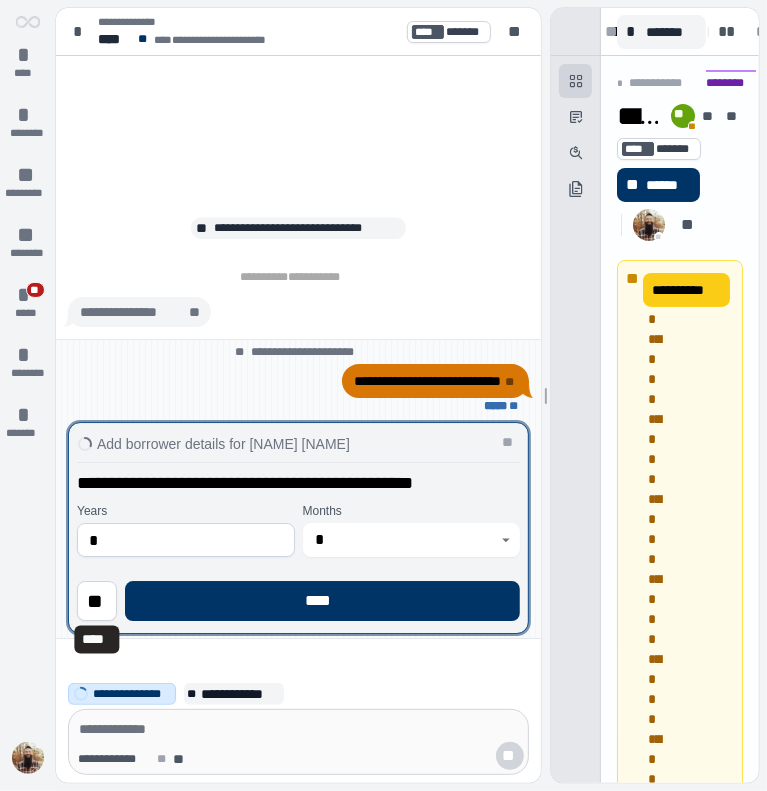 type 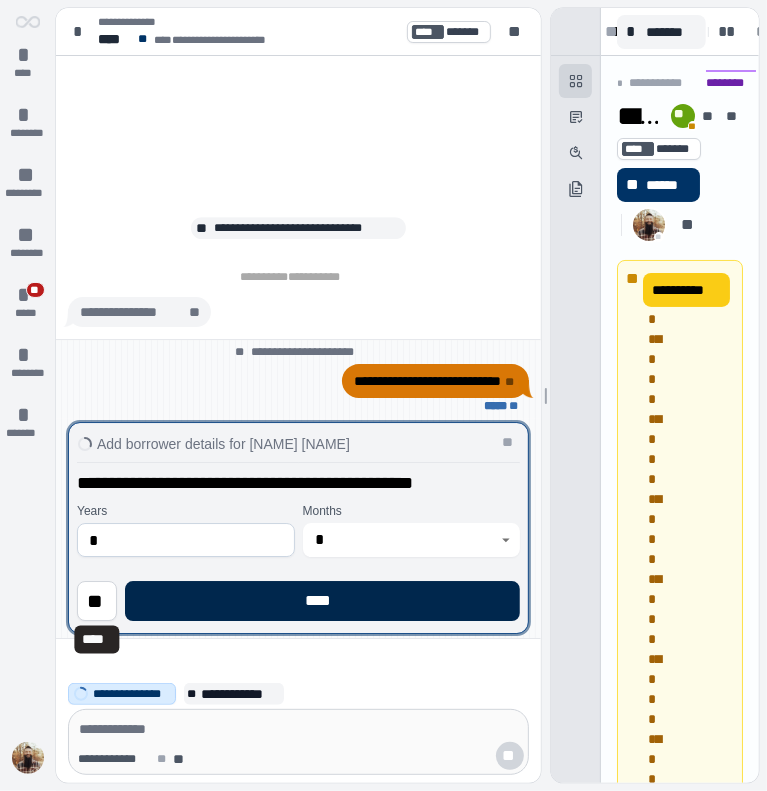 click on "****" at bounding box center [322, 601] 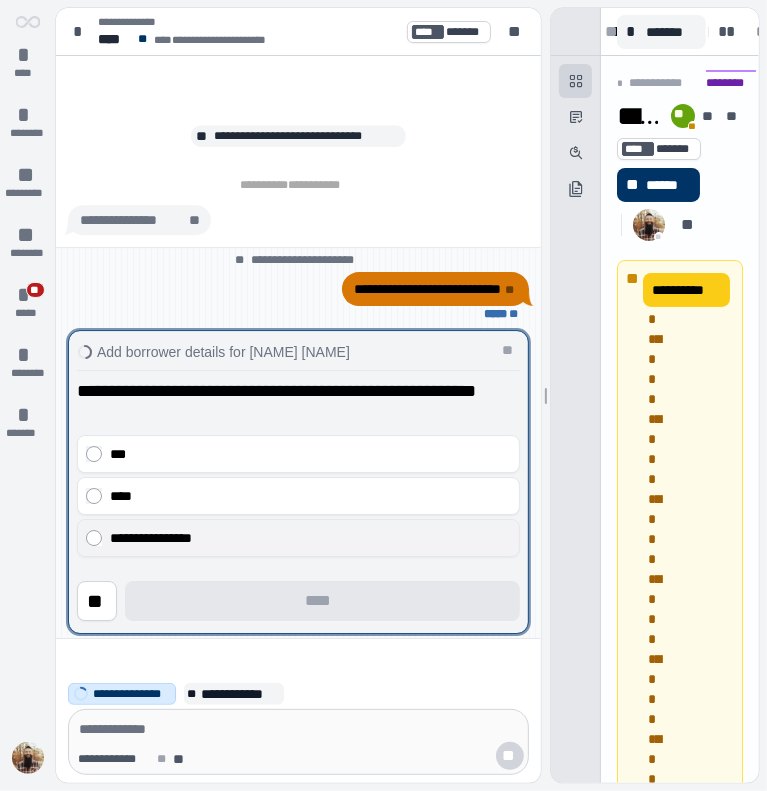 click on "**********" at bounding box center (298, 538) 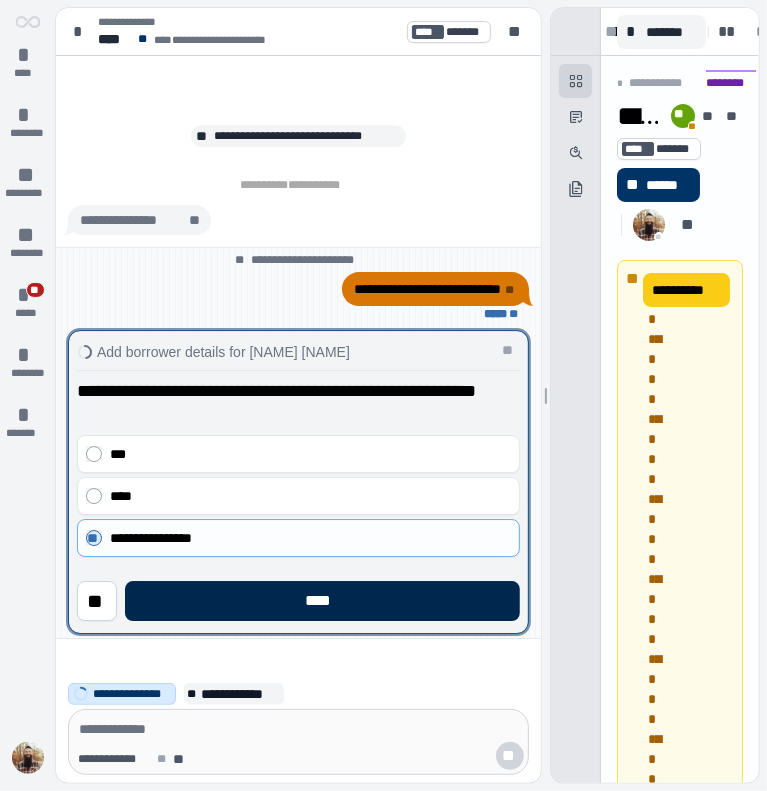 click on "****" at bounding box center (322, 601) 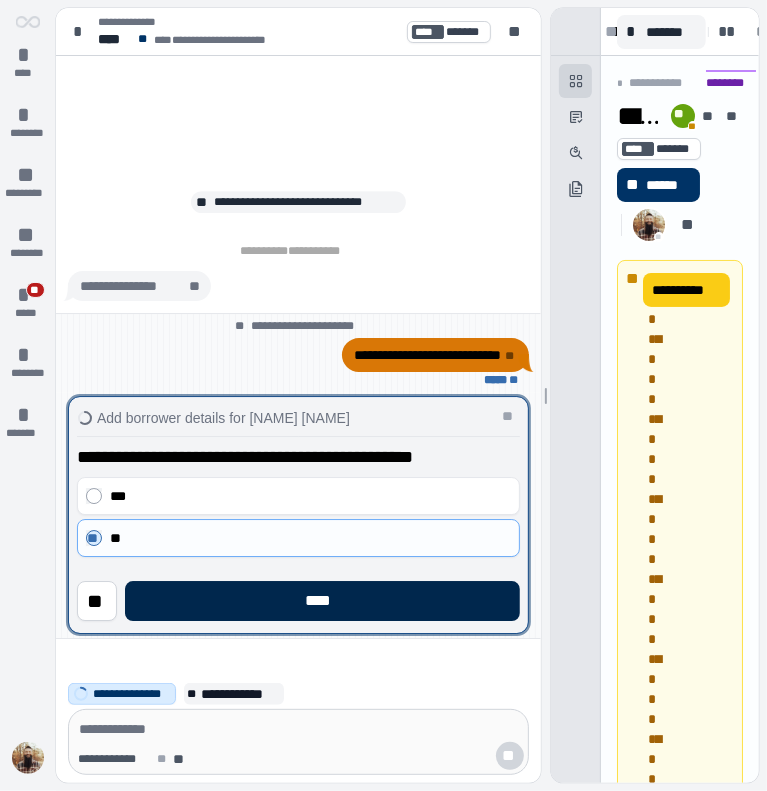 click on "****" at bounding box center [322, 601] 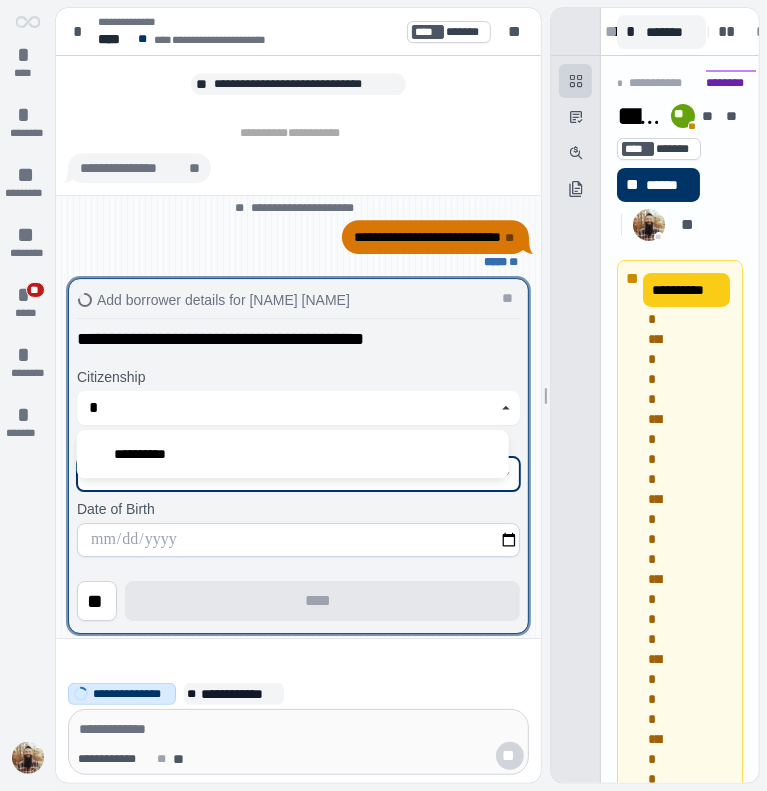 type on "**********" 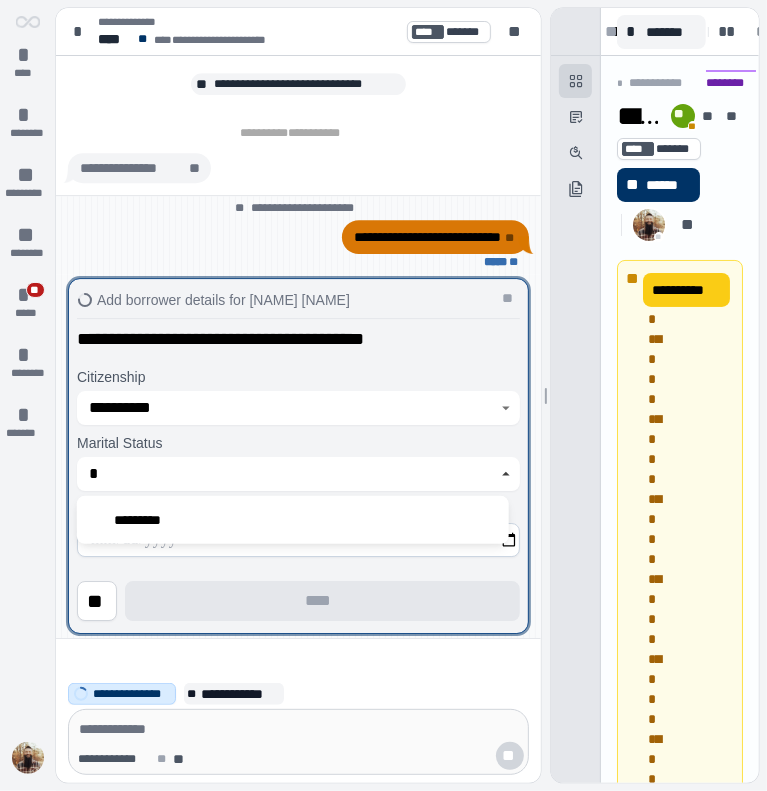 type on "*********" 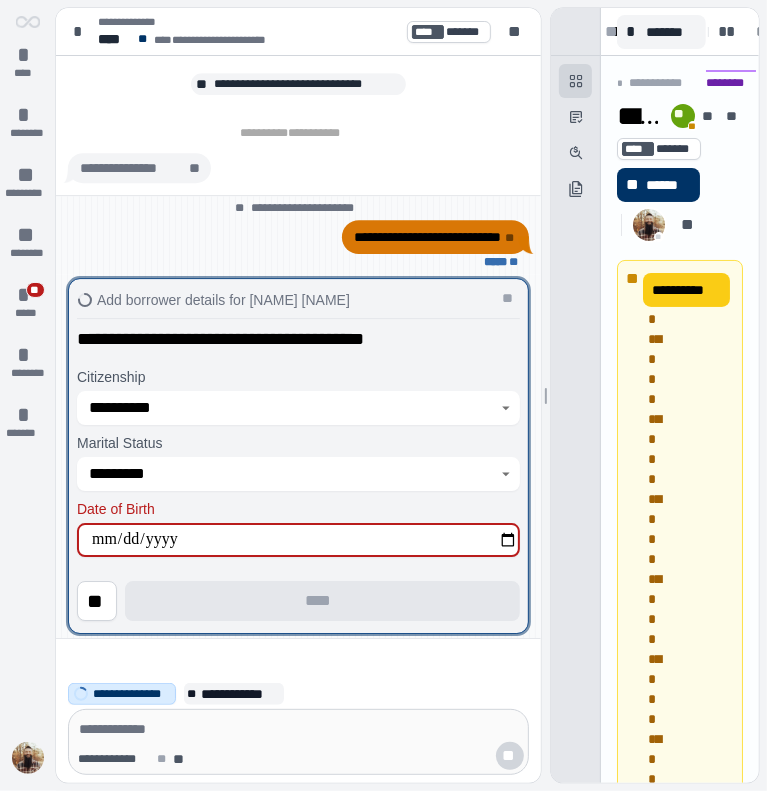 type on "**********" 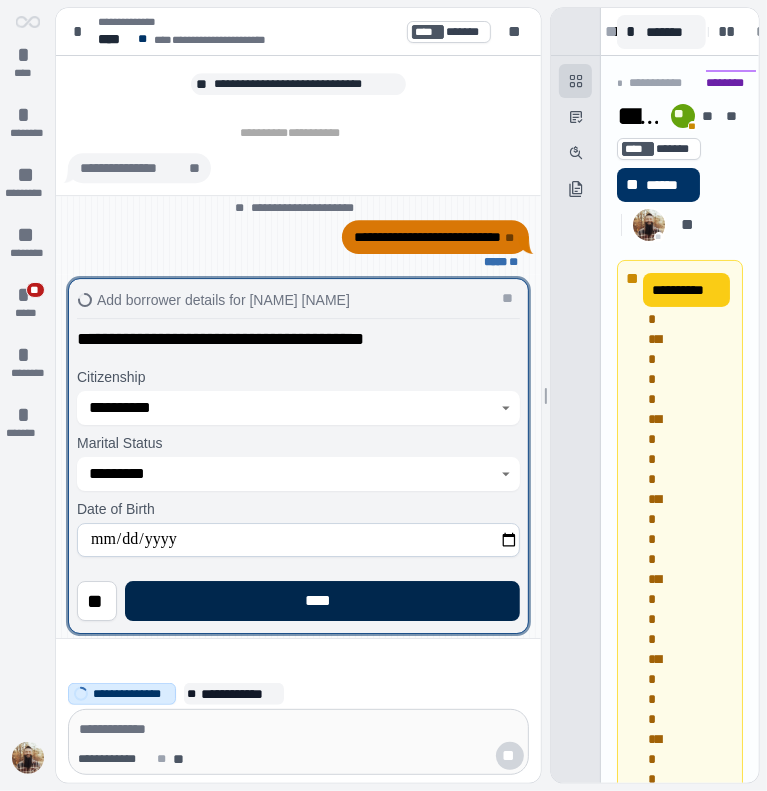 click on "****" at bounding box center [322, 601] 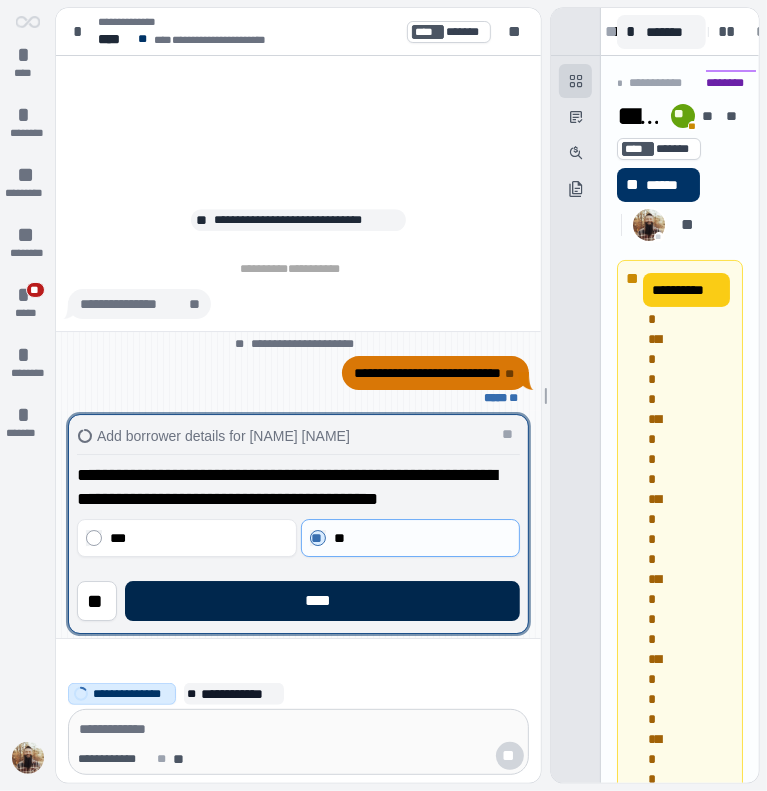 click on "****" at bounding box center (322, 601) 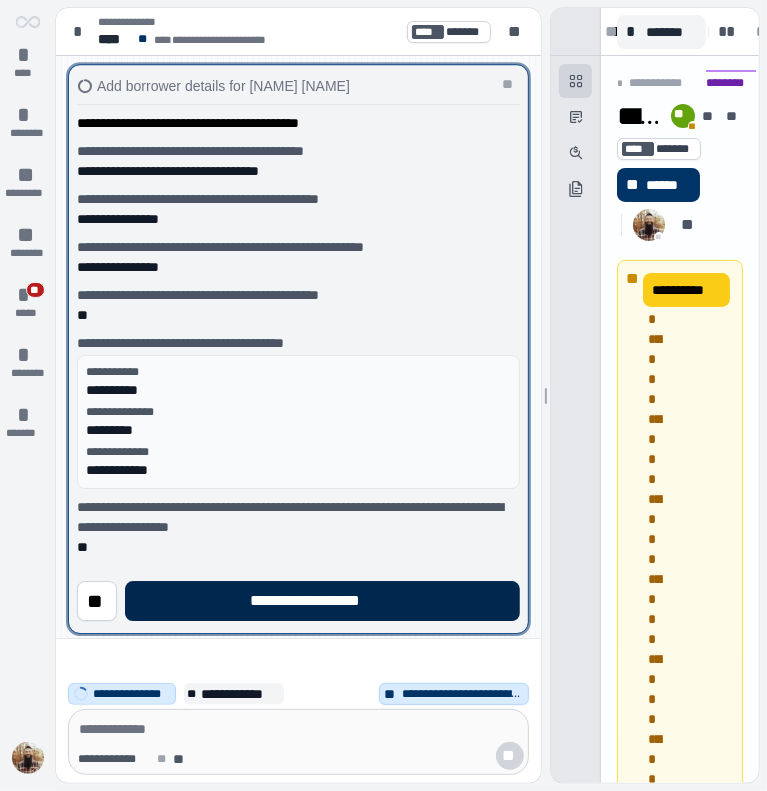 click on "**********" at bounding box center [322, 601] 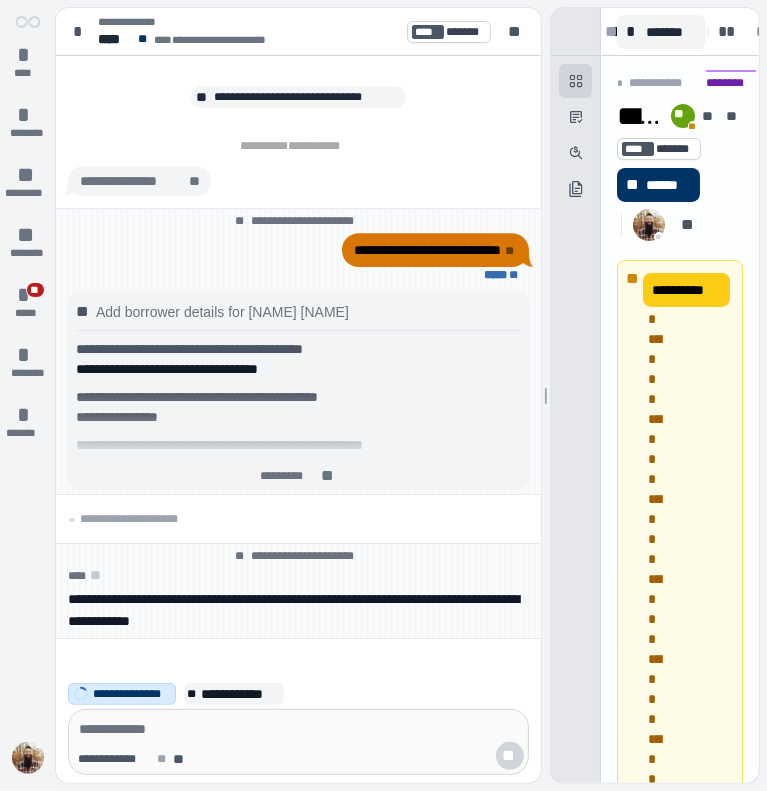 click at bounding box center [298, 729] 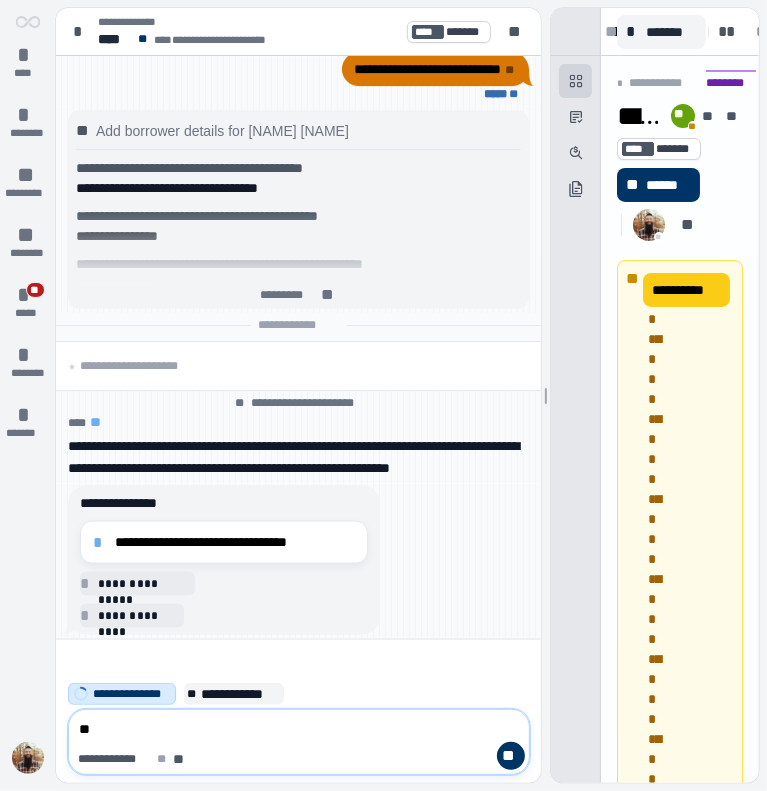 type on "*" 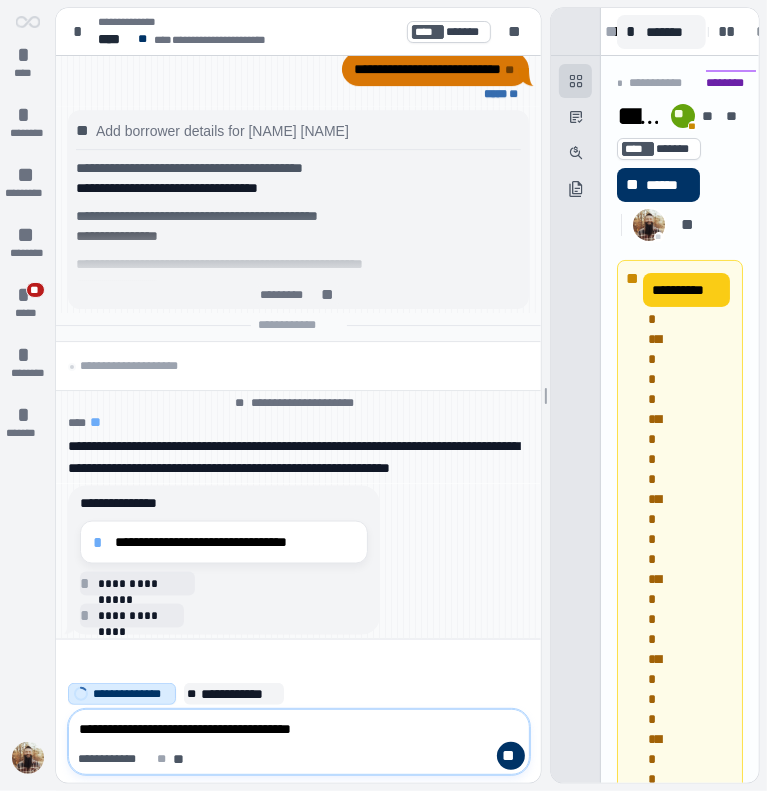 type on "**********" 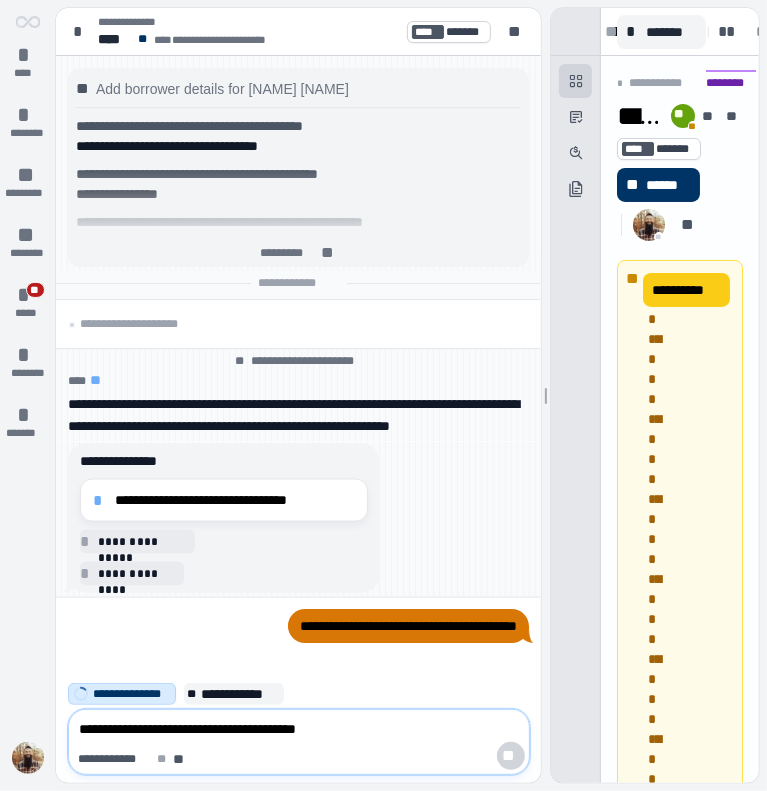 type 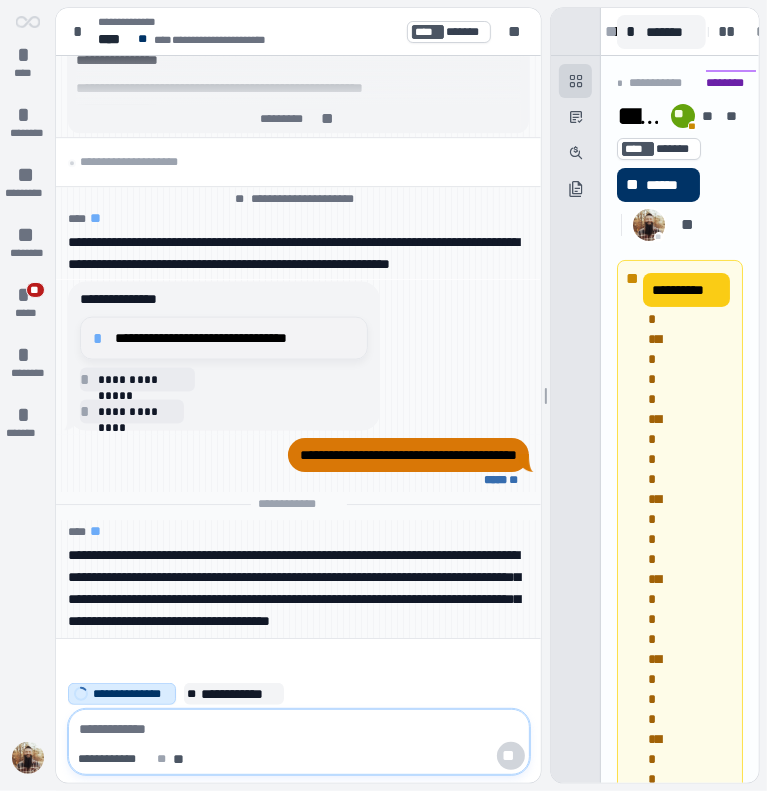 click on "**********" at bounding box center [235, 338] 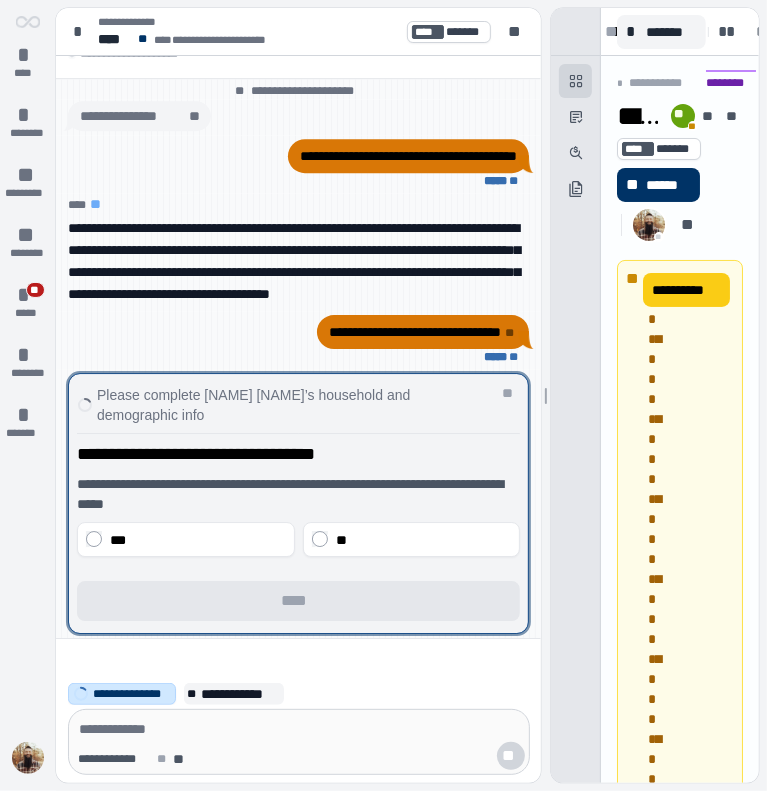 click on "**********" at bounding box center [132, 694] 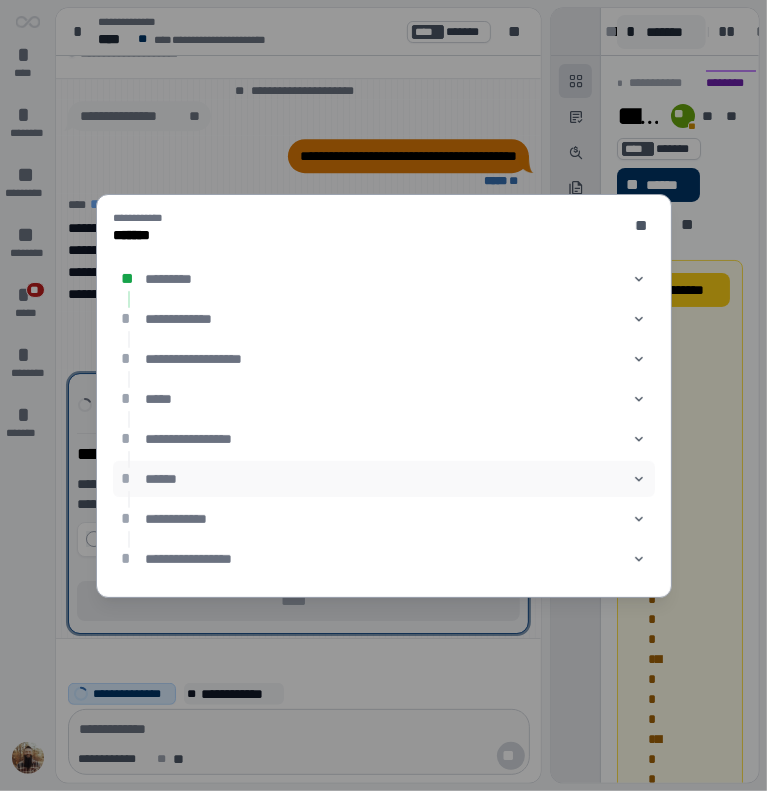 click on "******" at bounding box center (384, 479) 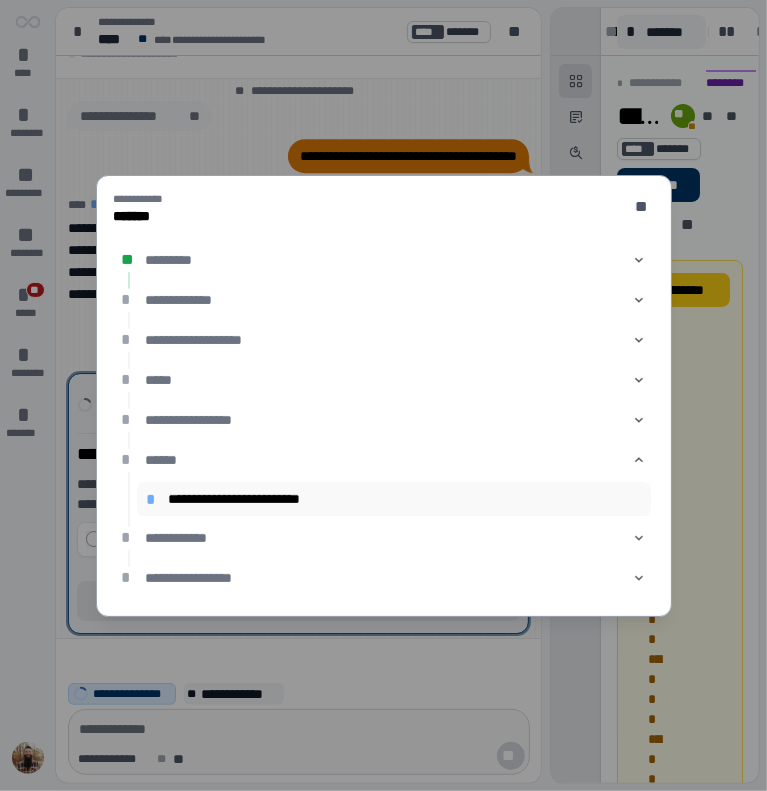 click on "**********" at bounding box center (405, 499) 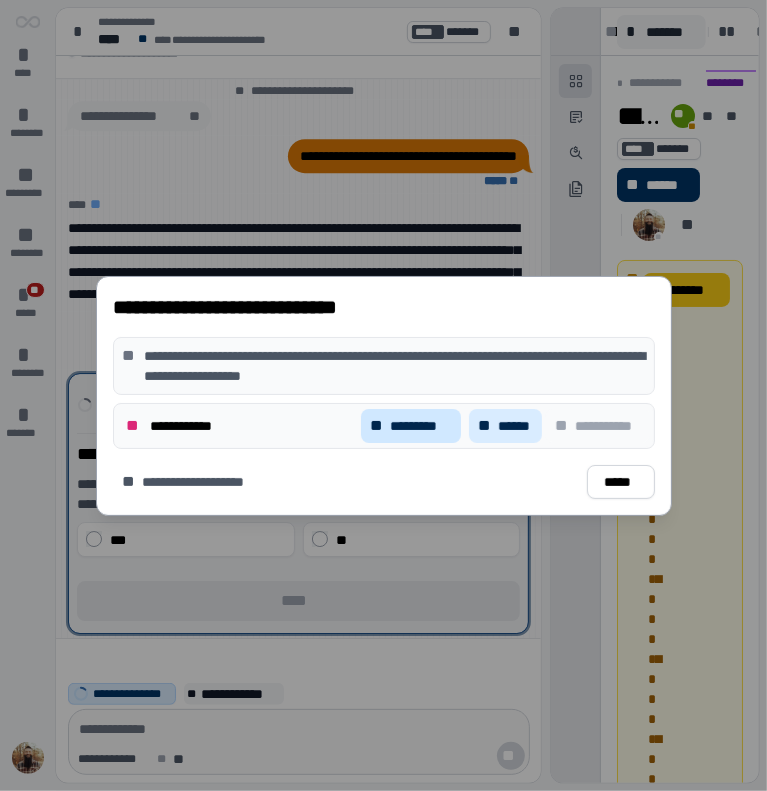 click on "*********" at bounding box center [420, 426] 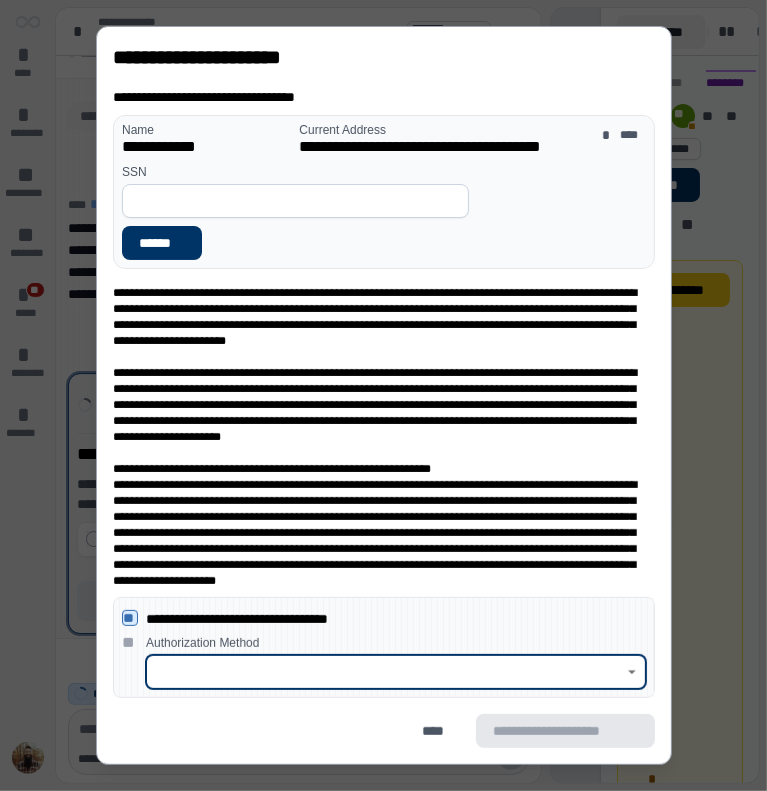 click at bounding box center [385, 672] 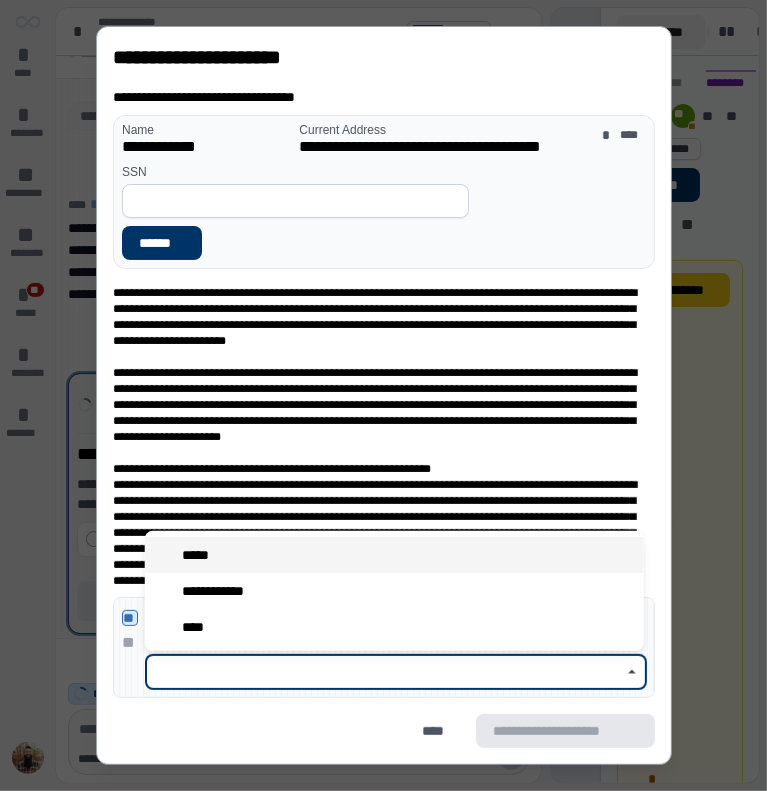 click on "*****" at bounding box center (394, 555) 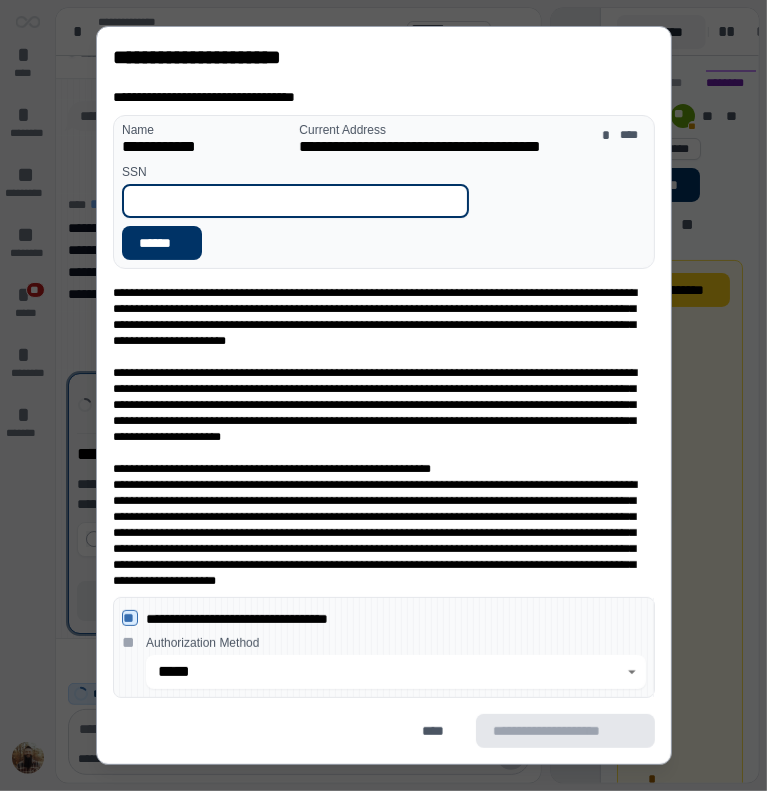 click at bounding box center (295, 201) 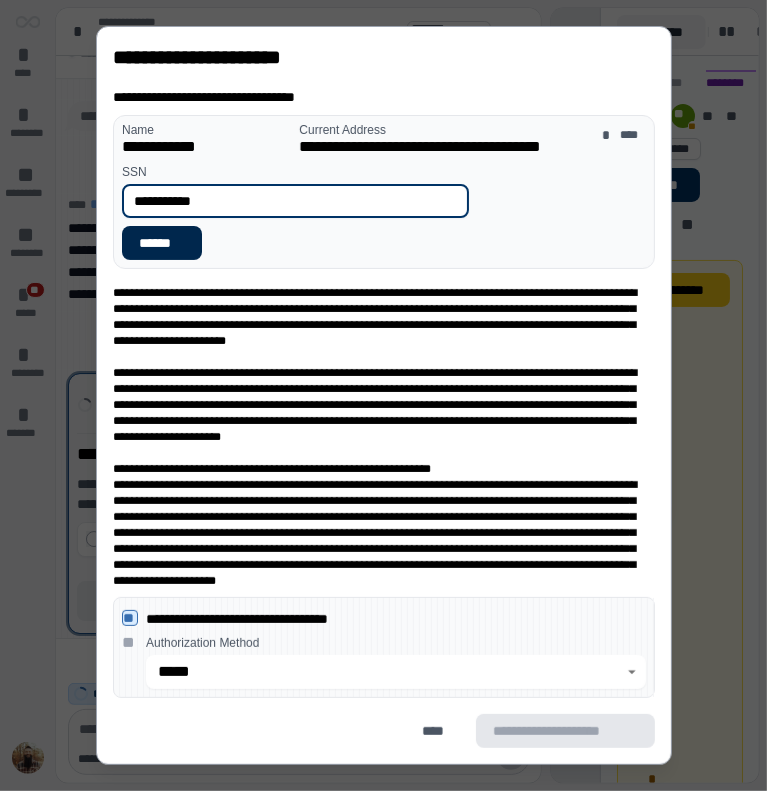 type on "**********" 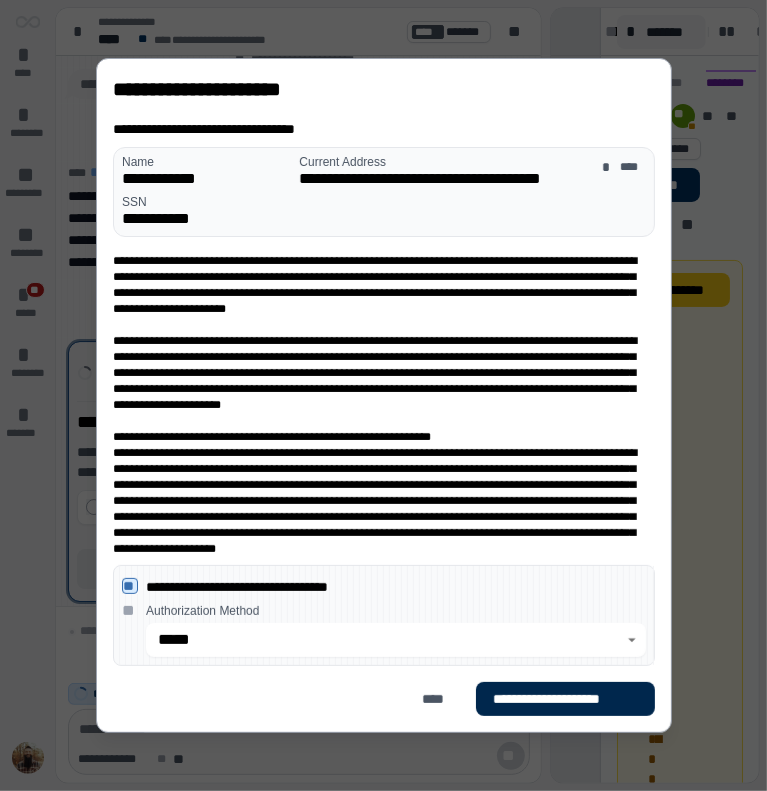 click on "**********" at bounding box center [565, 699] 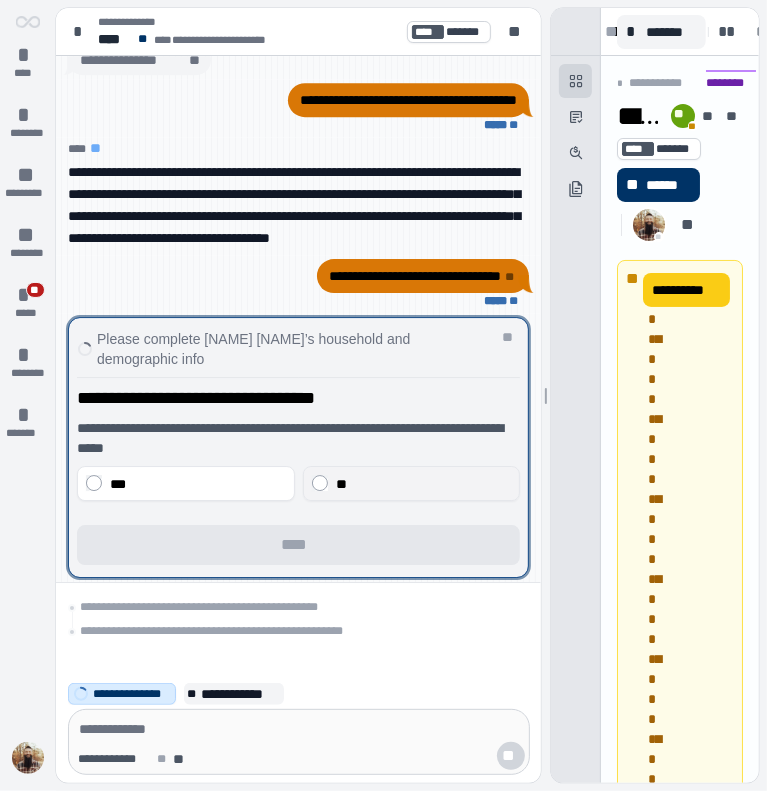 click on "**" at bounding box center [412, 483] 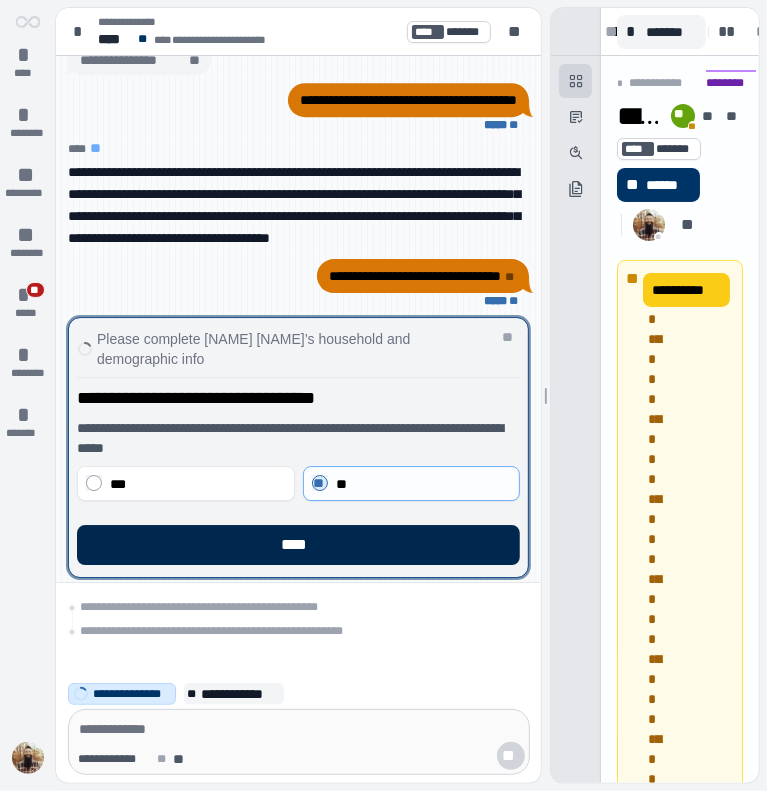 click on "****" at bounding box center [298, 545] 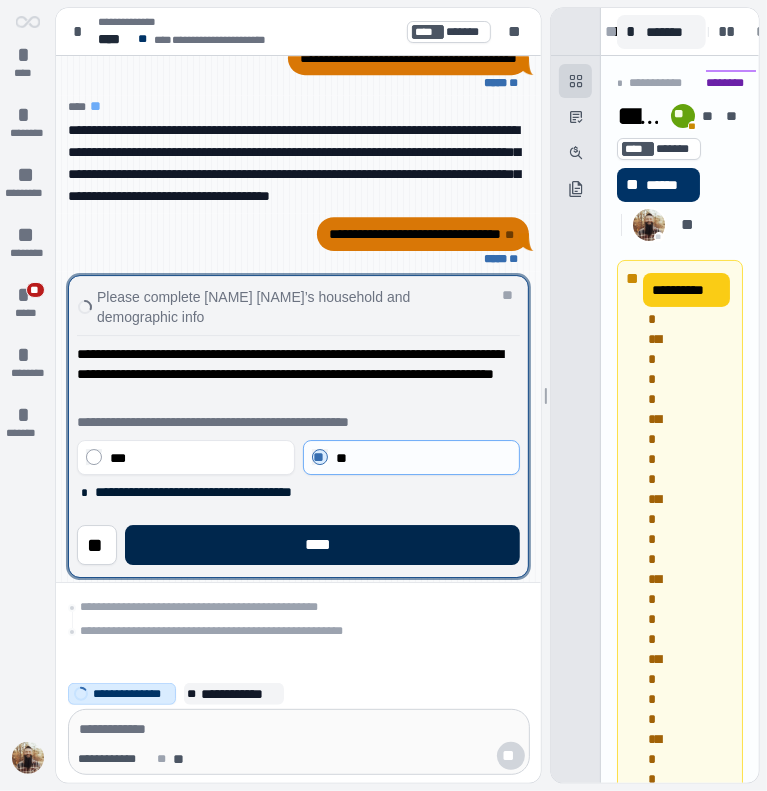 click on "****" at bounding box center [322, 545] 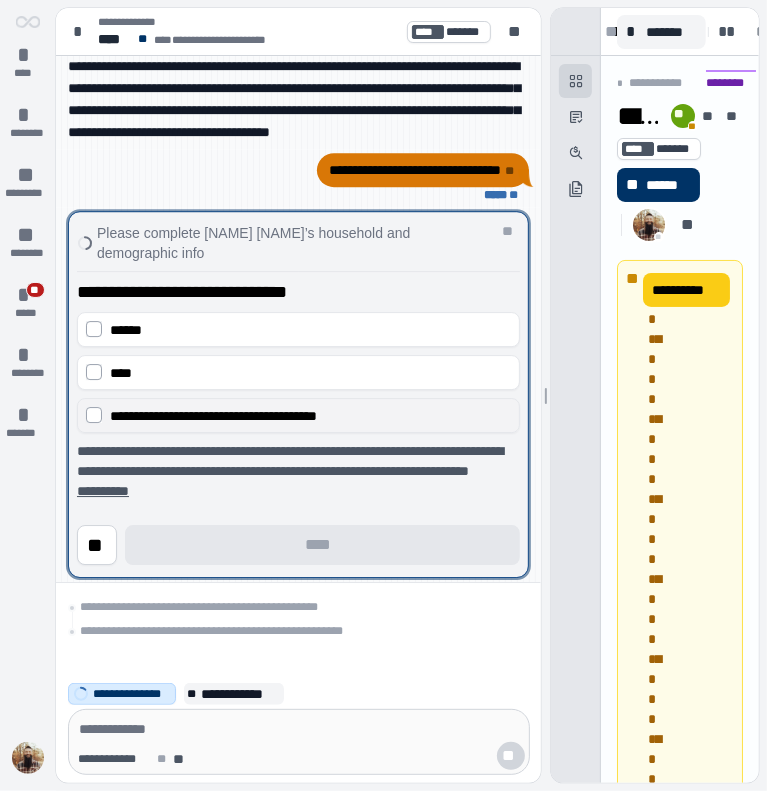 click on "**********" at bounding box center [298, 415] 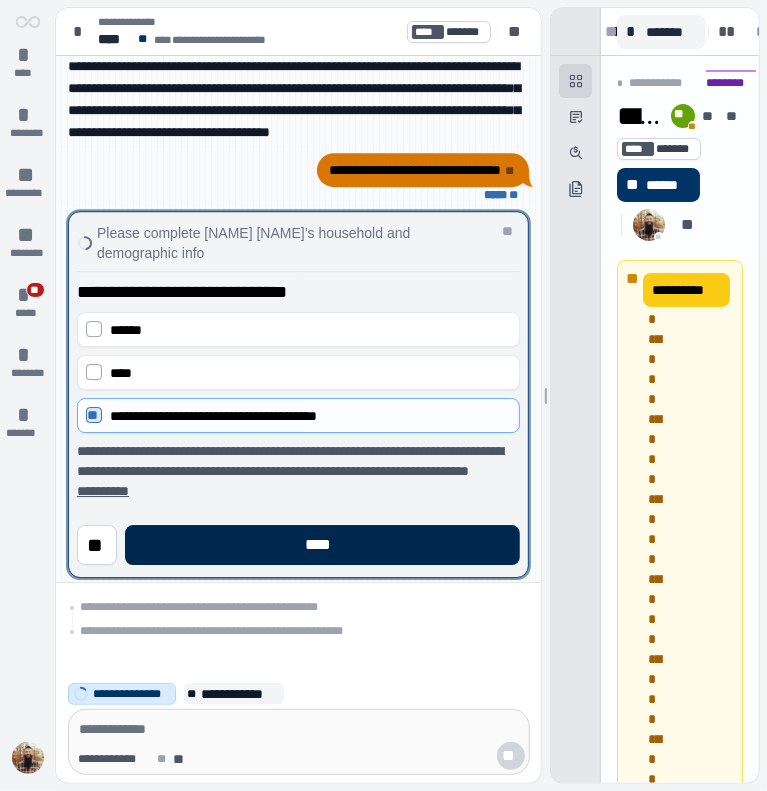 click on "****" at bounding box center (322, 545) 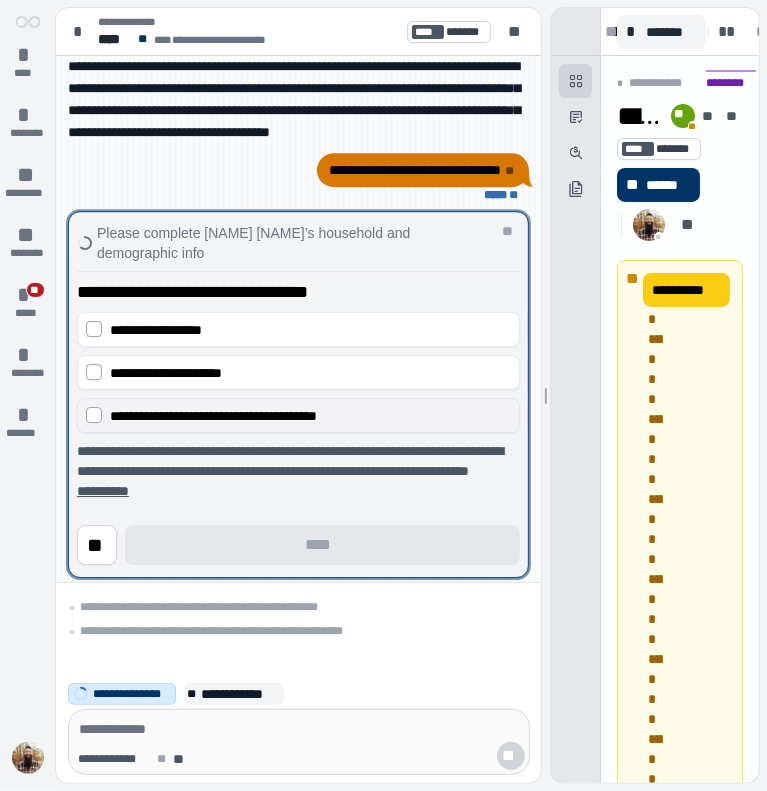click on "**********" at bounding box center (298, 415) 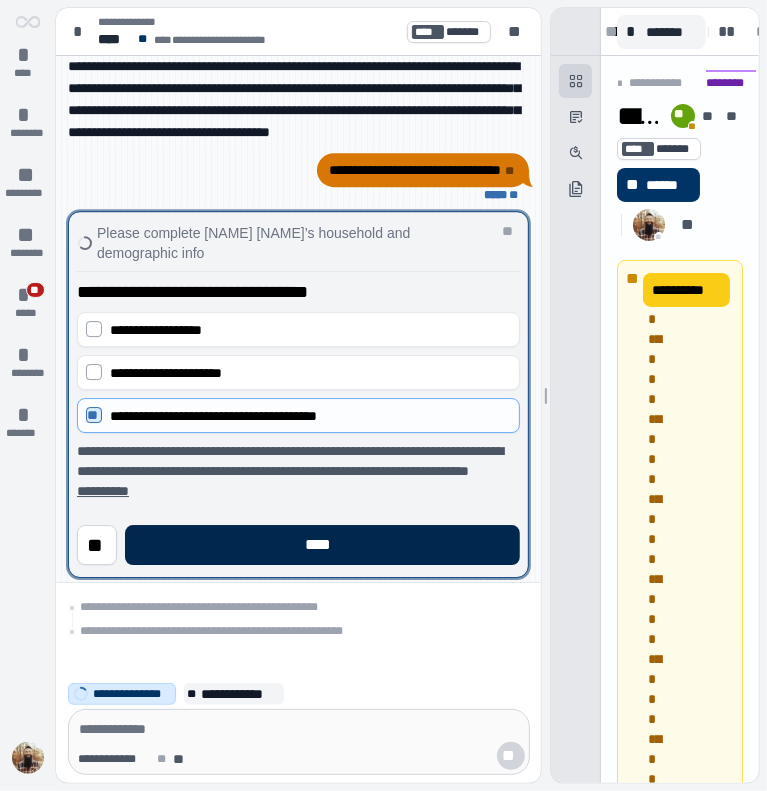 click on "****" at bounding box center (322, 545) 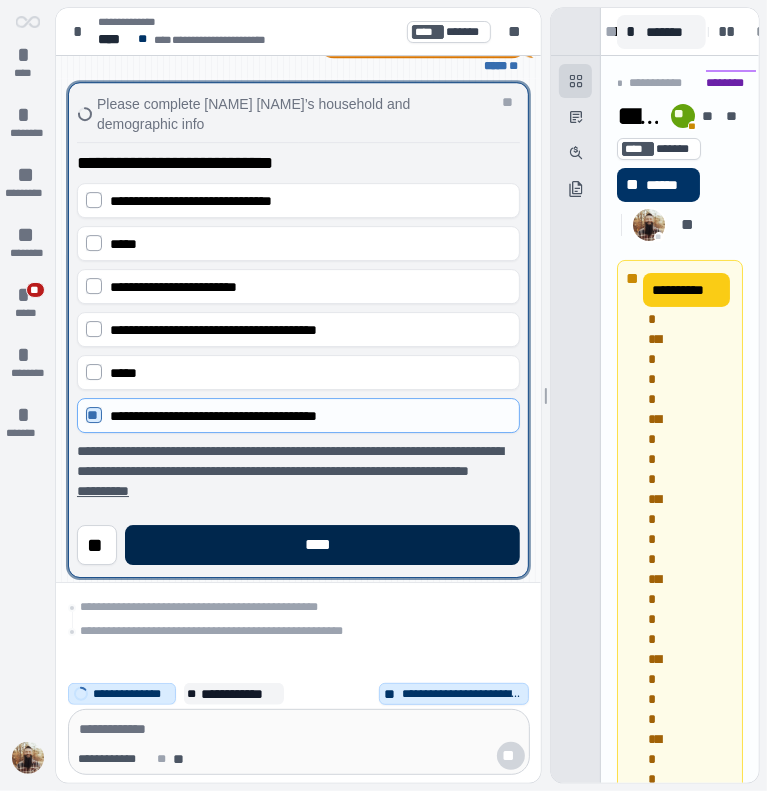 click on "****" at bounding box center [322, 545] 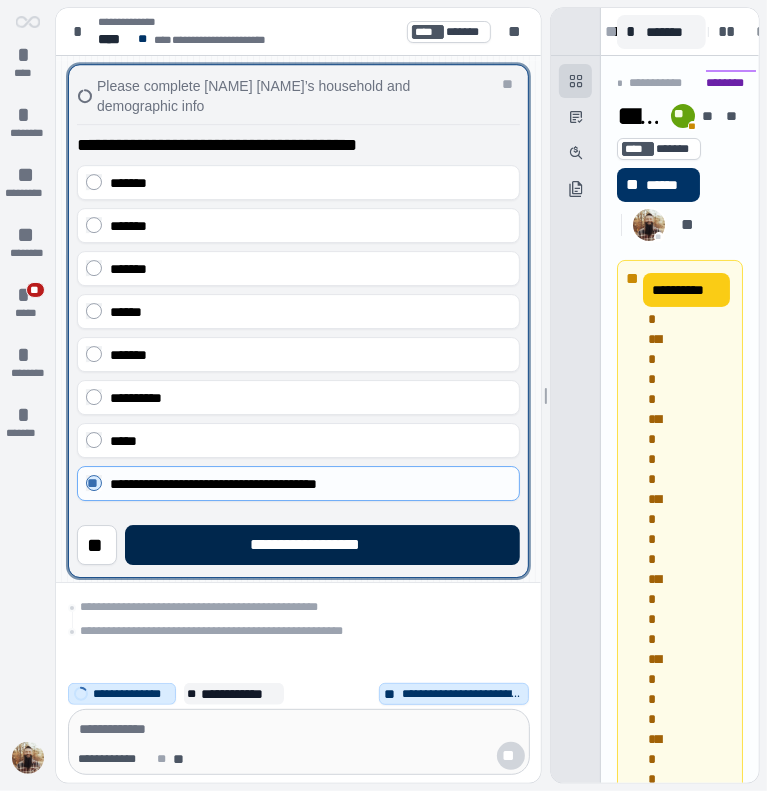click on "**********" at bounding box center [322, 545] 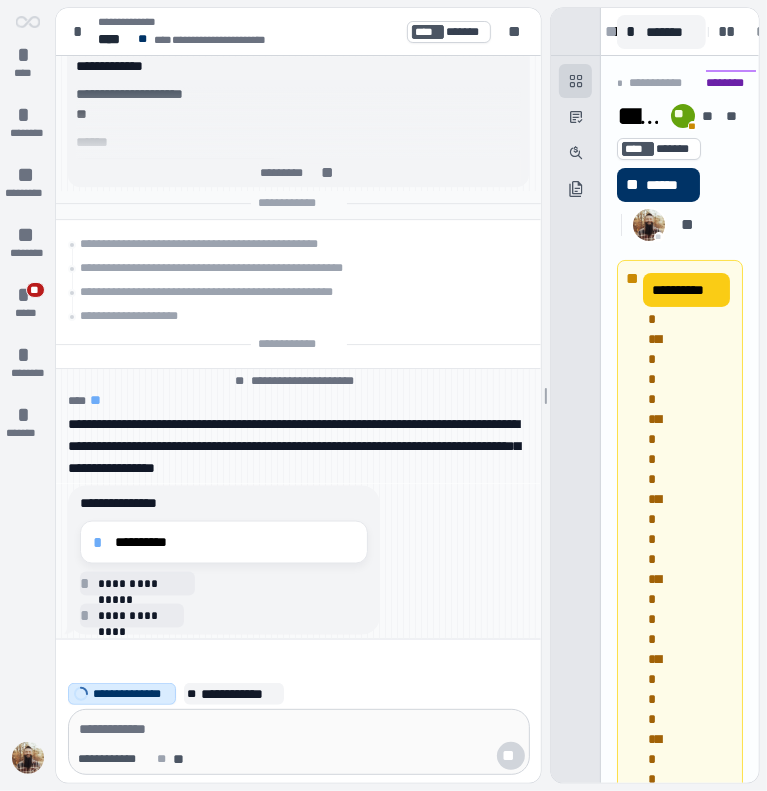 click on "**********" at bounding box center [235, 542] 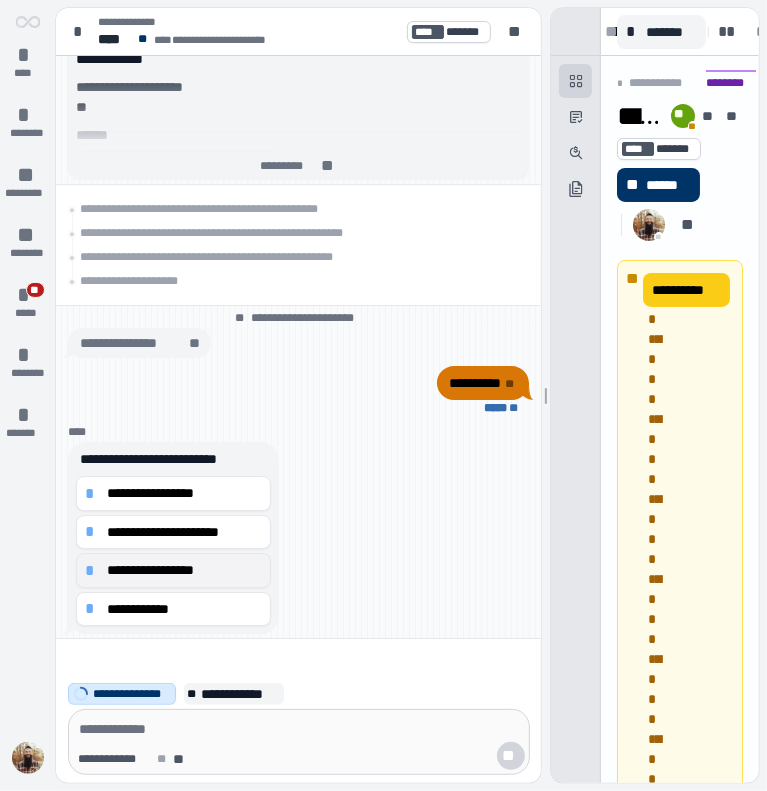 click on "**********" at bounding box center [184, 570] 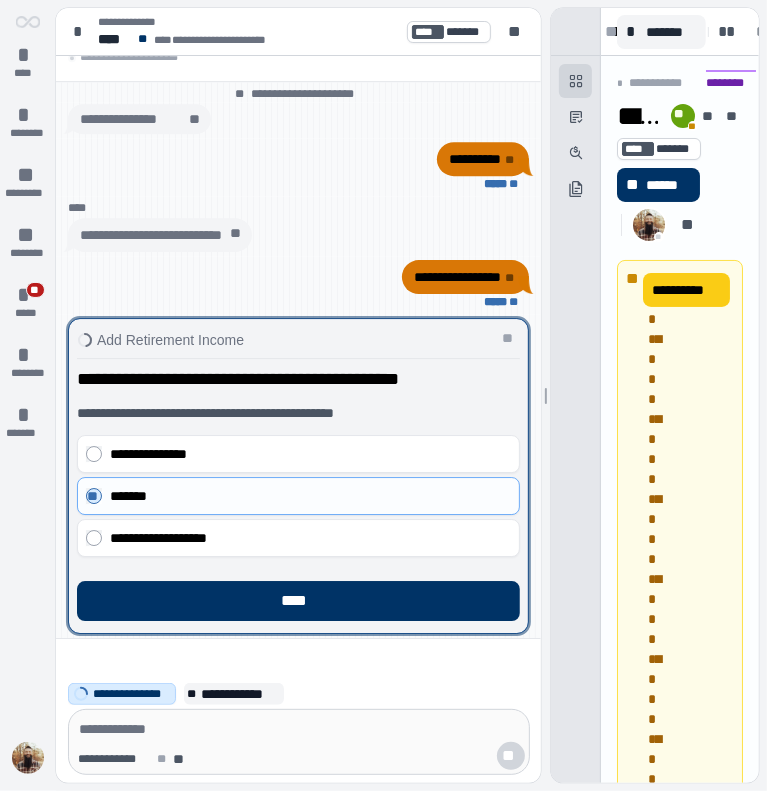 click on "**********" at bounding box center (298, 487) 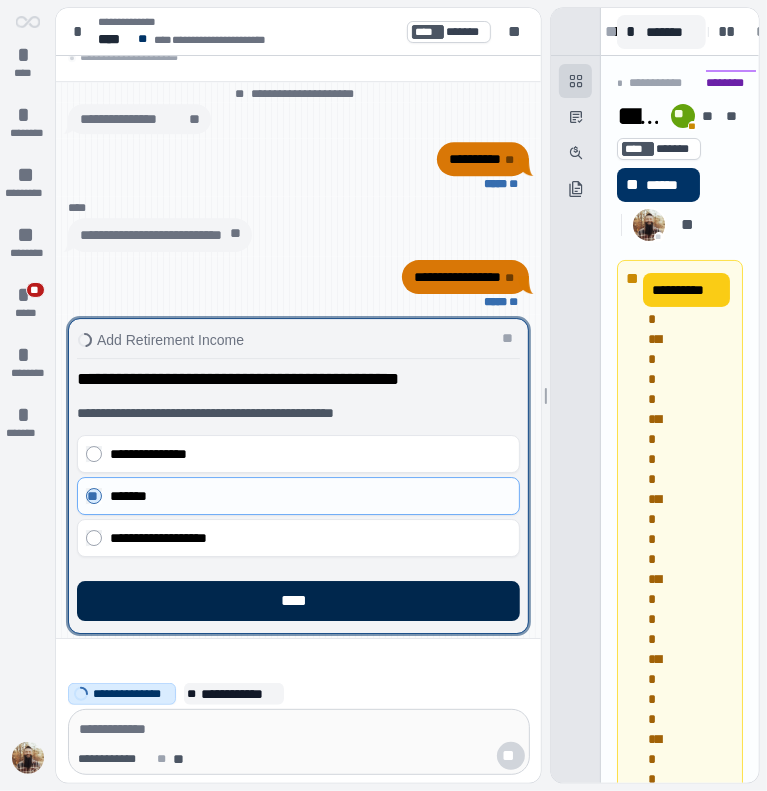 click on "****" at bounding box center (298, 601) 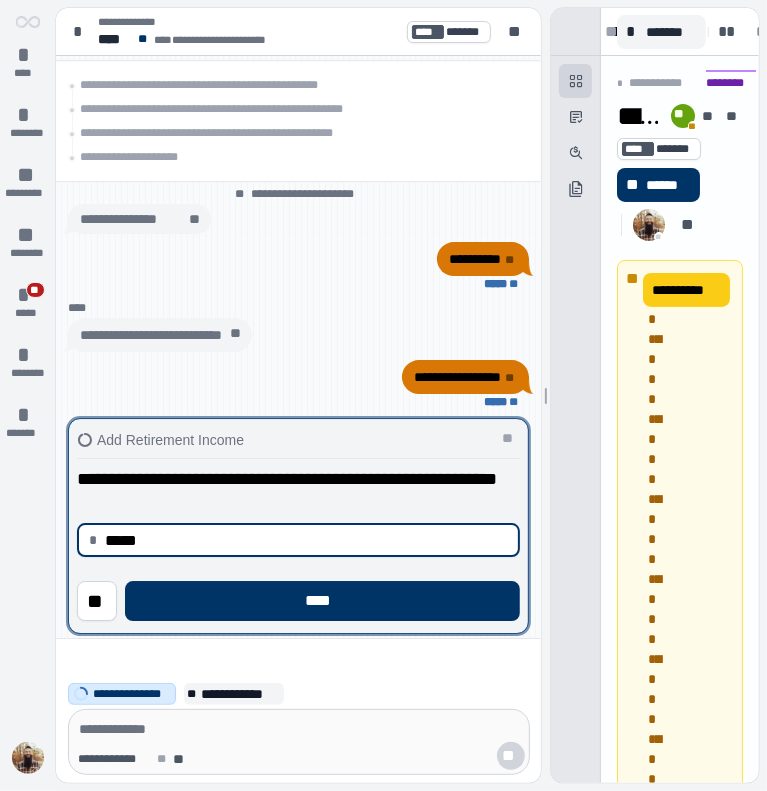 type on "********" 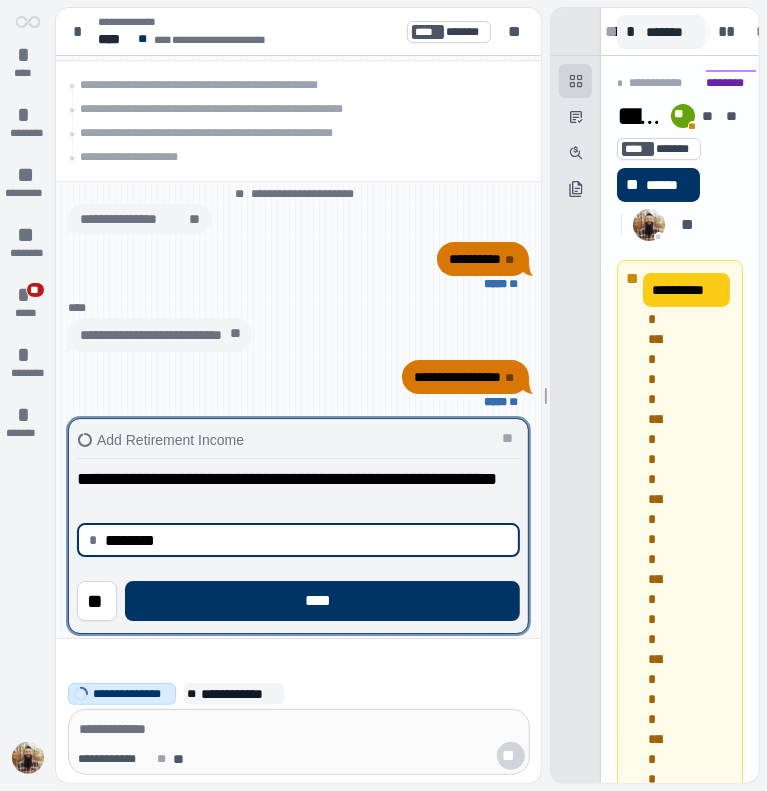 type 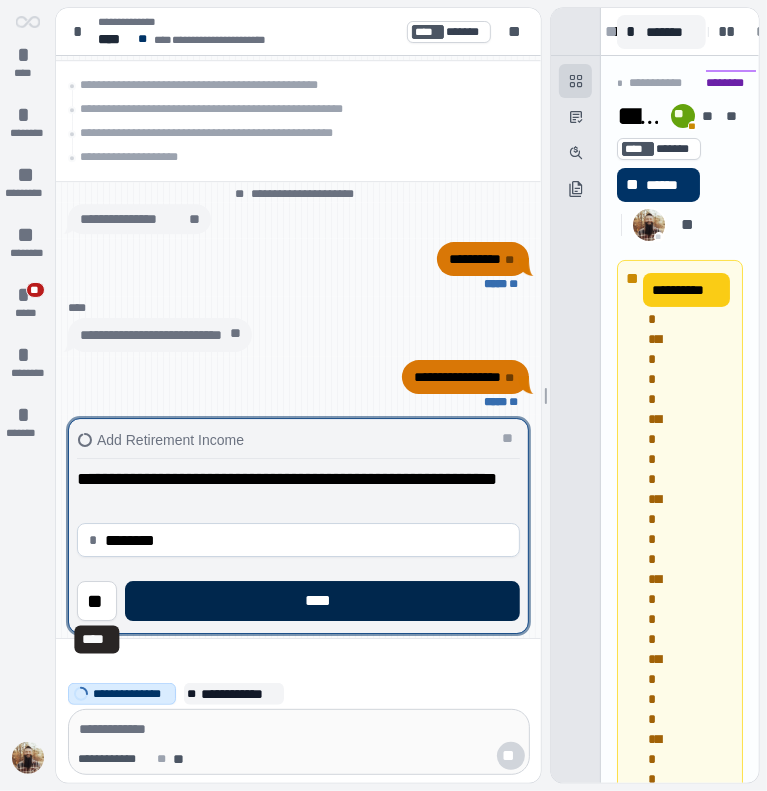 click on "****" at bounding box center (322, 601) 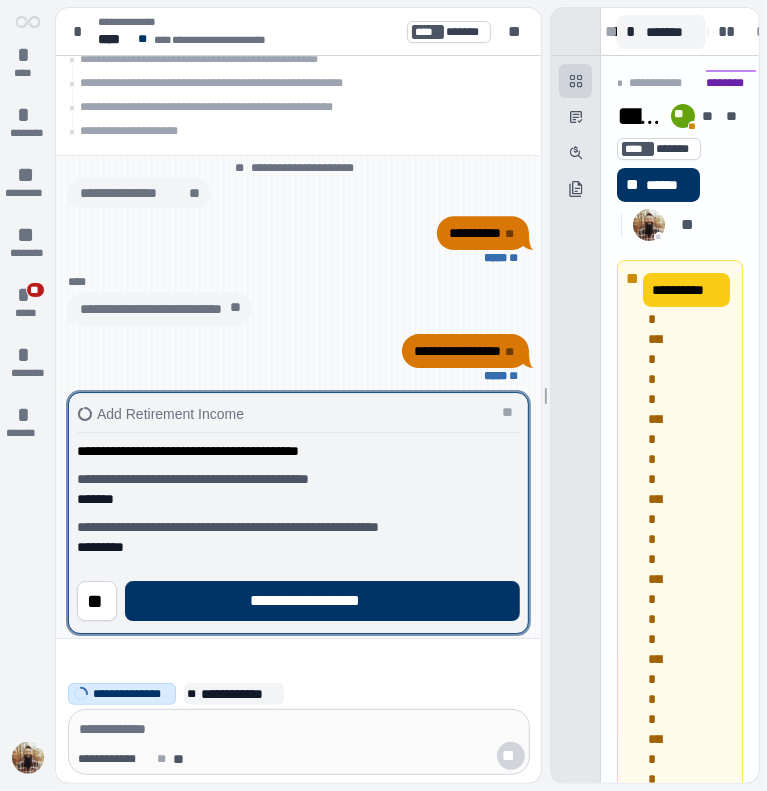 click on "**********" at bounding box center [322, 601] 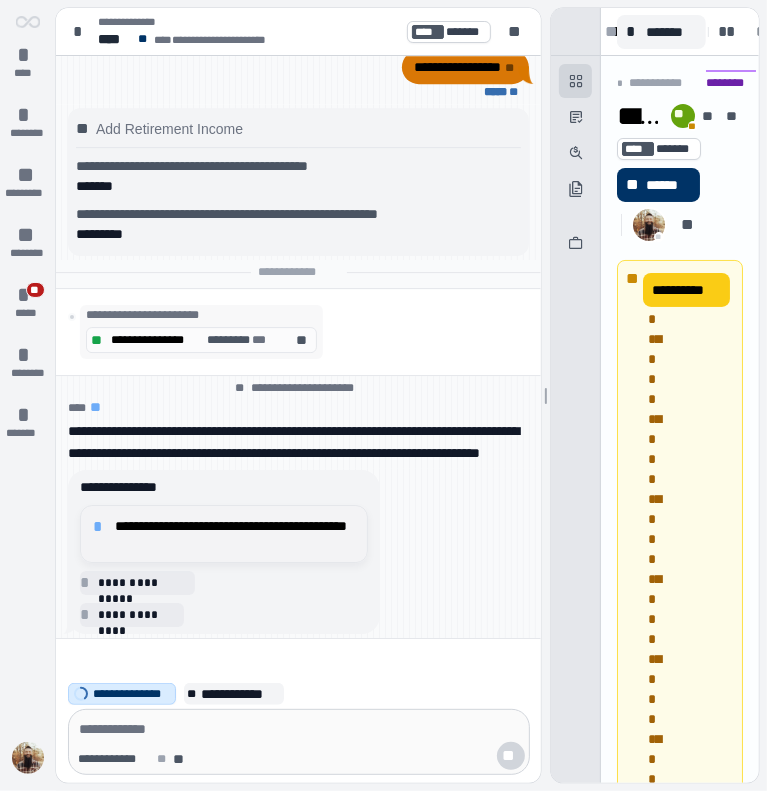 click on "**********" at bounding box center [235, 534] 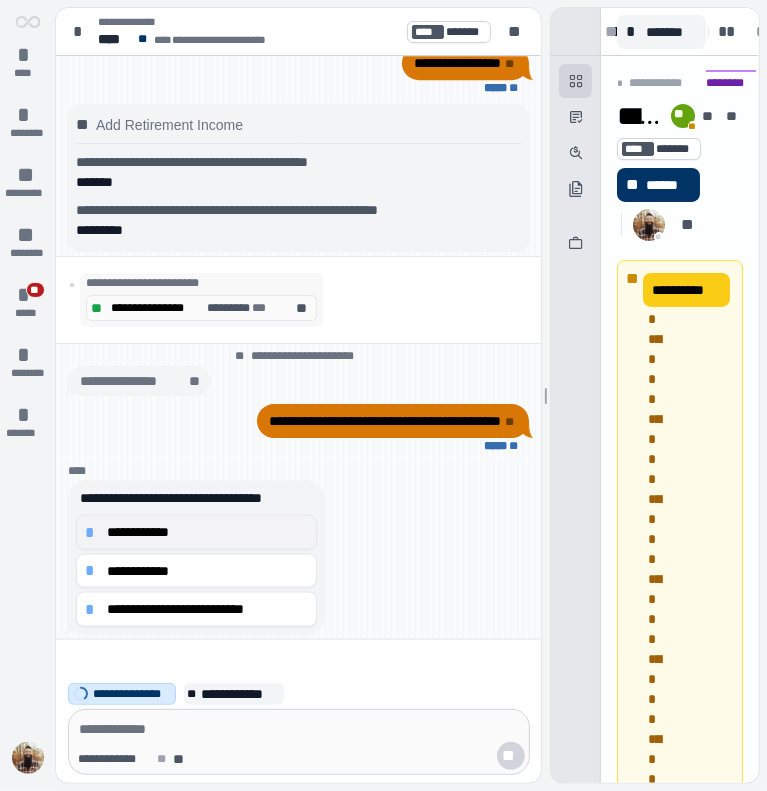click on "**********" at bounding box center (207, 532) 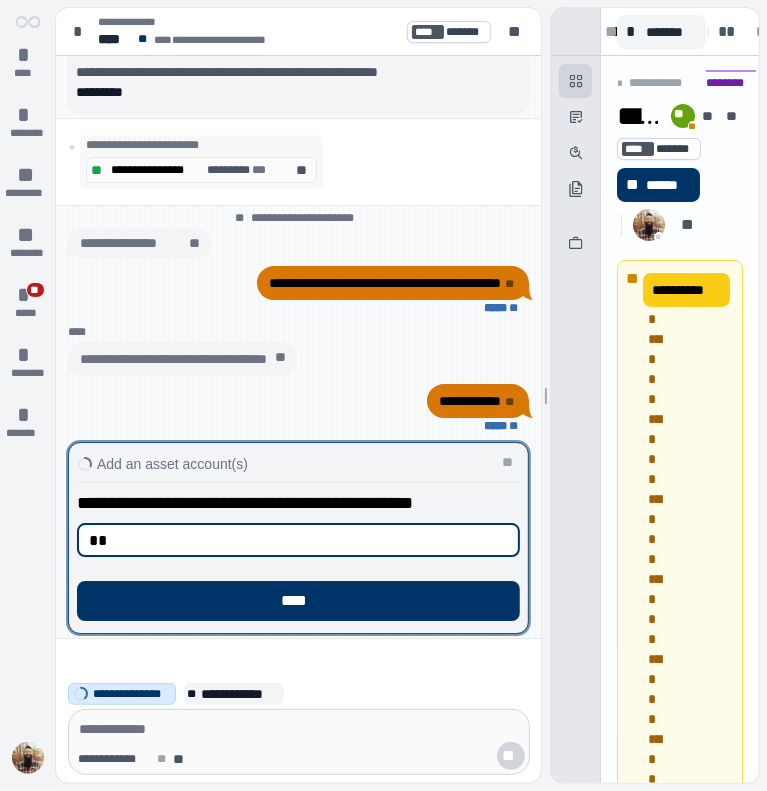 type on "*" 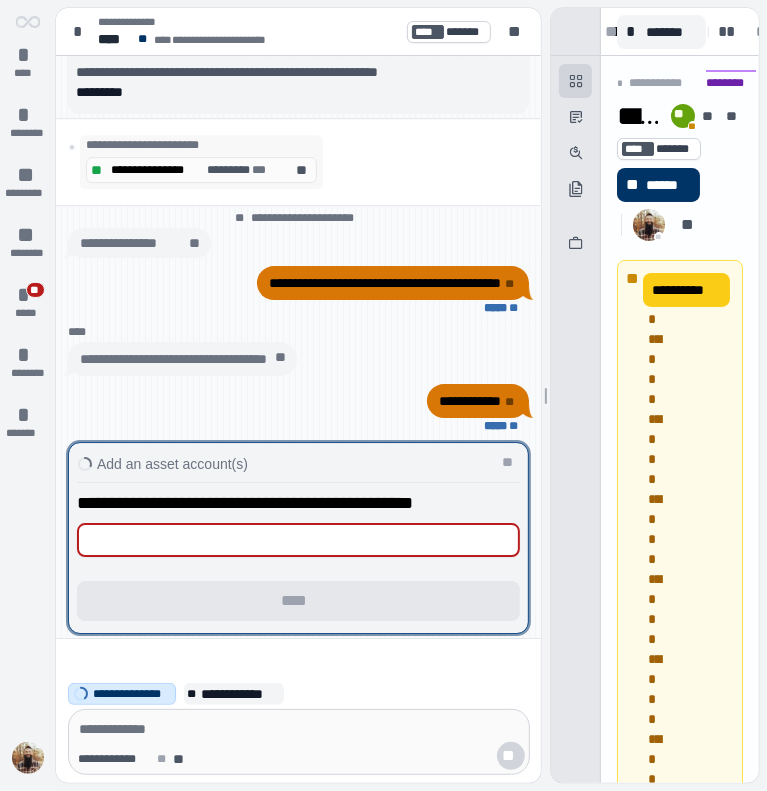 type on "*" 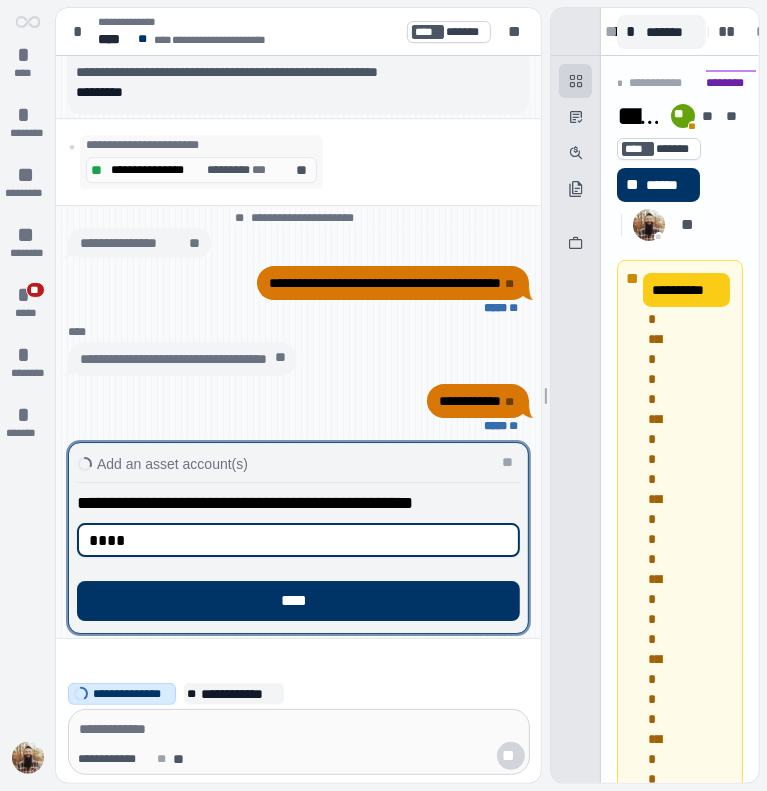 type on "****" 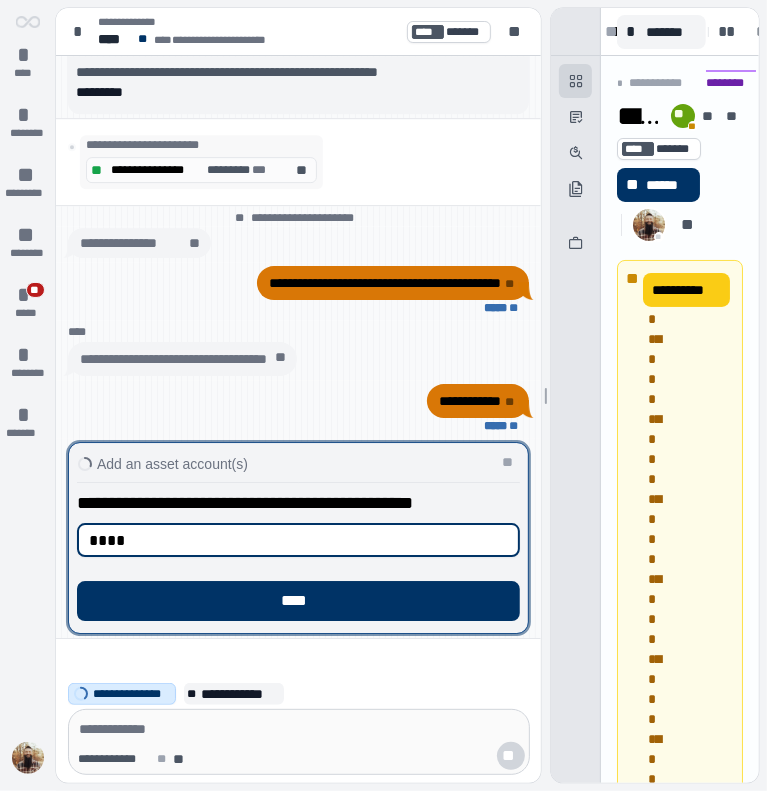 type 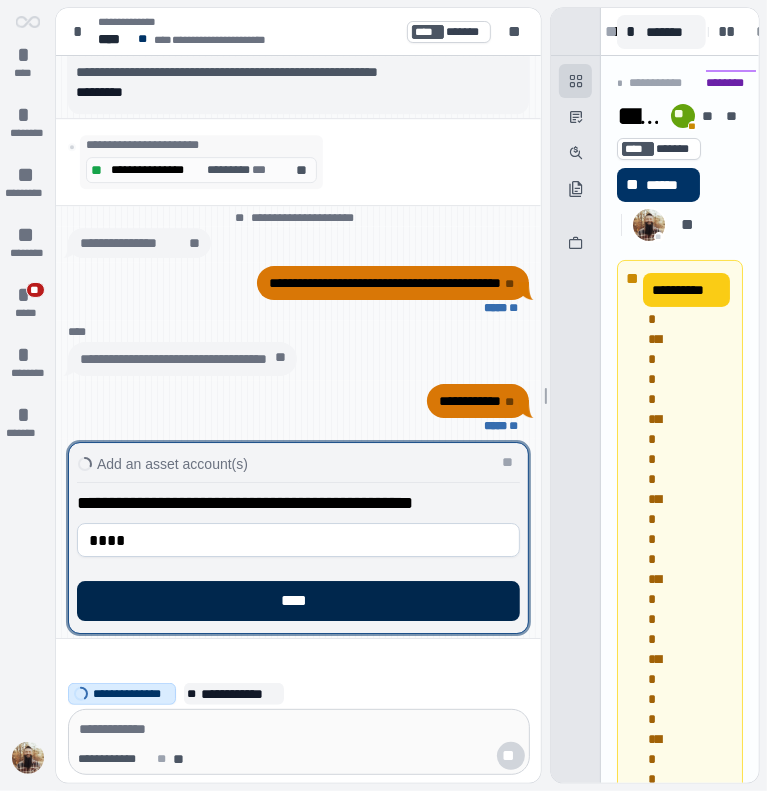 click on "****" at bounding box center (298, 601) 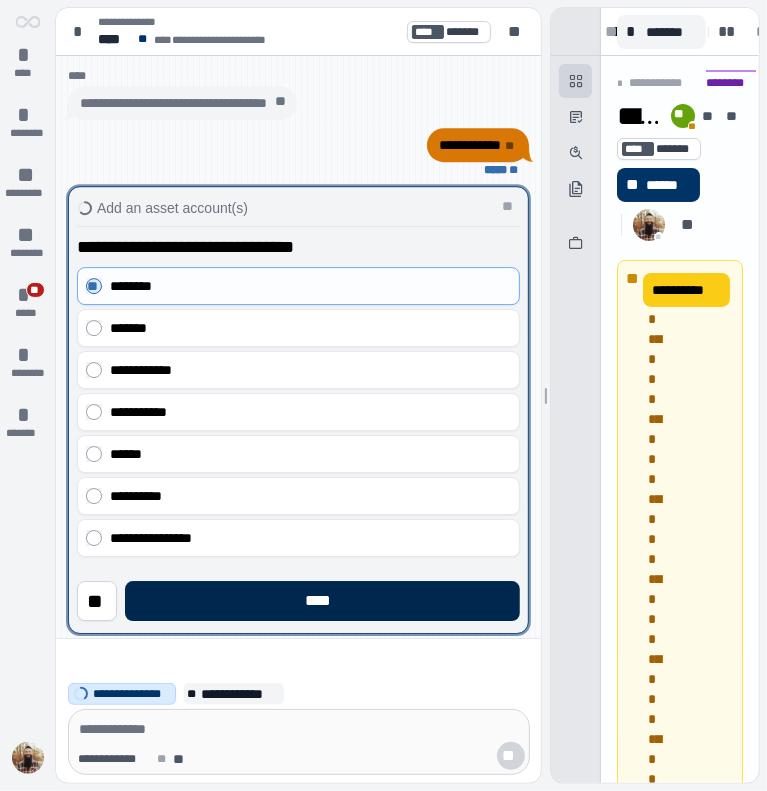 click on "****" at bounding box center (322, 601) 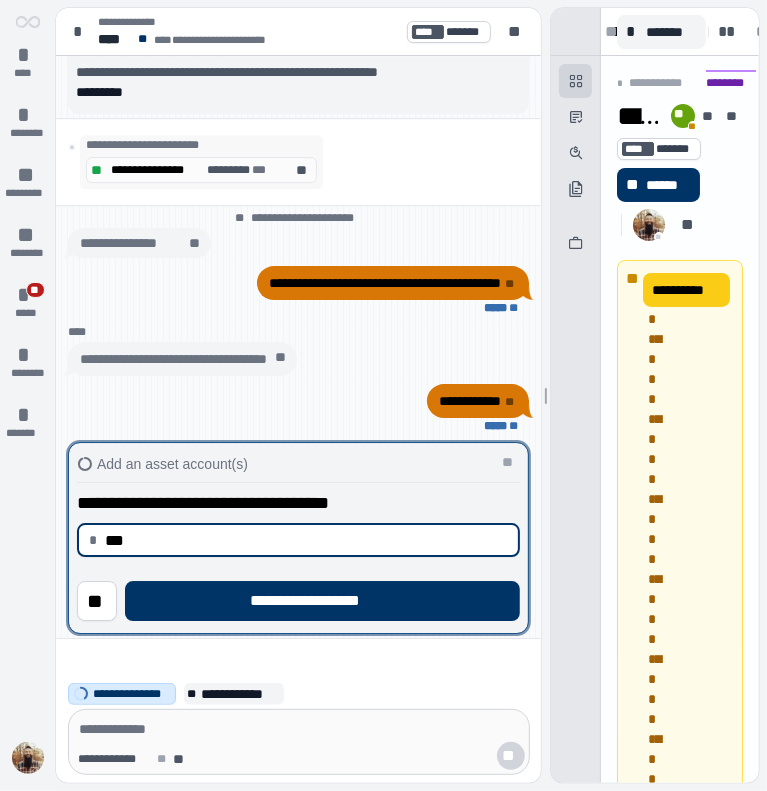 type on "******" 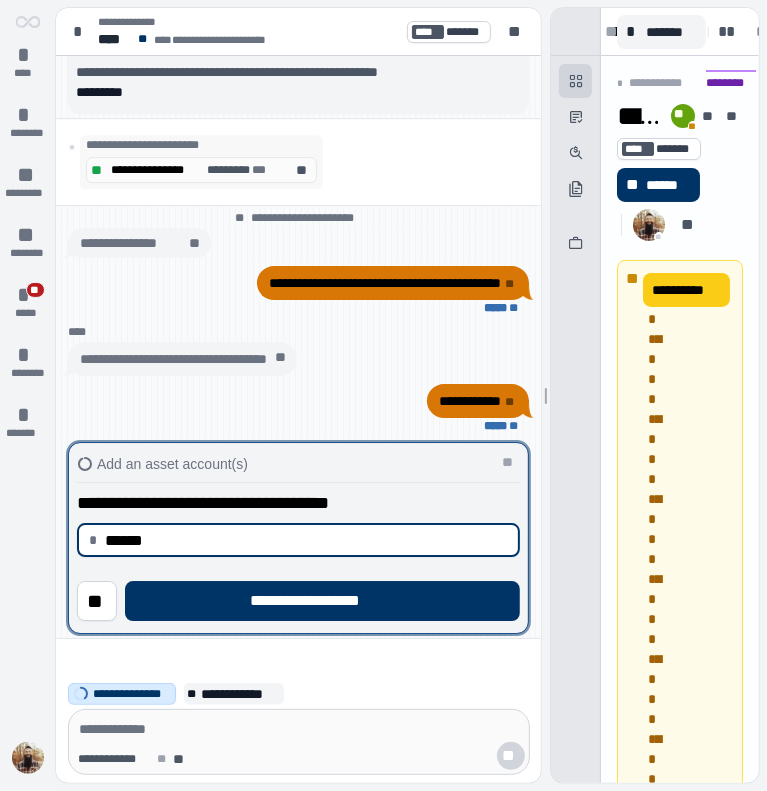 type 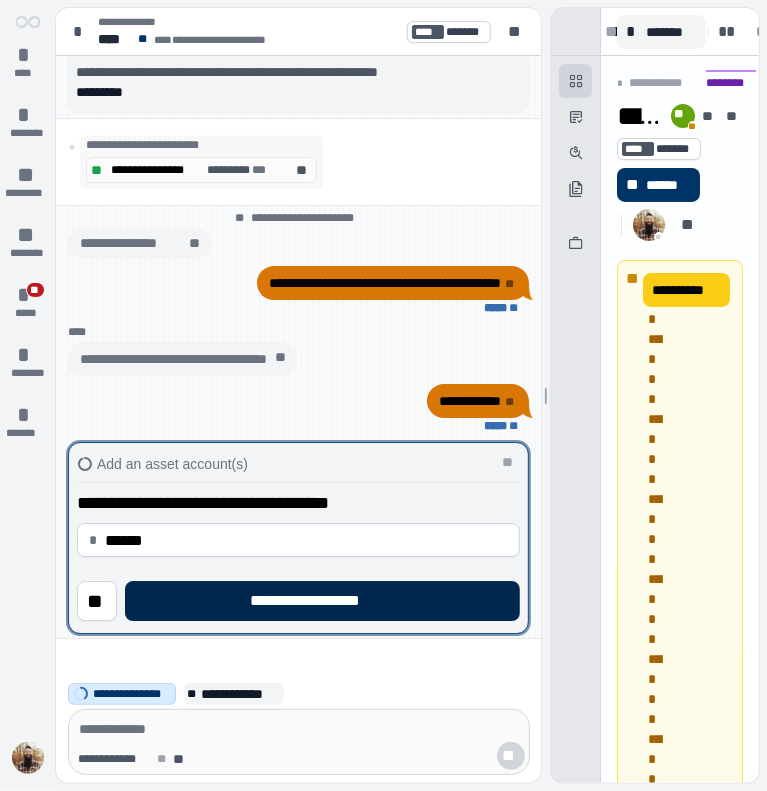 click on "**********" at bounding box center (322, 601) 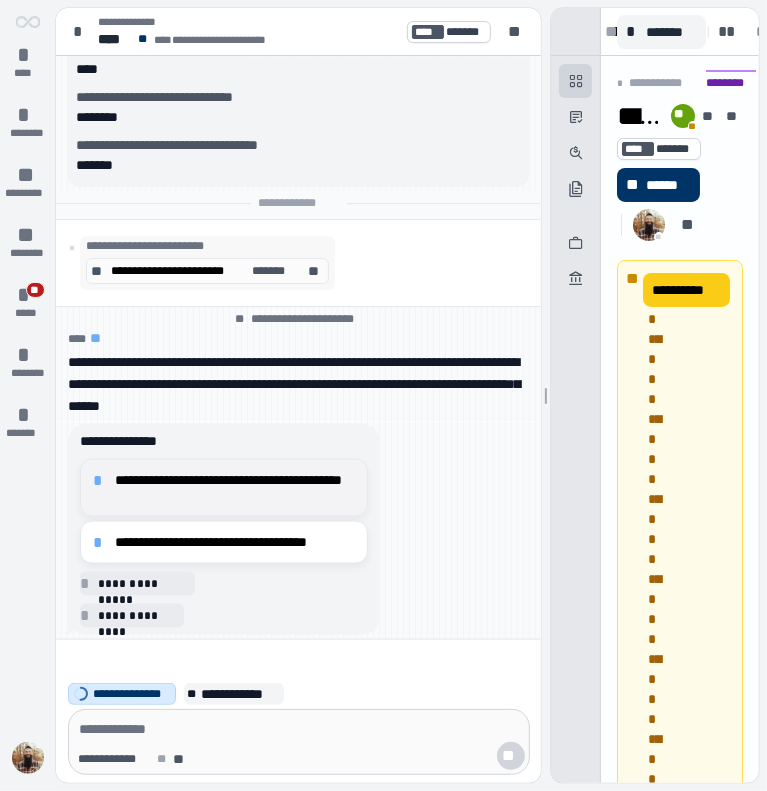 click on "**********" at bounding box center (235, 488) 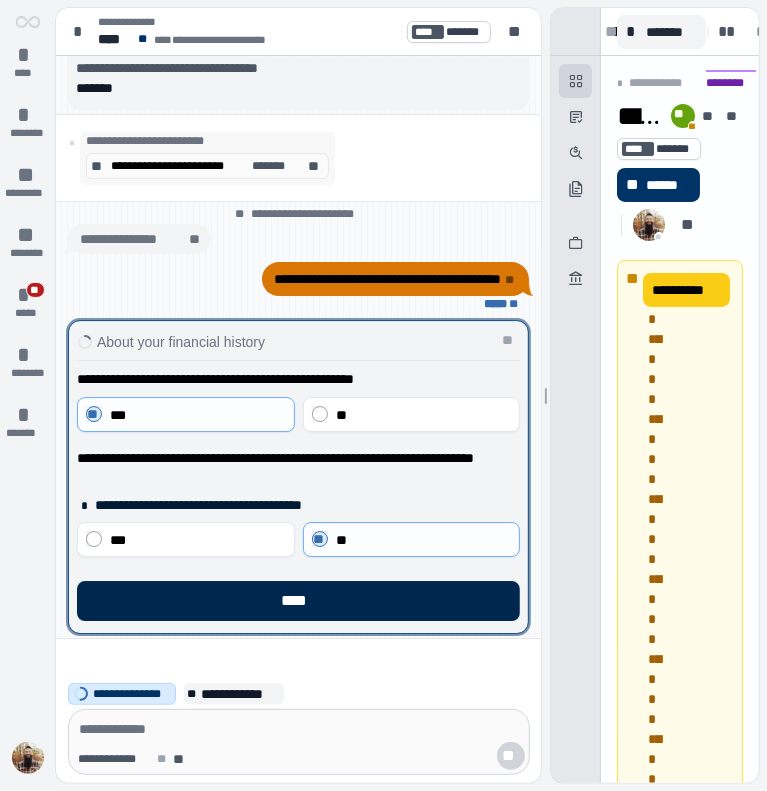 click on "****" at bounding box center (298, 601) 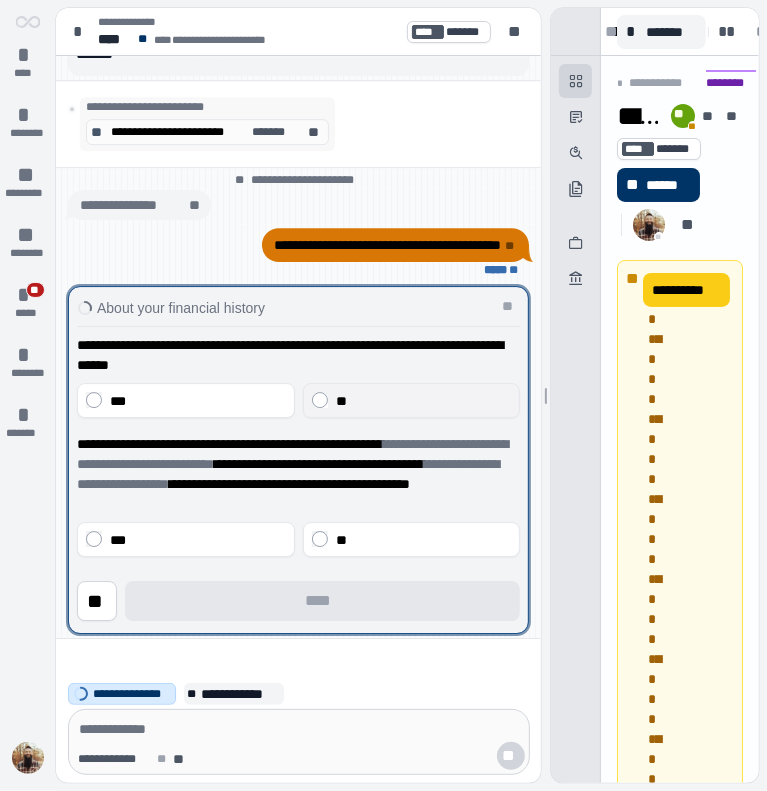 click on "**" at bounding box center (412, 400) 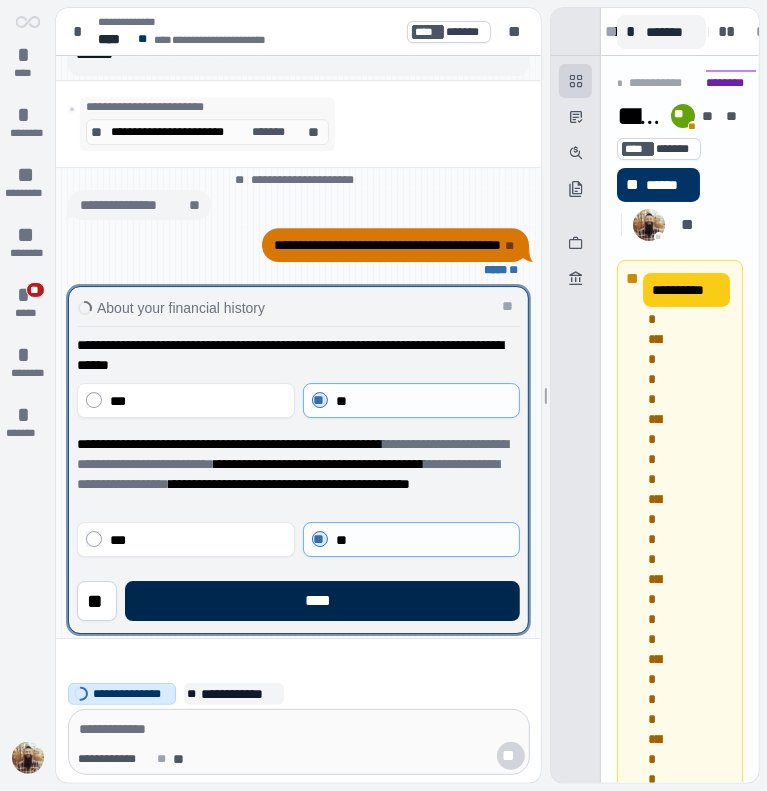 click on "****" at bounding box center (322, 601) 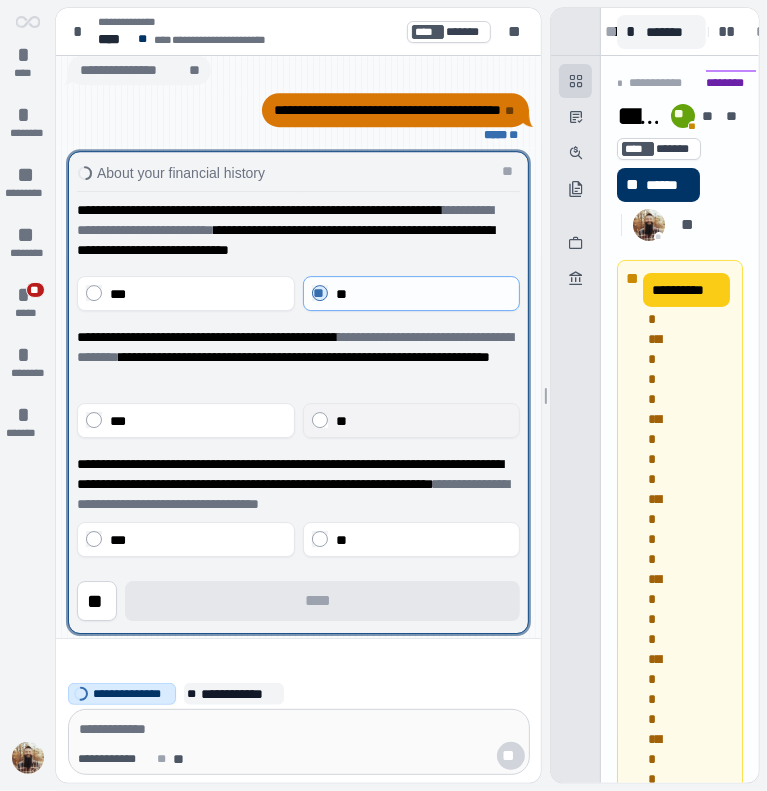 click on "**" at bounding box center (412, 420) 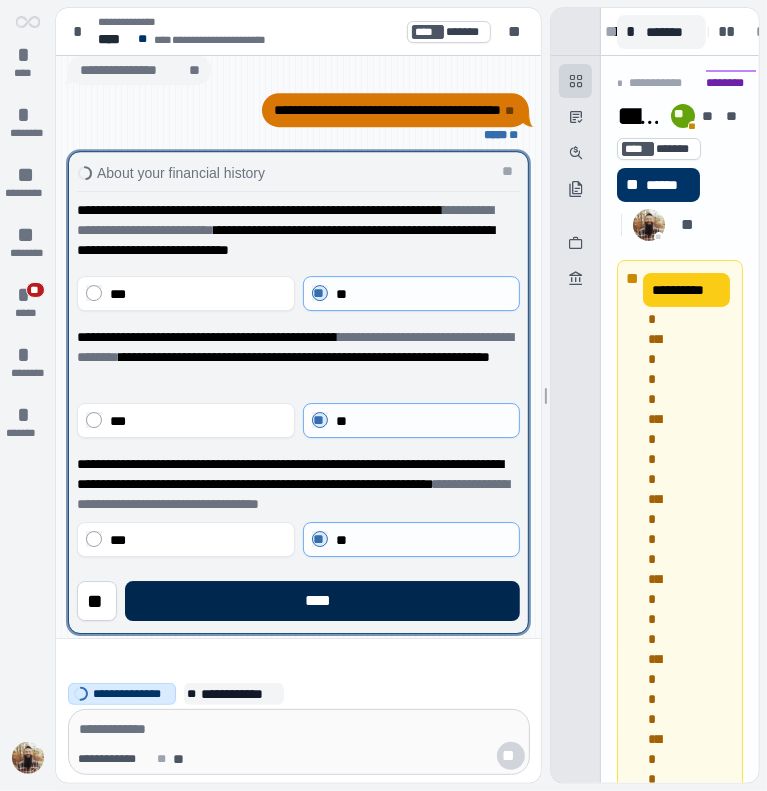 click on "****" at bounding box center (322, 601) 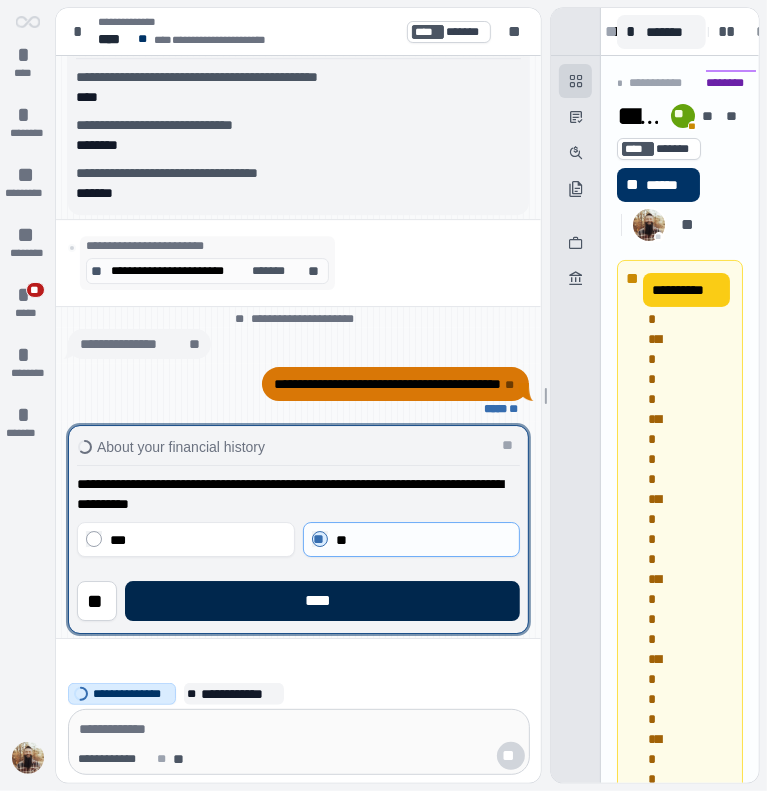 click on "****" at bounding box center [322, 601] 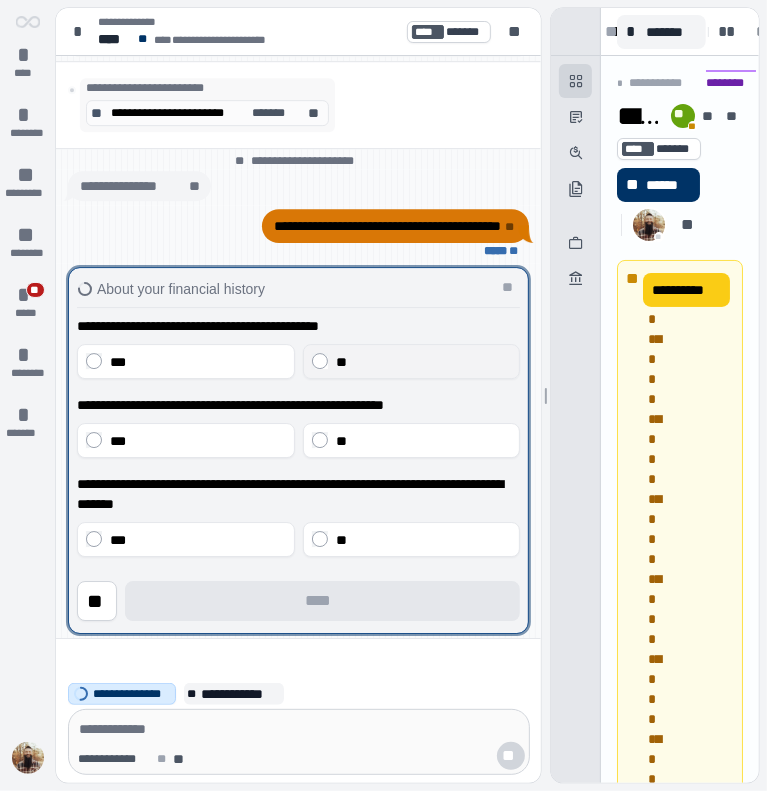 click on "**" at bounding box center (412, 361) 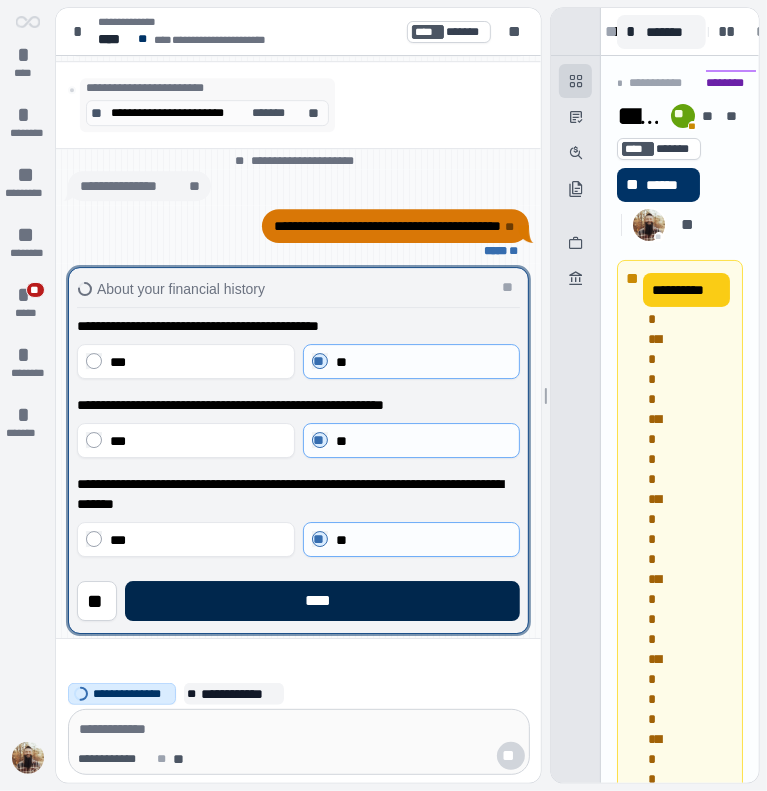 click on "****" at bounding box center [322, 601] 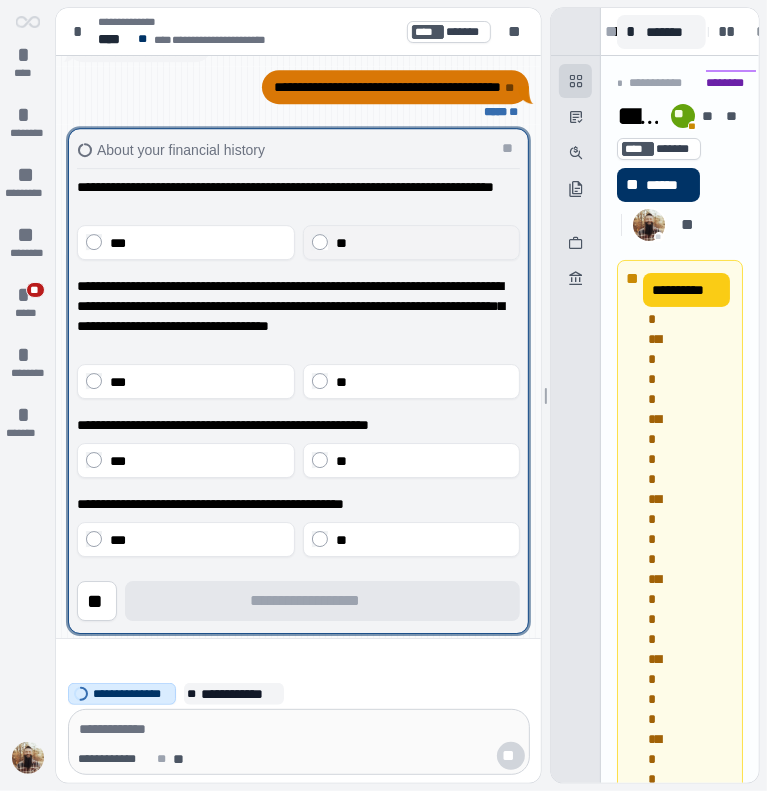 click on "**" at bounding box center [412, 242] 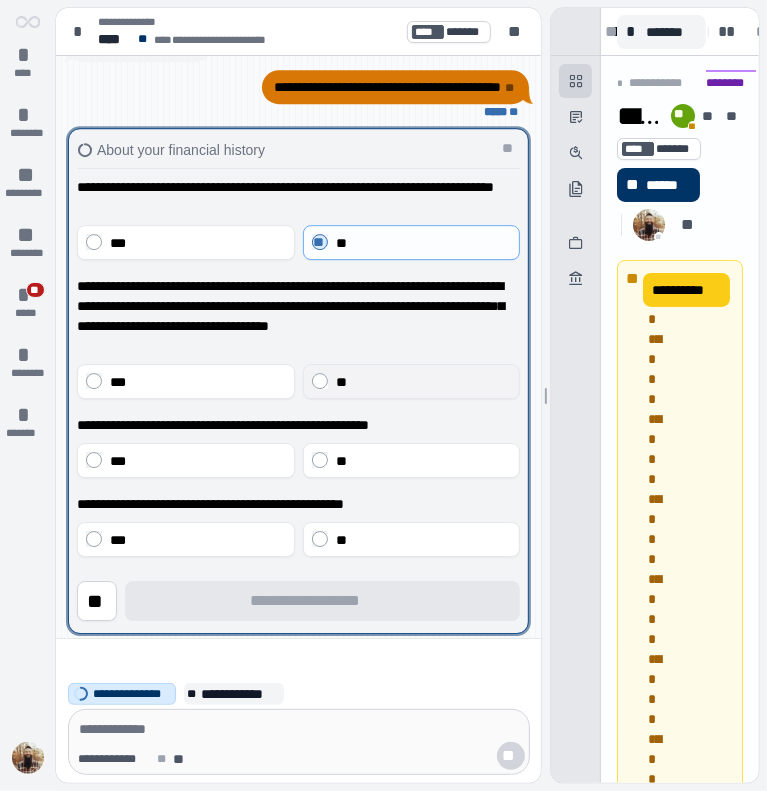 click on "**" at bounding box center [412, 381] 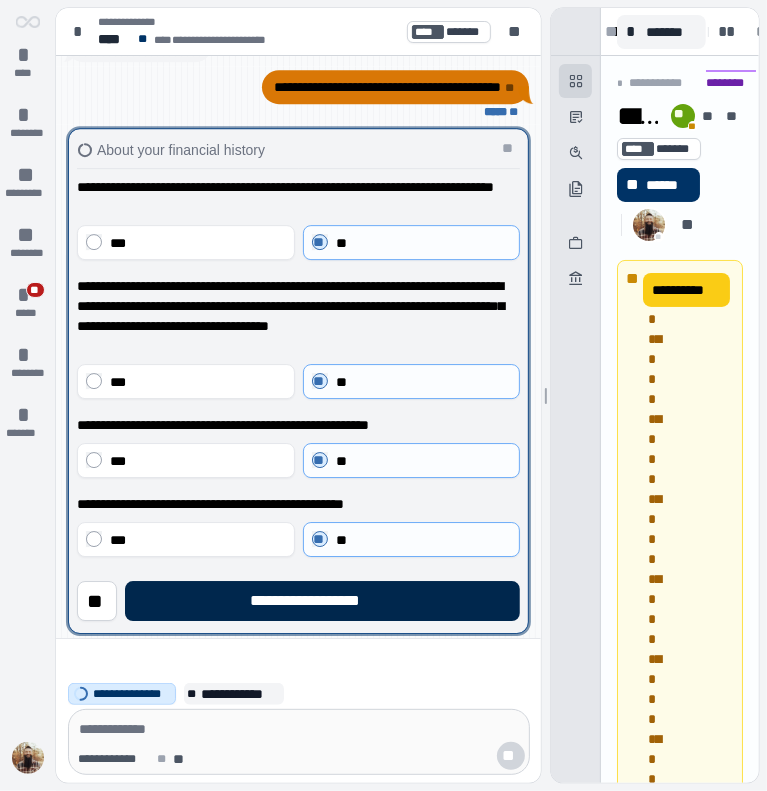 click on "**********" at bounding box center [322, 601] 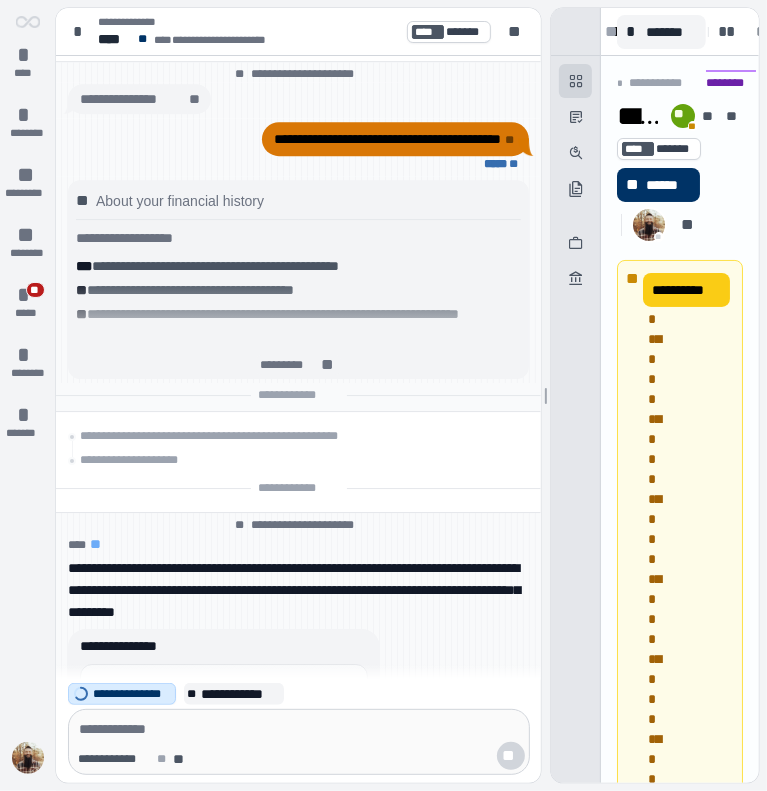 scroll, scrollTop: 0, scrollLeft: 0, axis: both 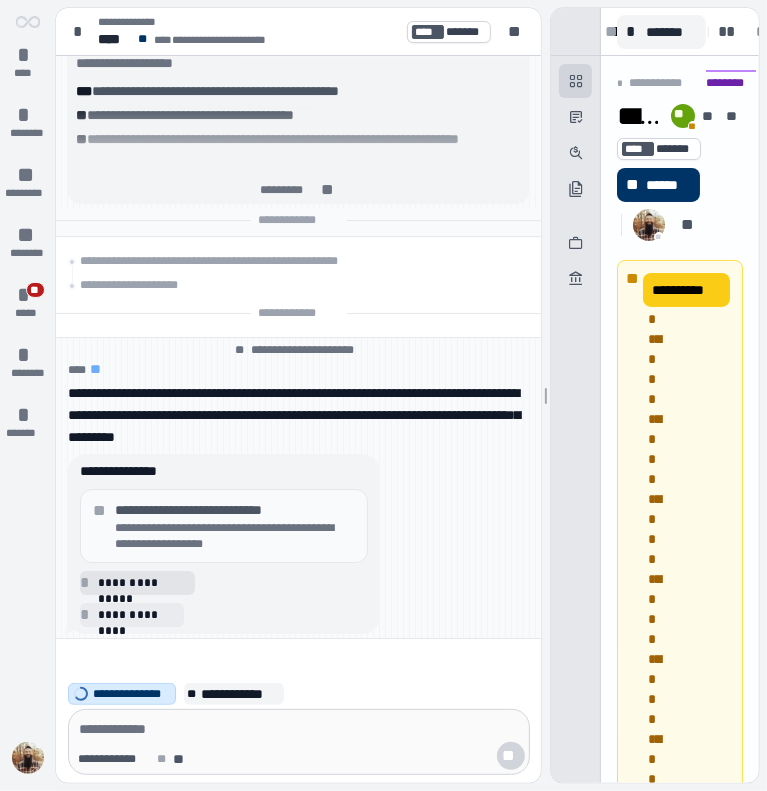 click on "**********" at bounding box center (143, 583) 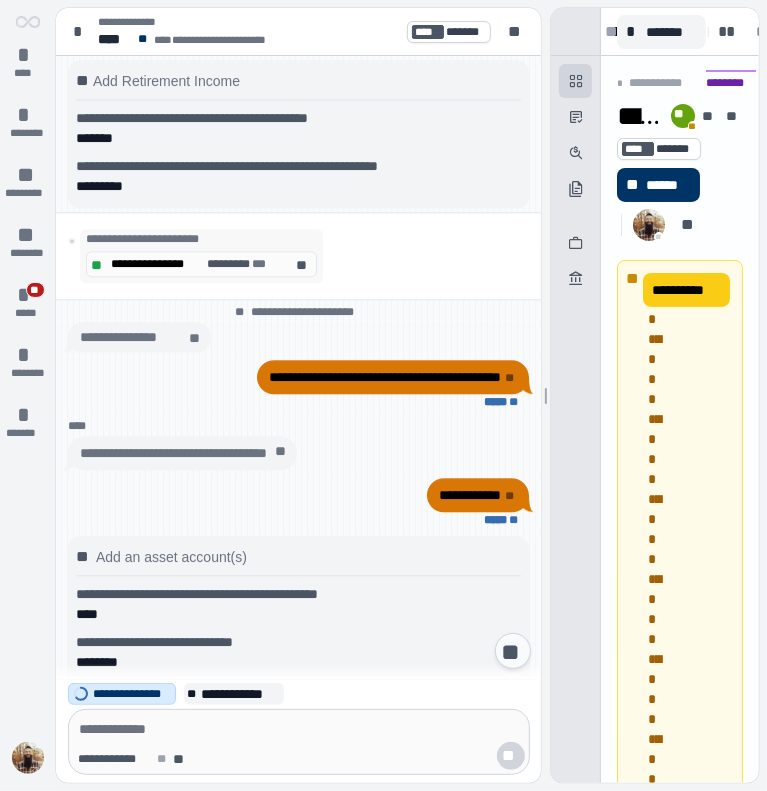 scroll, scrollTop: 0, scrollLeft: 0, axis: both 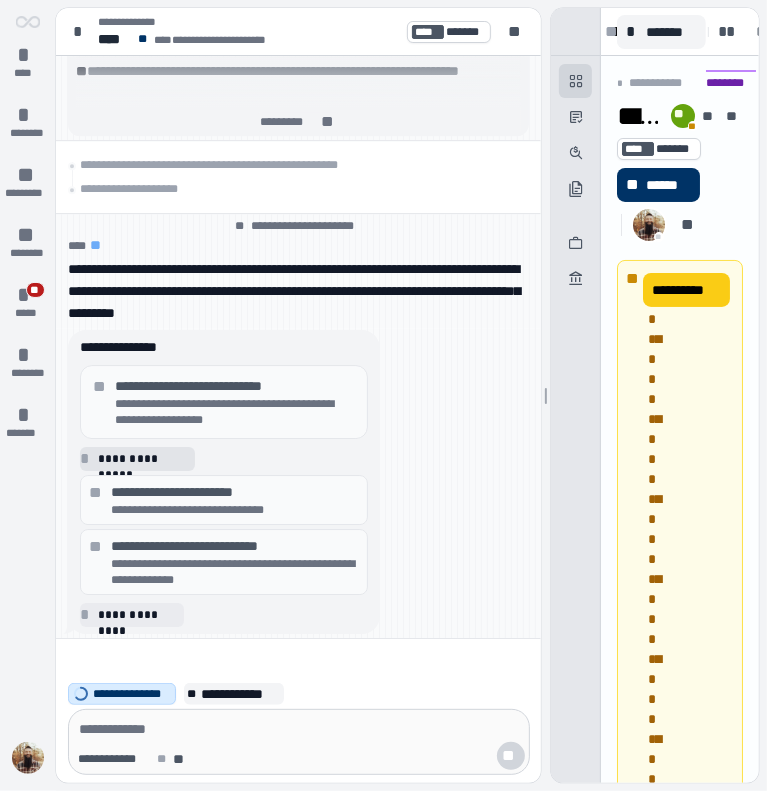 click on "**********" at bounding box center (143, 459) 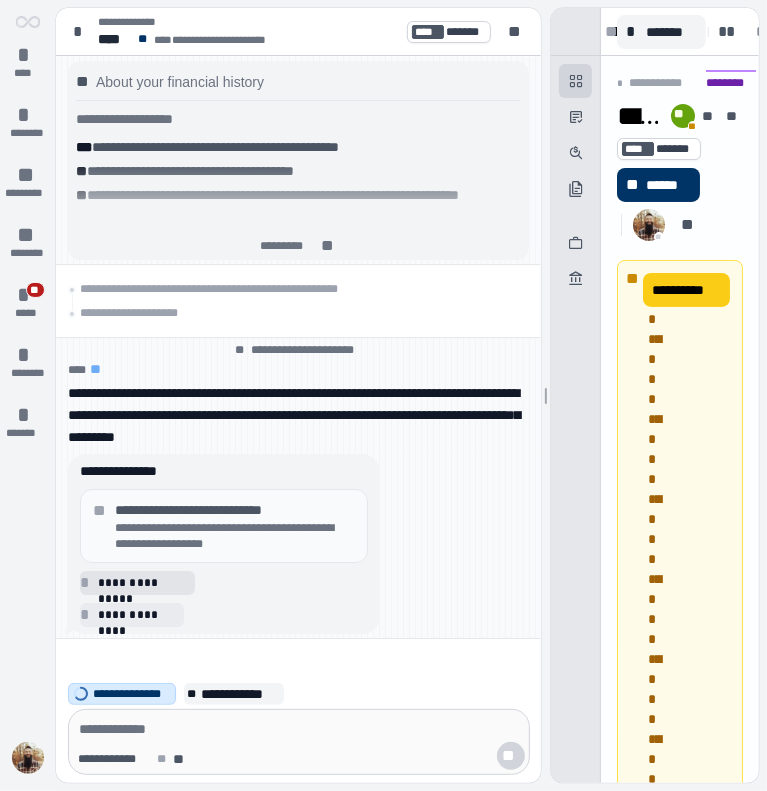 click on "**********" at bounding box center [143, 583] 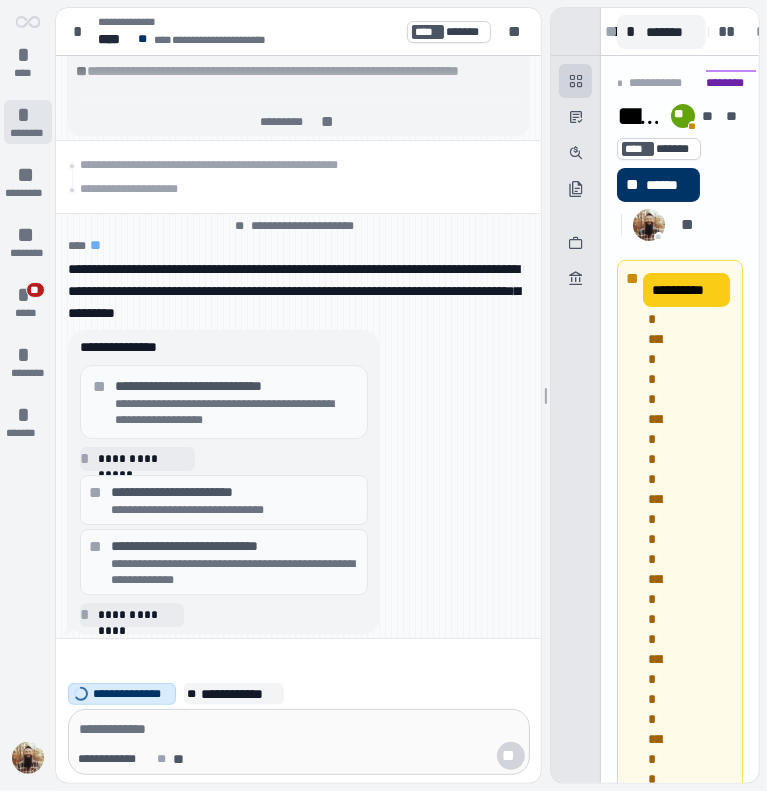 click on "********" at bounding box center (27, 133) 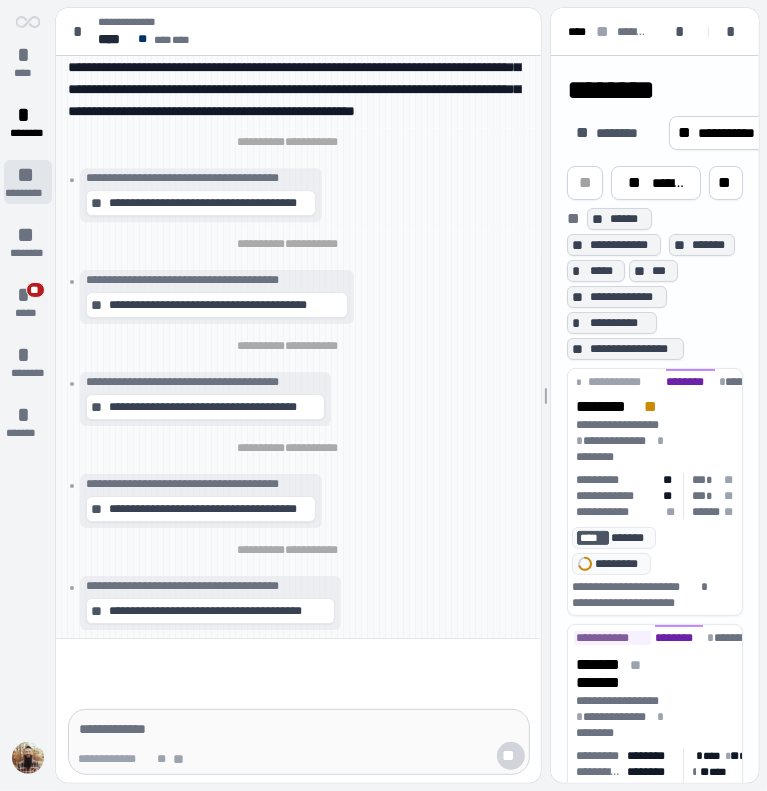 click on "*********" at bounding box center [28, 193] 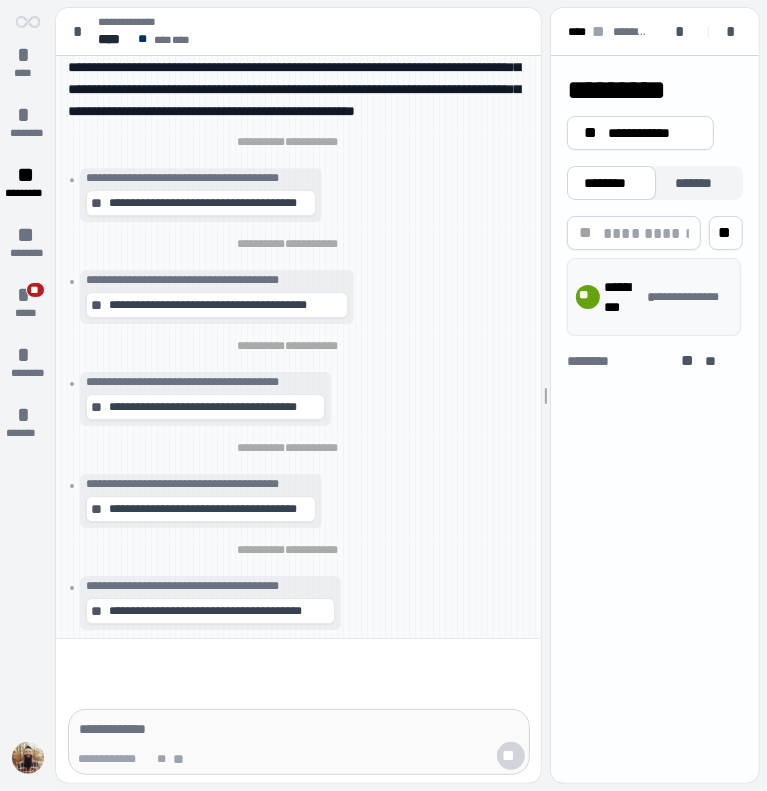 click on "********" at bounding box center [623, 297] 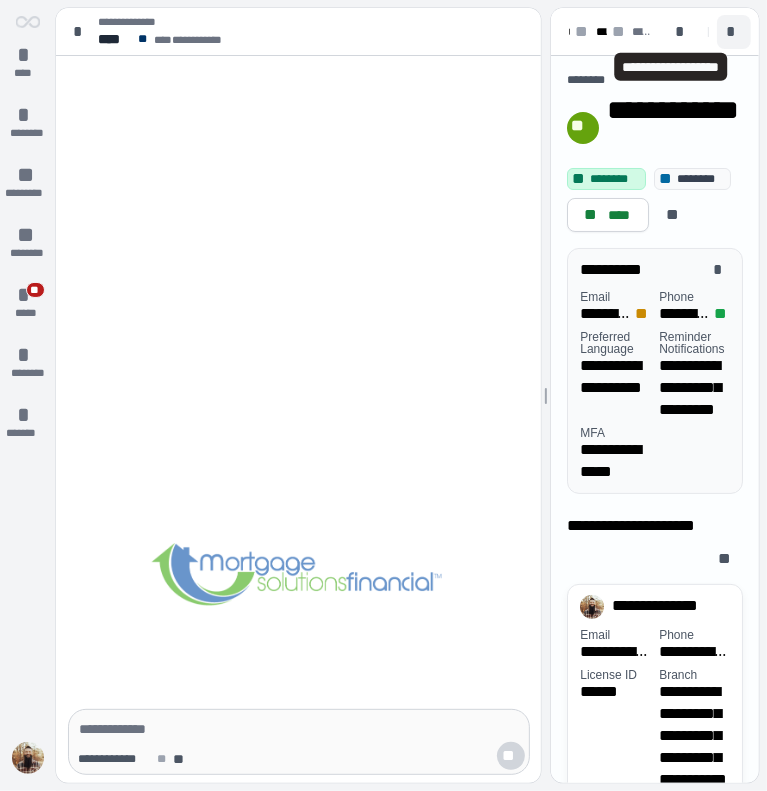 click on "*" at bounding box center (734, 32) 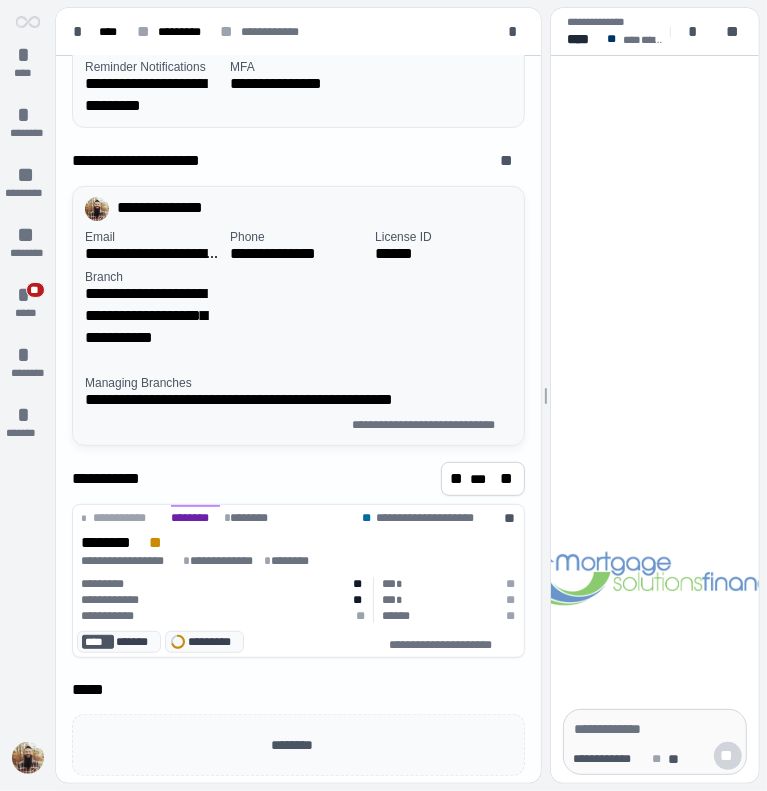 scroll, scrollTop: 262, scrollLeft: 0, axis: vertical 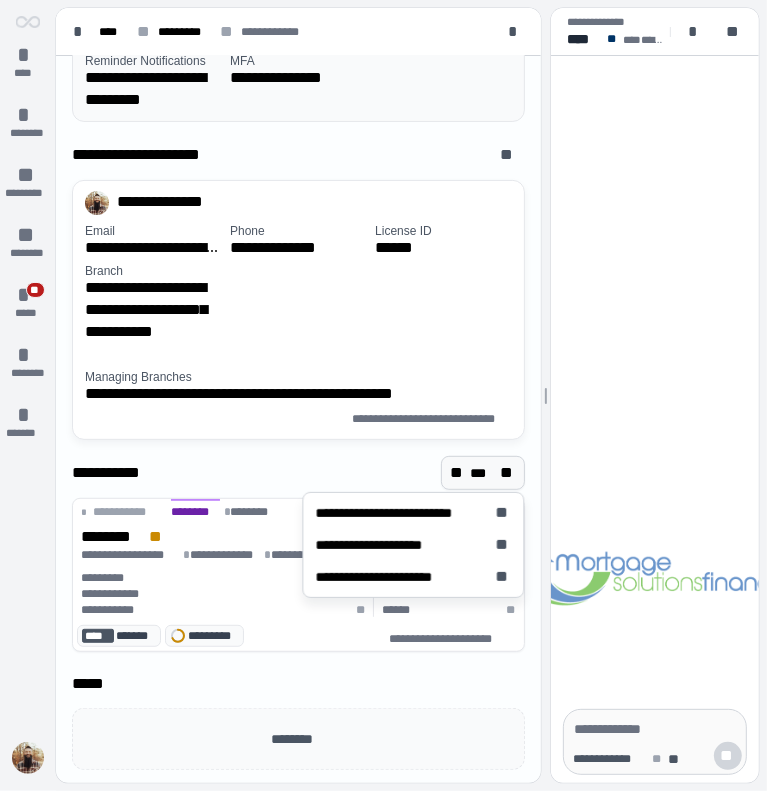 click on "***" at bounding box center [483, 473] 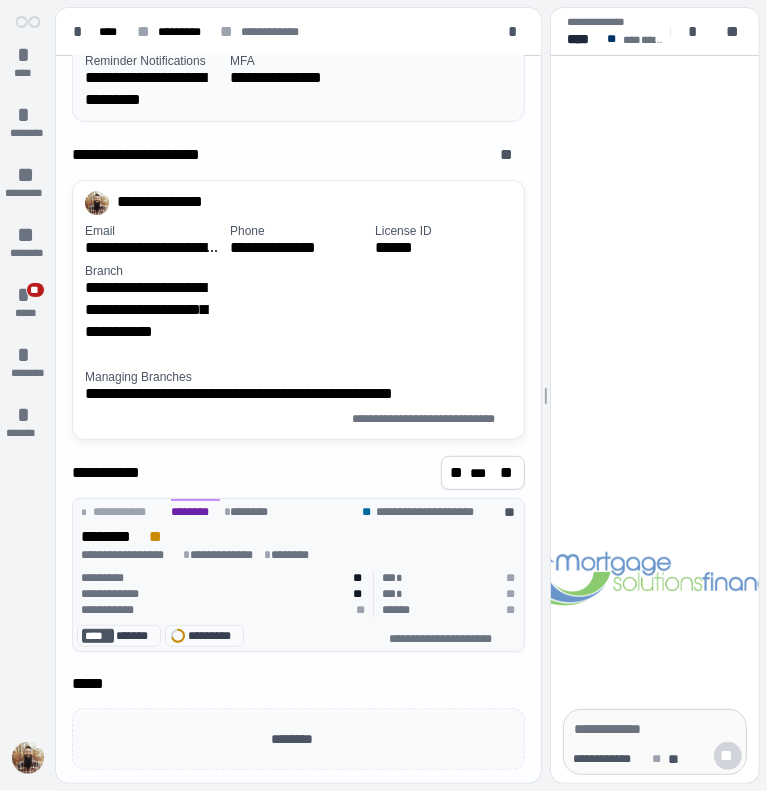 click on "********* **" at bounding box center (223, 578) 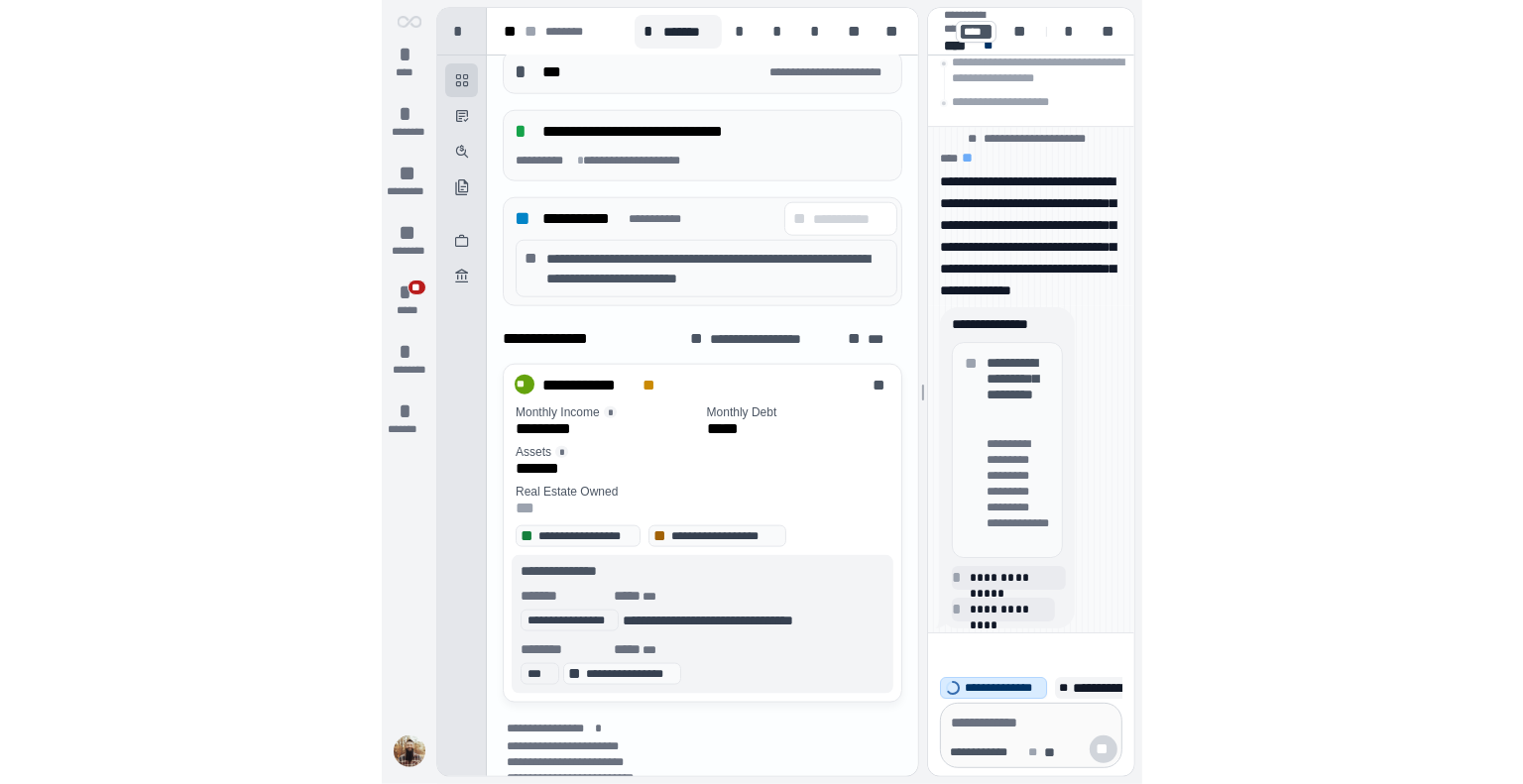 scroll, scrollTop: 1006, scrollLeft: 0, axis: vertical 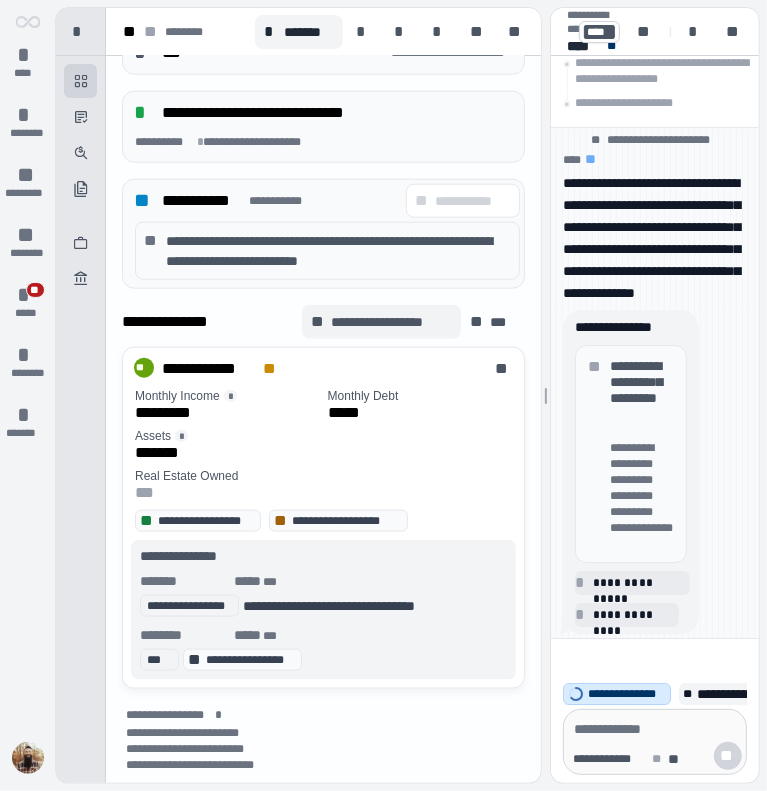 click on "**********" at bounding box center (391, 322) 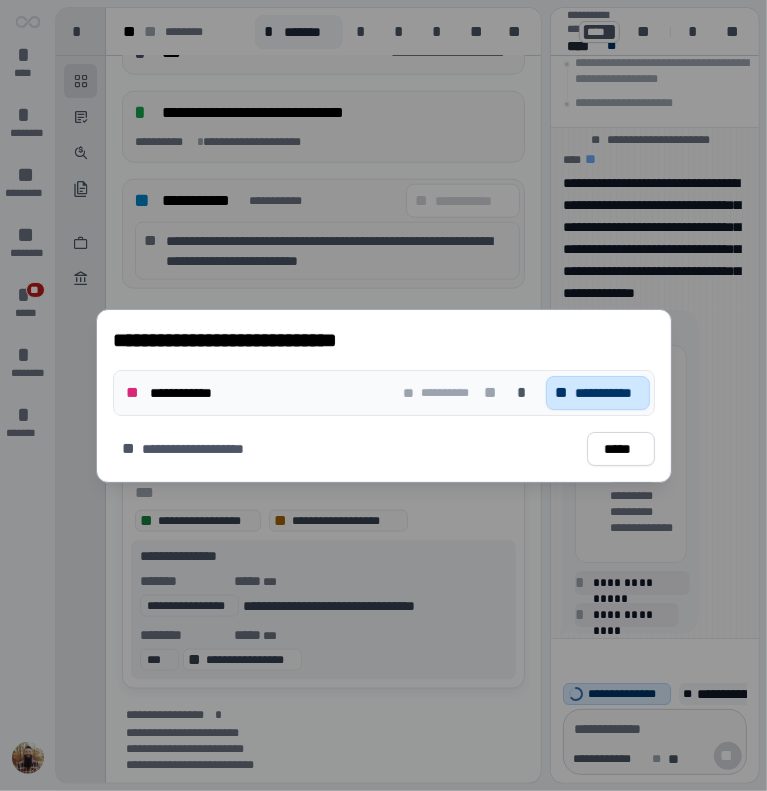 click on "**********" at bounding box center (608, 393) 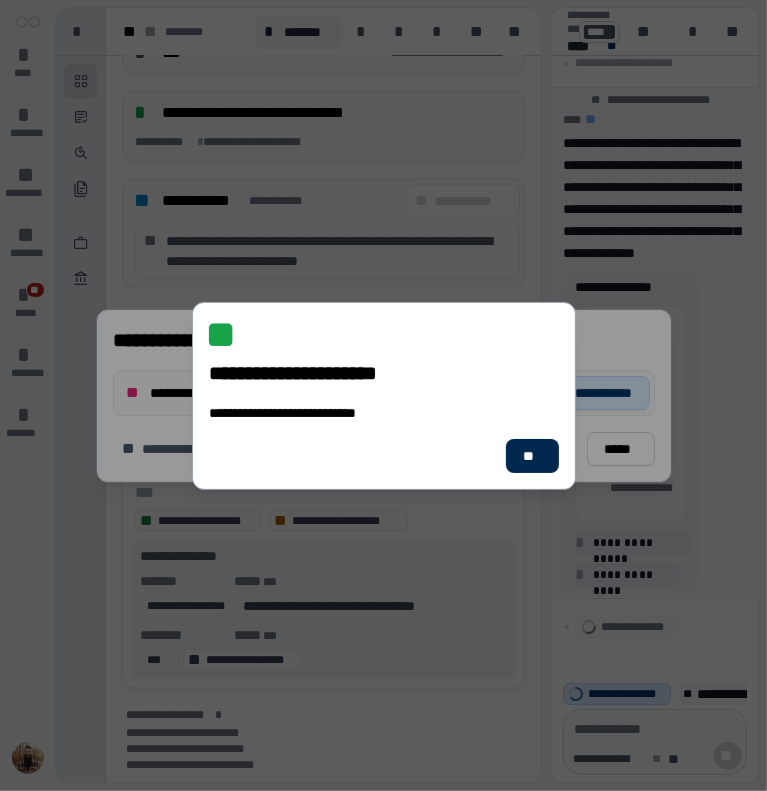 click on "**" at bounding box center (531, 456) 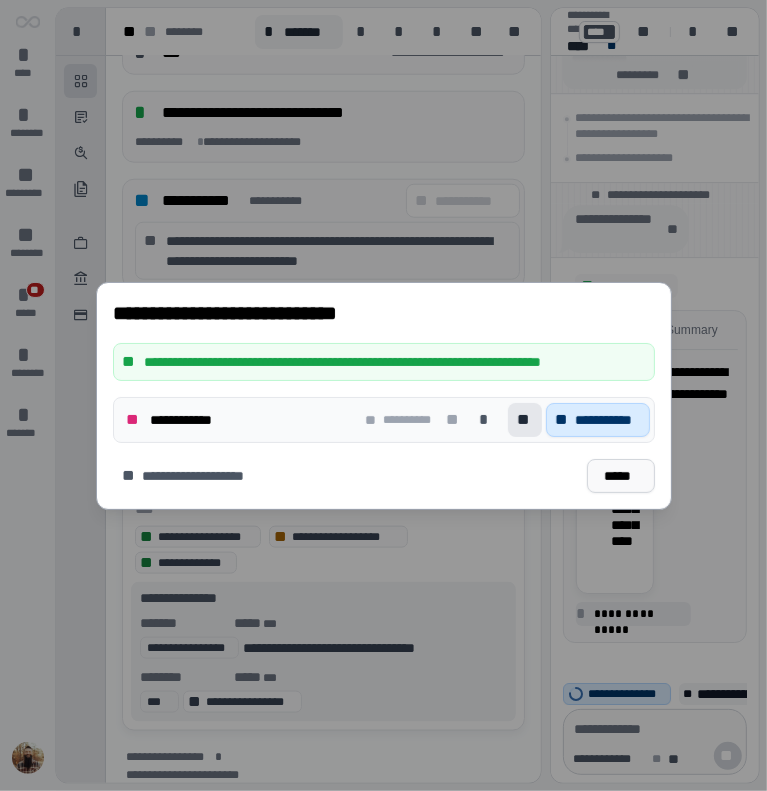 click on "*****" at bounding box center (620, 476) 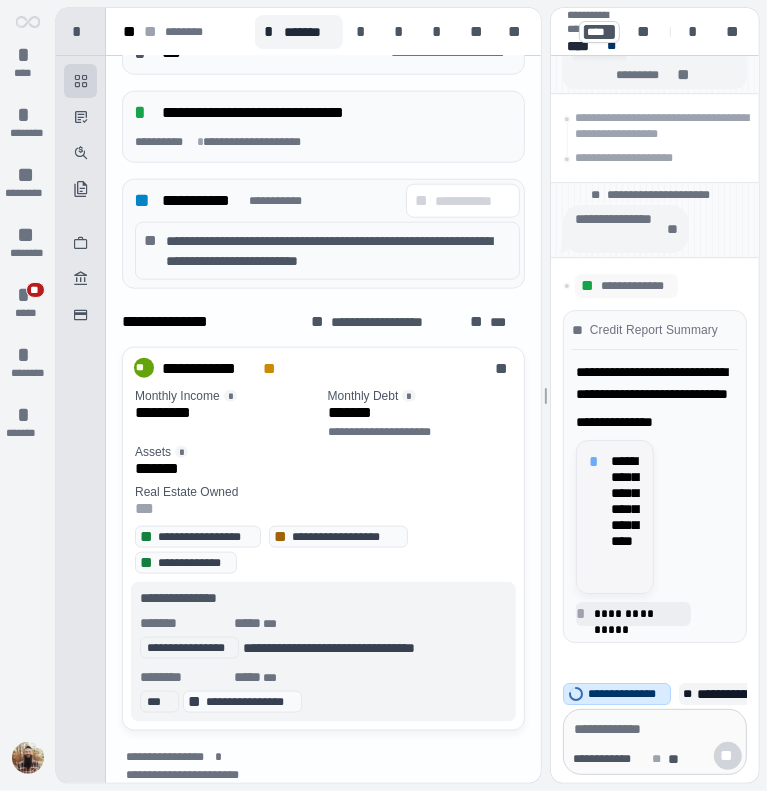 click on "**********" at bounding box center [615, 517] 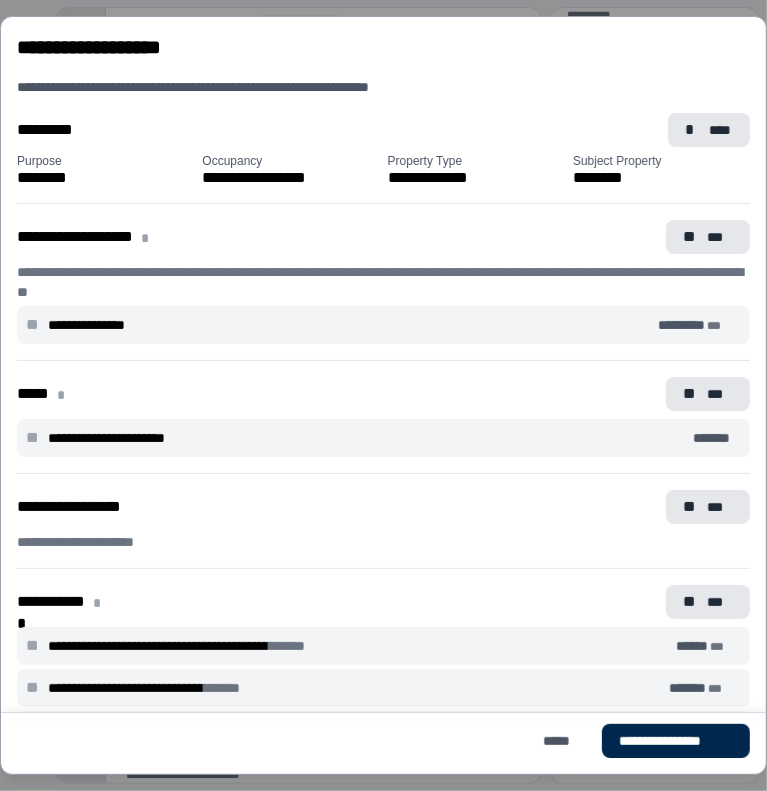 click on "**********" at bounding box center [676, 741] 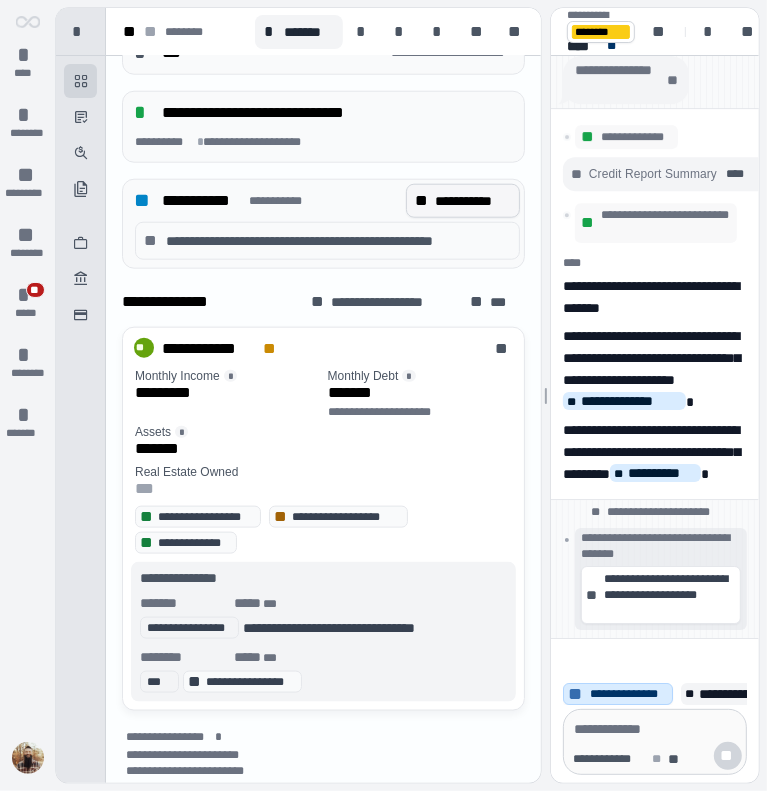 click on "**********" at bounding box center (473, 201) 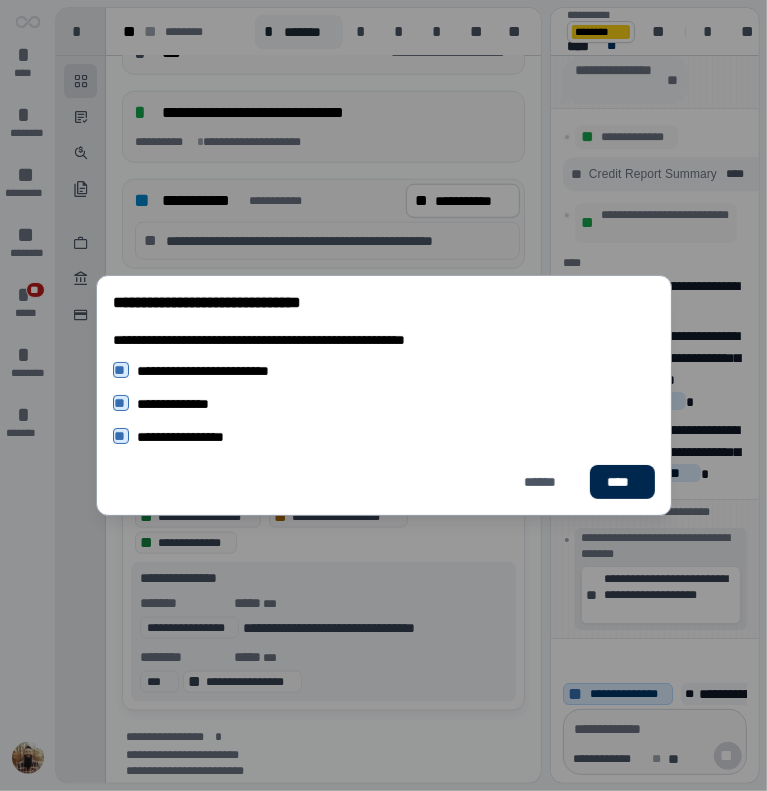 click on "****" at bounding box center [622, 482] 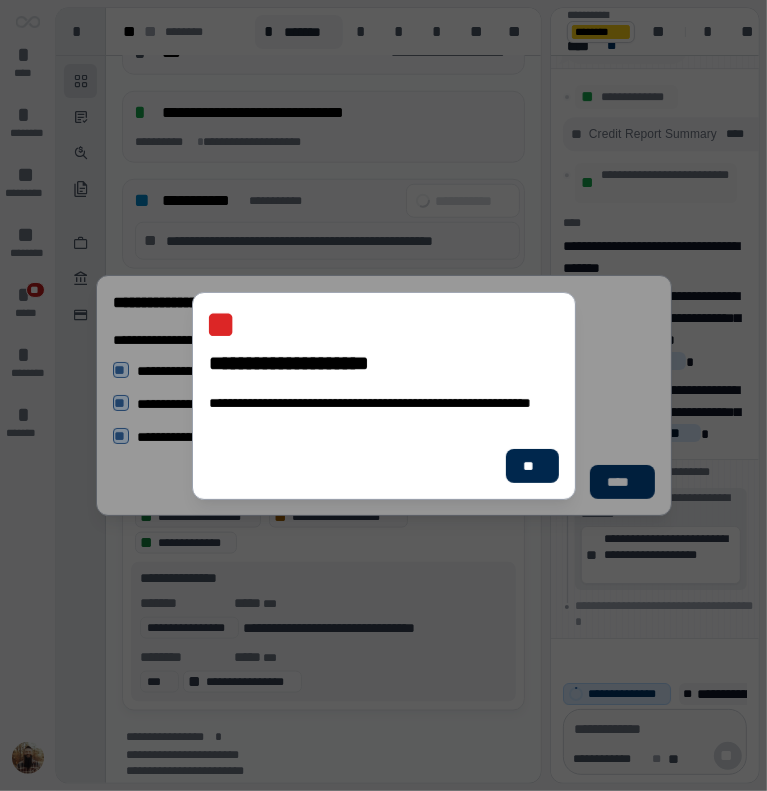 click on "**" at bounding box center (531, 466) 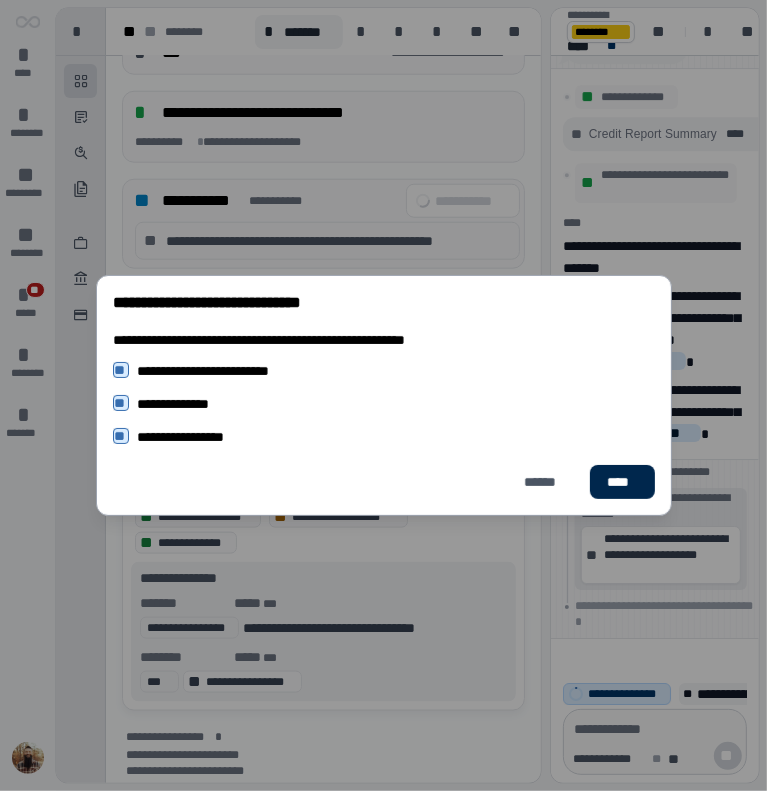click on "****" at bounding box center (622, 482) 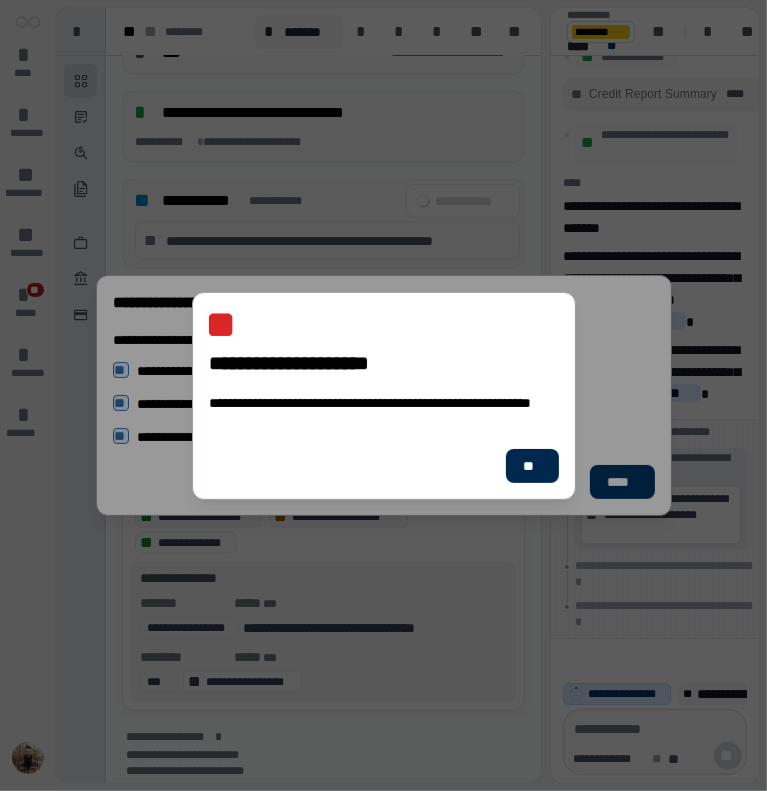 click on "**" at bounding box center (531, 466) 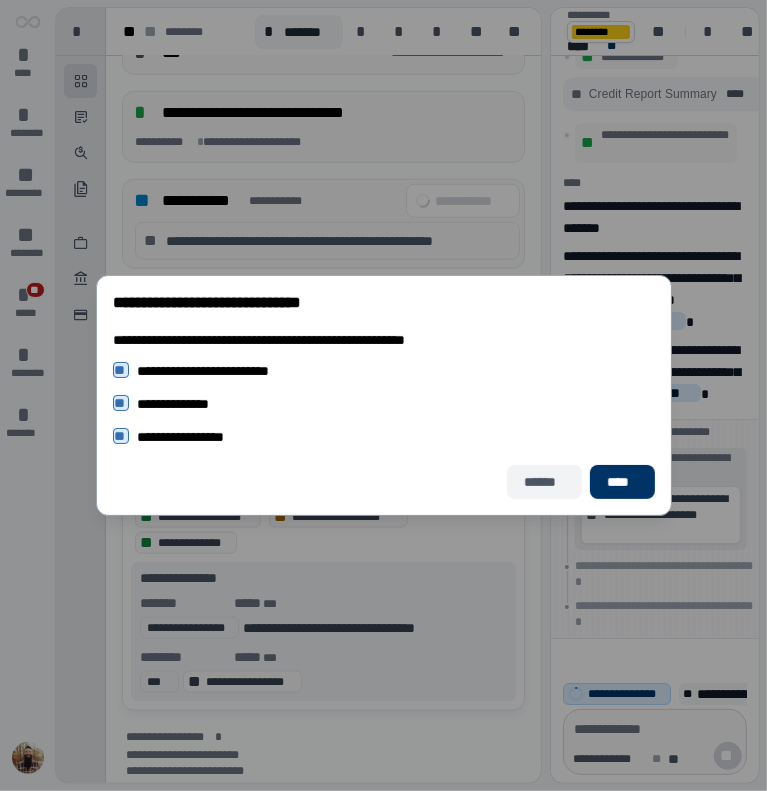 click on "******" at bounding box center [544, 482] 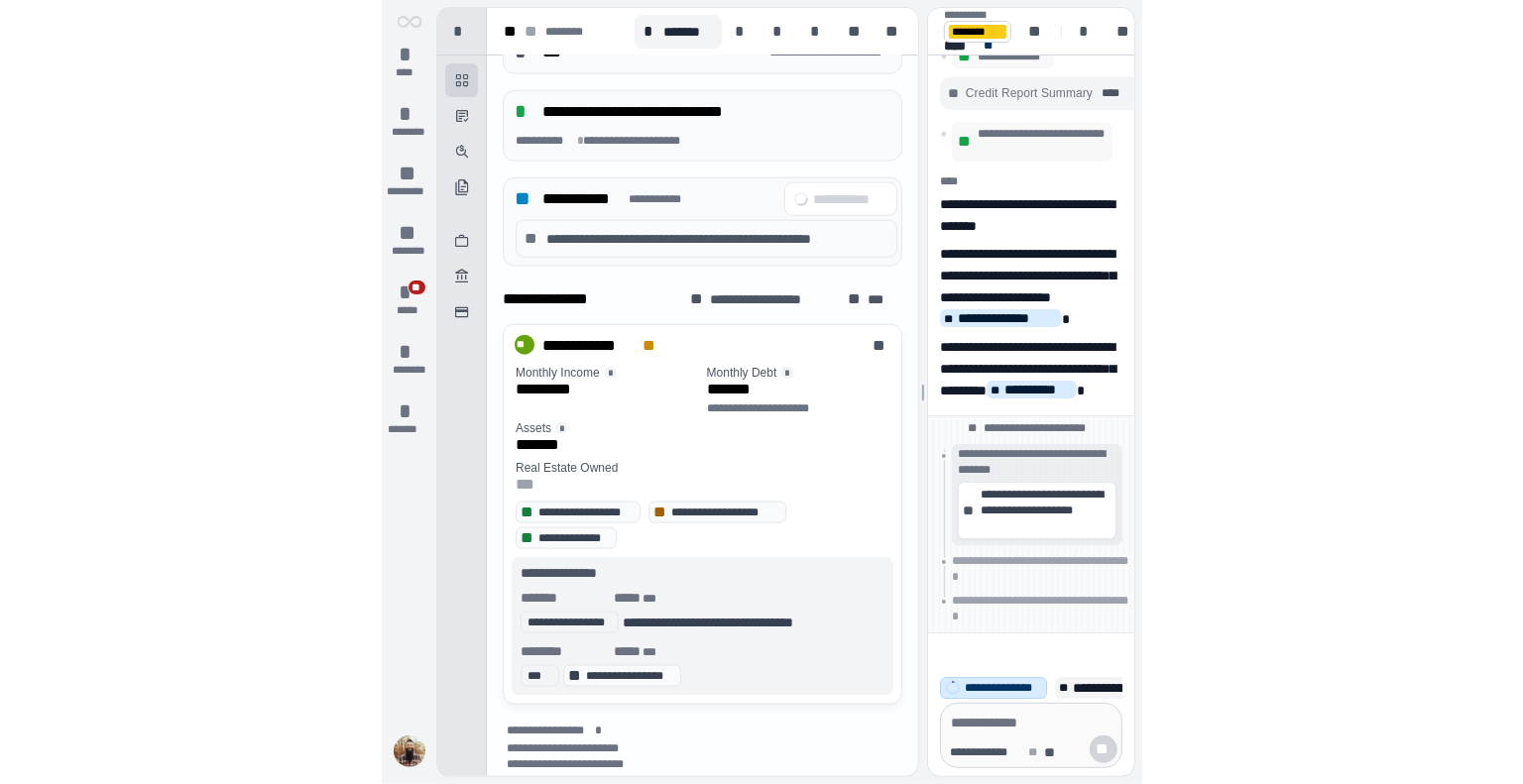 scroll, scrollTop: 696, scrollLeft: 0, axis: vertical 